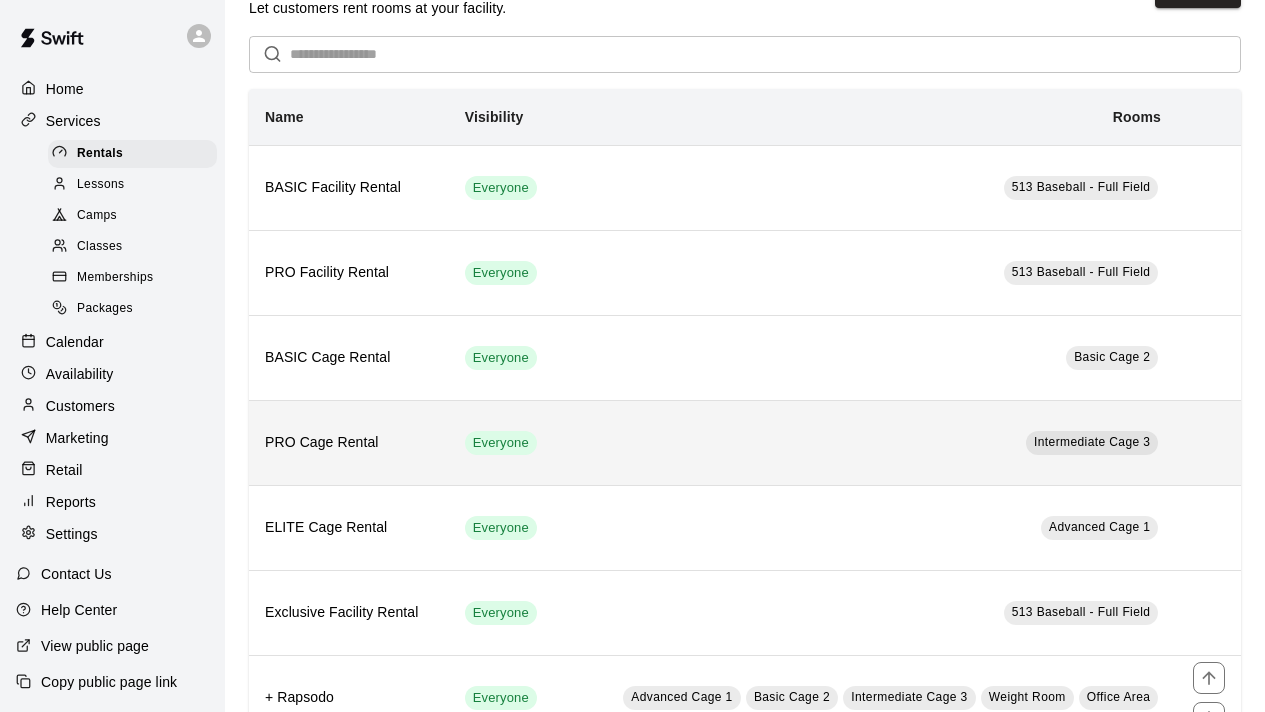 scroll, scrollTop: 41, scrollLeft: 0, axis: vertical 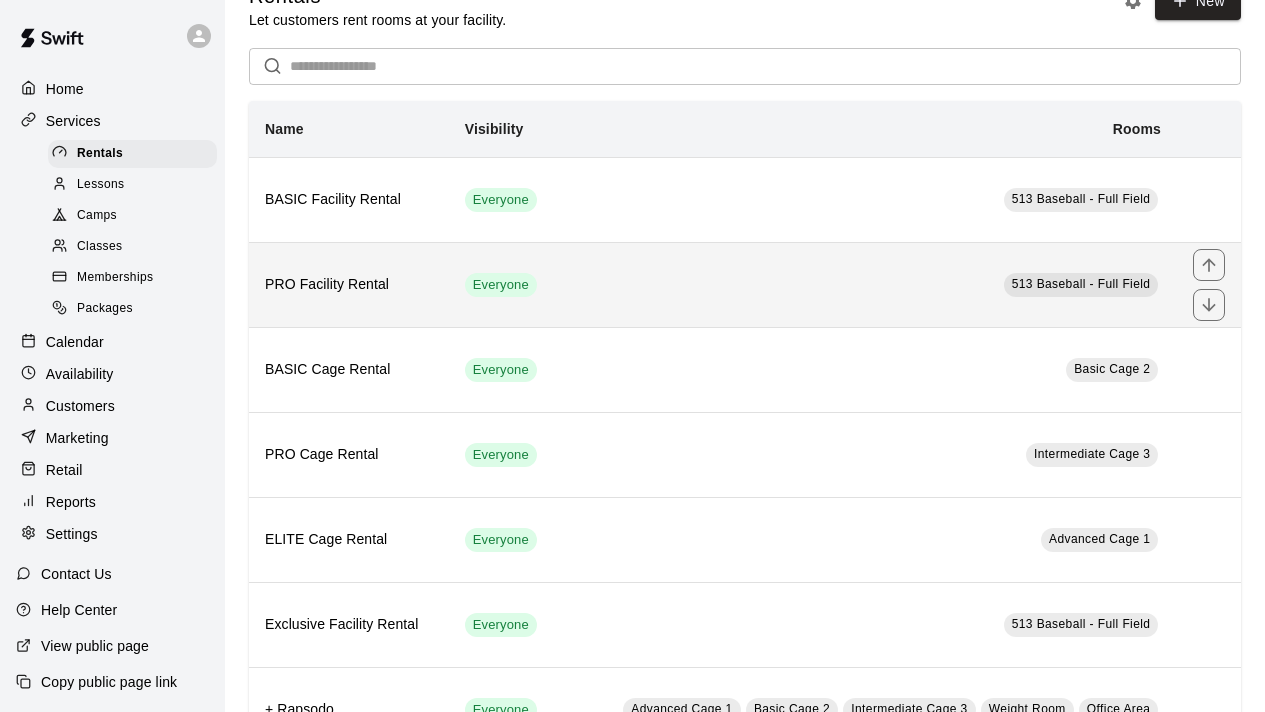 click on "513 Baseball - Full Field" at bounding box center (869, 284) 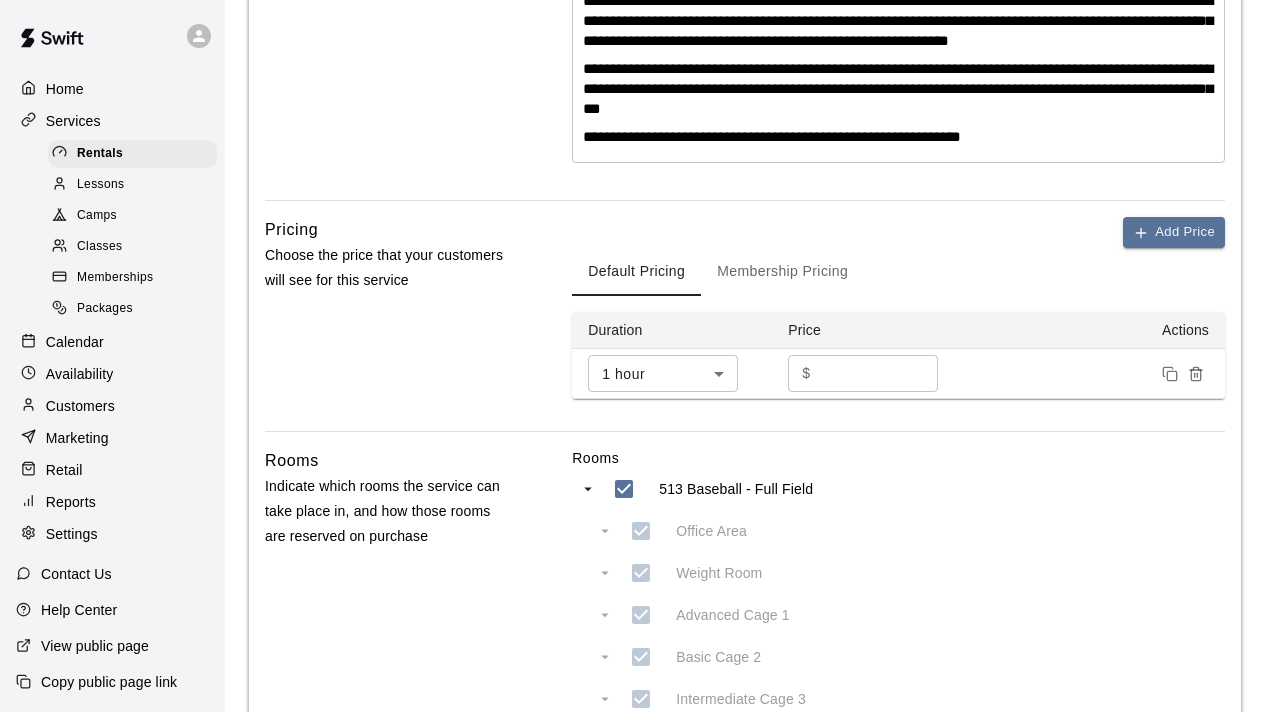 scroll, scrollTop: 874, scrollLeft: 0, axis: vertical 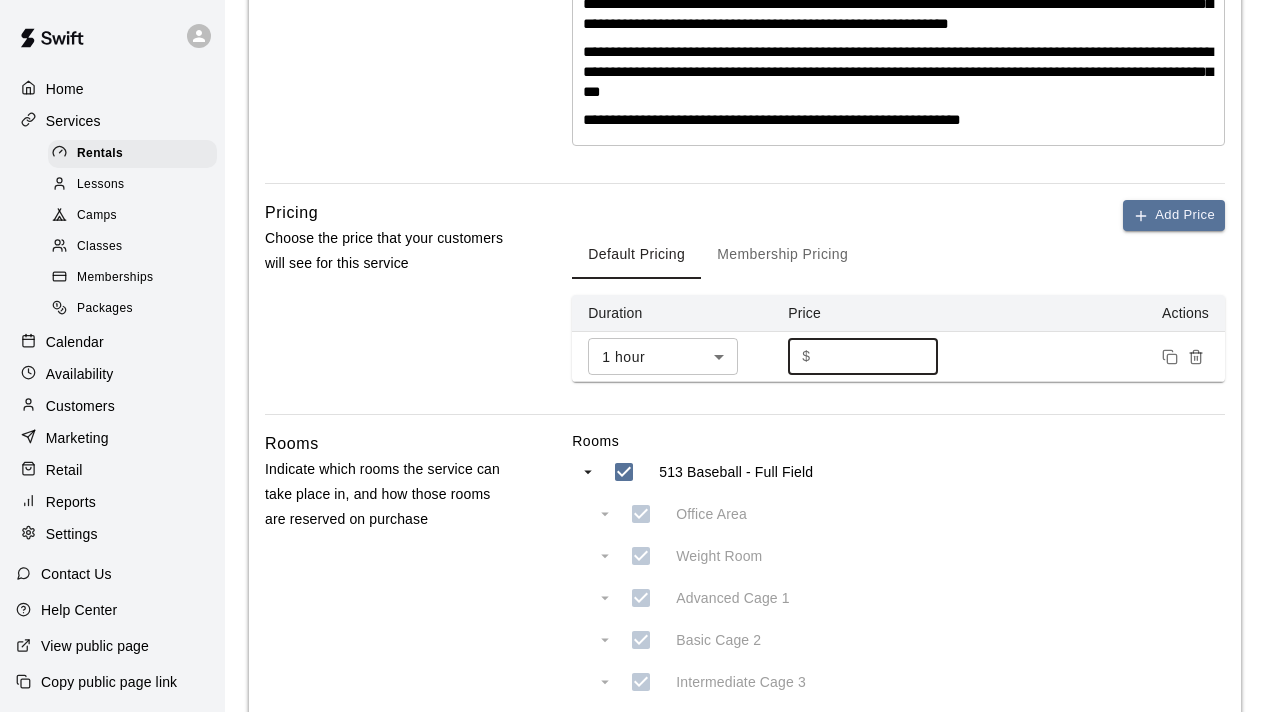 click on "***" at bounding box center (879, 356) 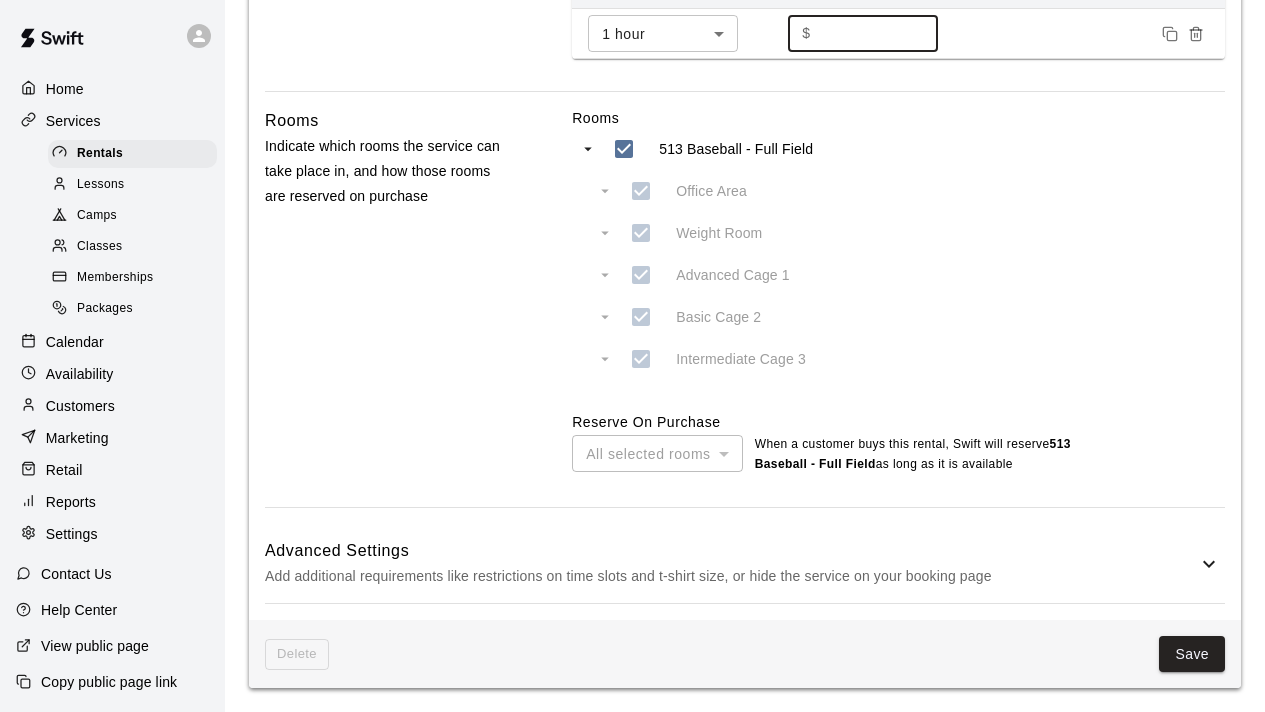 scroll, scrollTop: 1238, scrollLeft: 0, axis: vertical 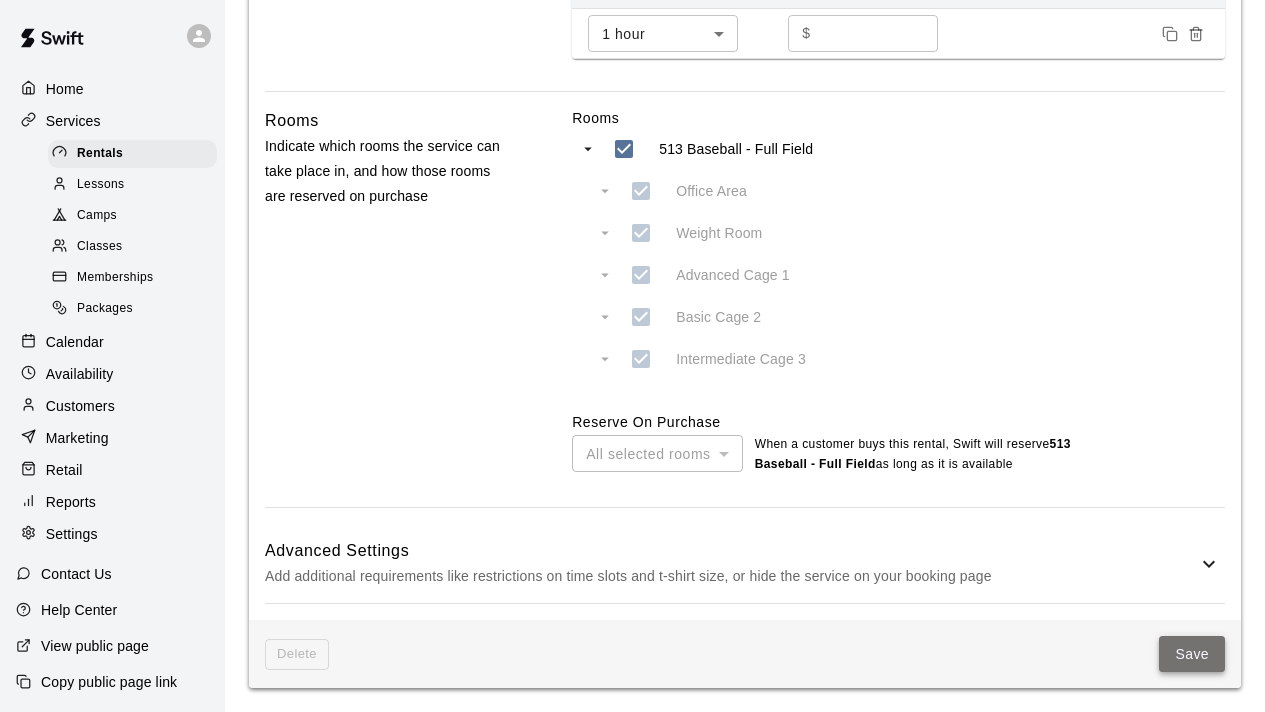 click on "Save" at bounding box center (1192, 654) 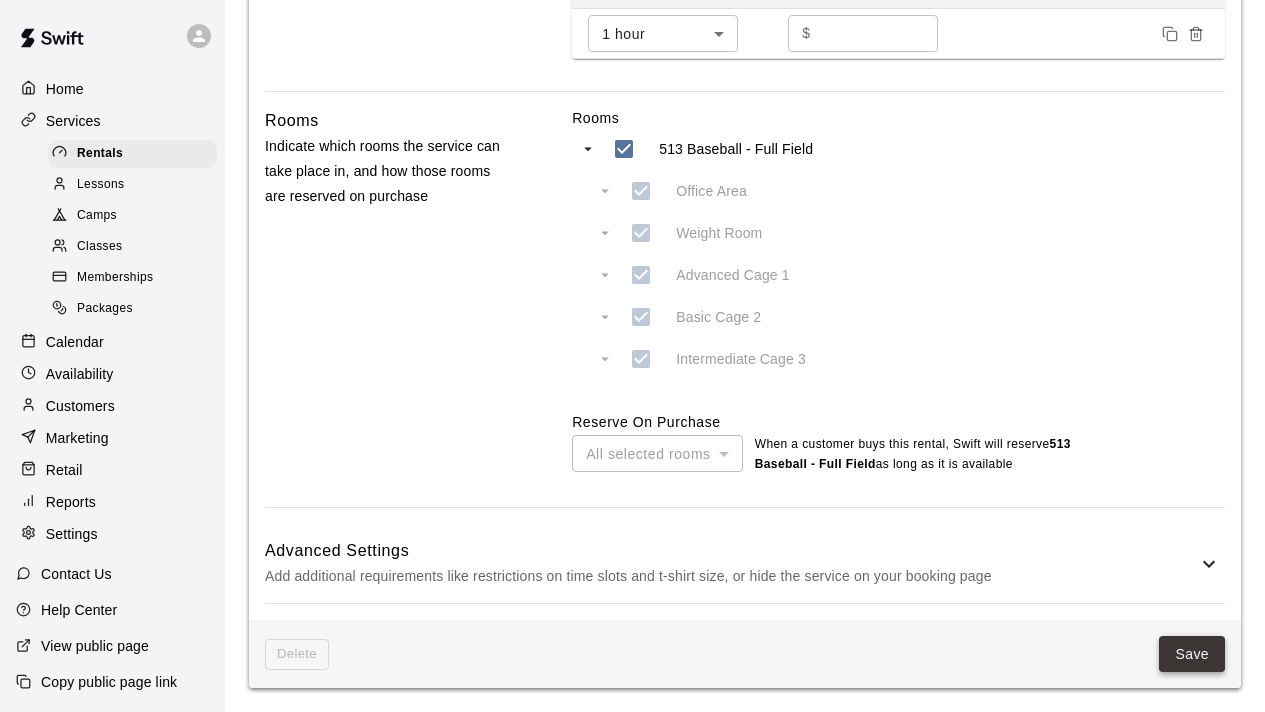 scroll, scrollTop: 0, scrollLeft: 0, axis: both 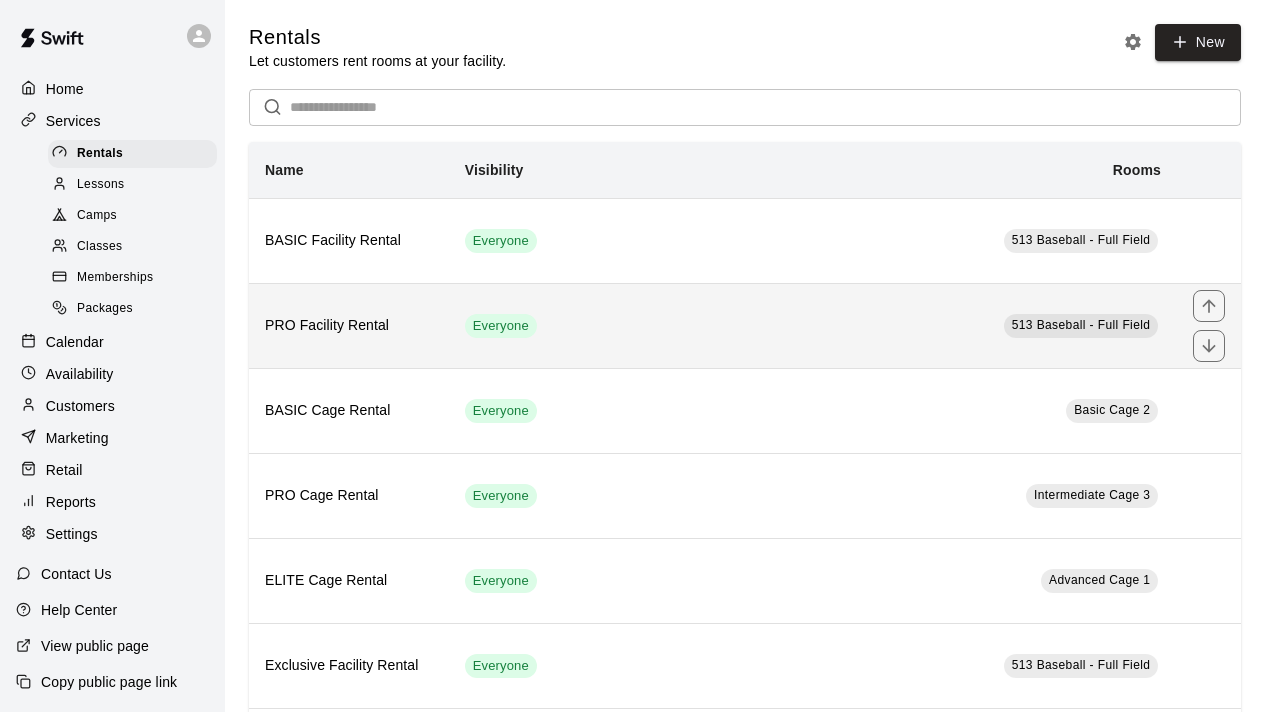 click on "513 Baseball - Full Field" at bounding box center (869, 325) 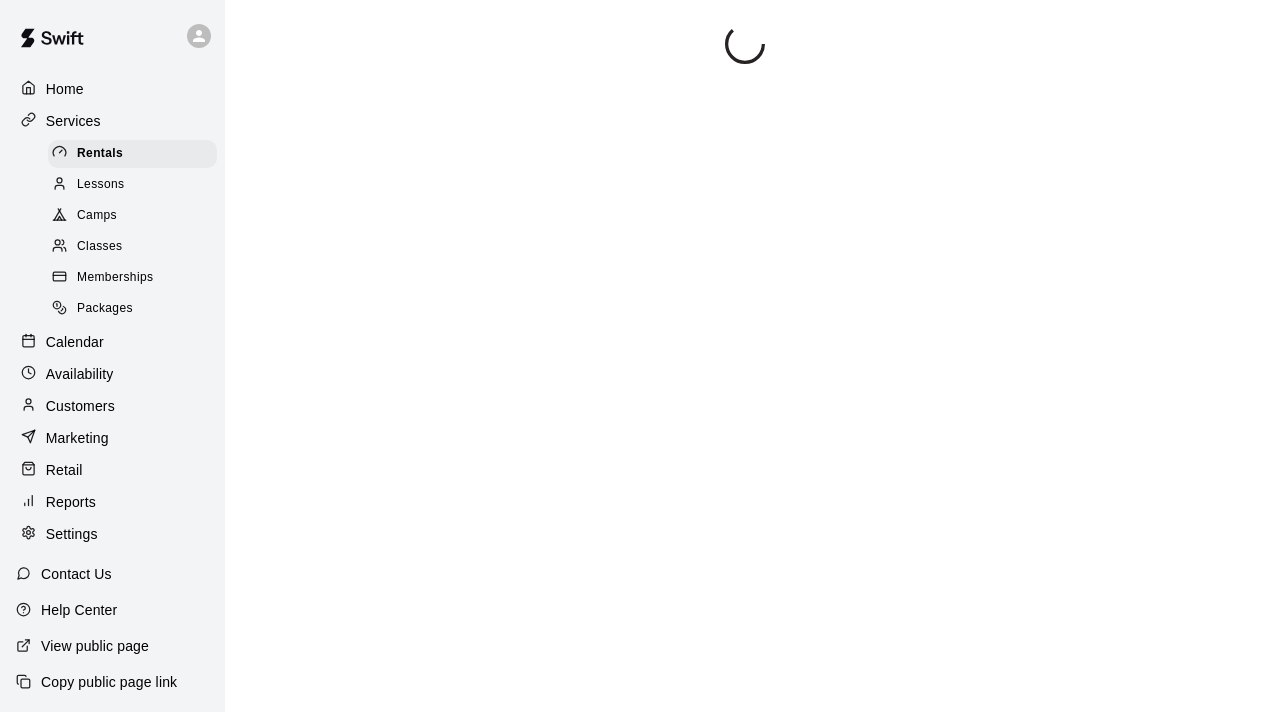click on "Memberships" at bounding box center (115, 278) 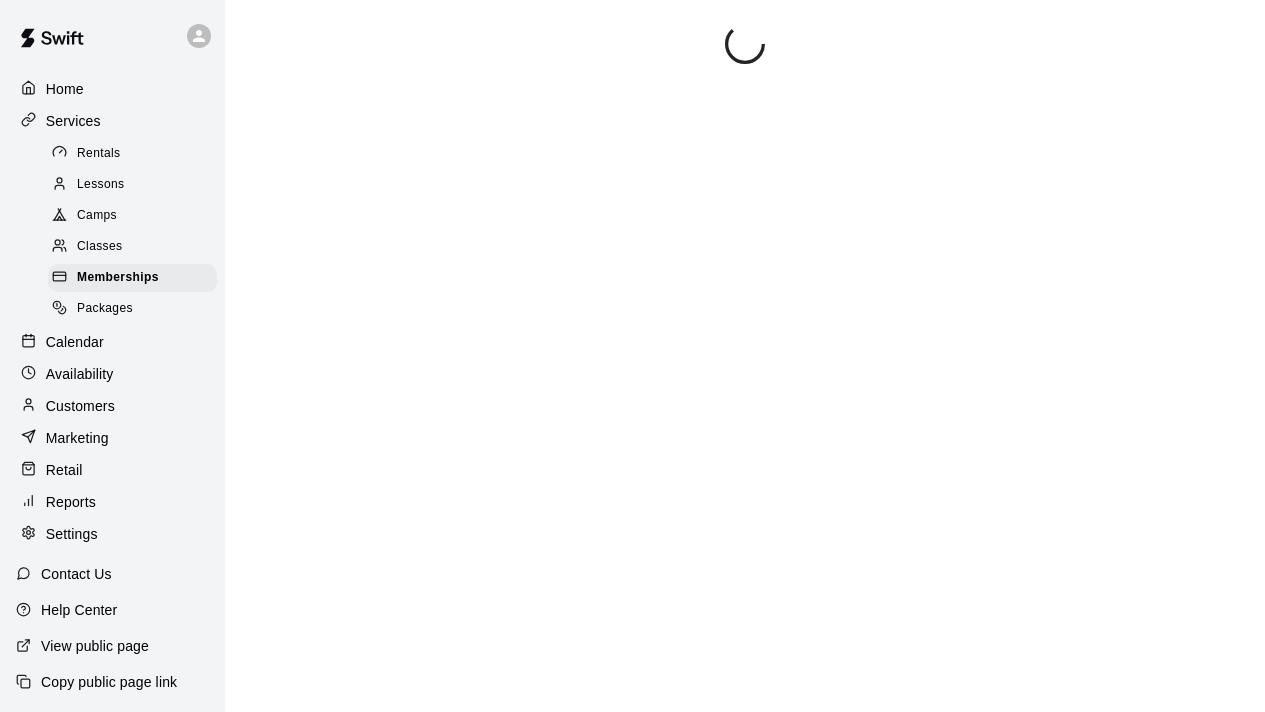 click at bounding box center (745, 380) 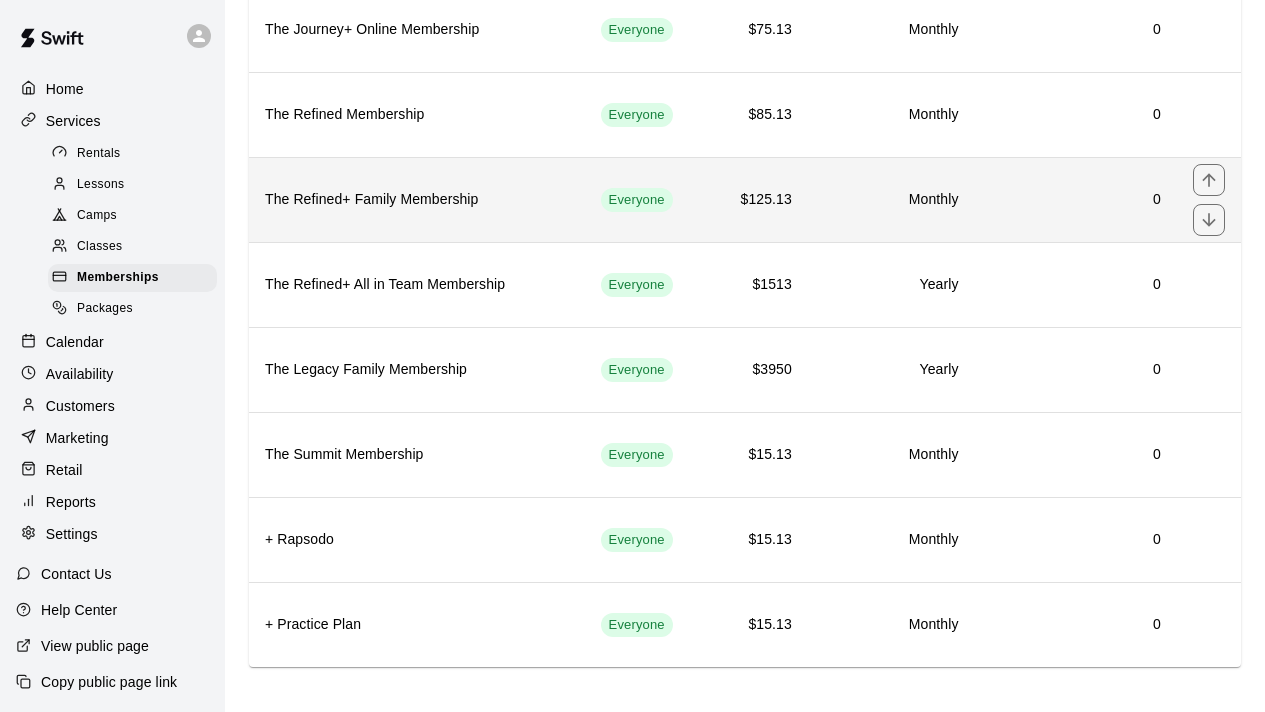 scroll, scrollTop: 478, scrollLeft: 0, axis: vertical 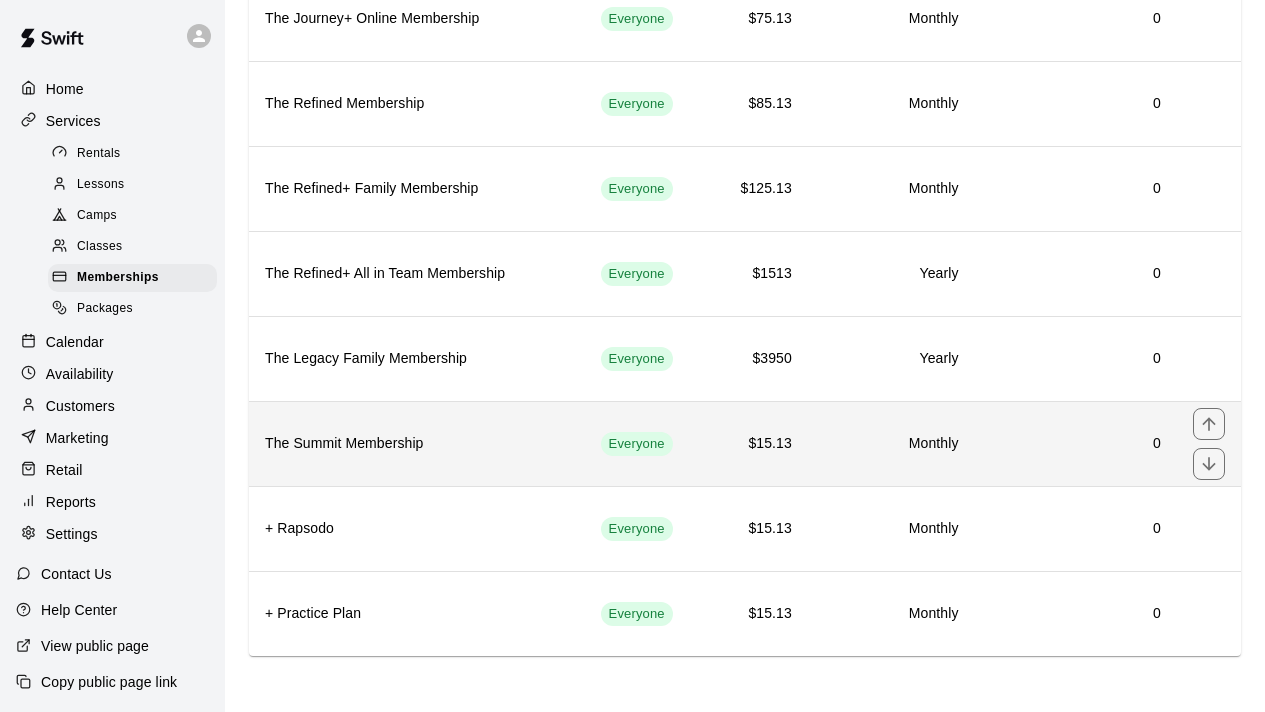 click on "The Summit Membership" at bounding box center [417, 444] 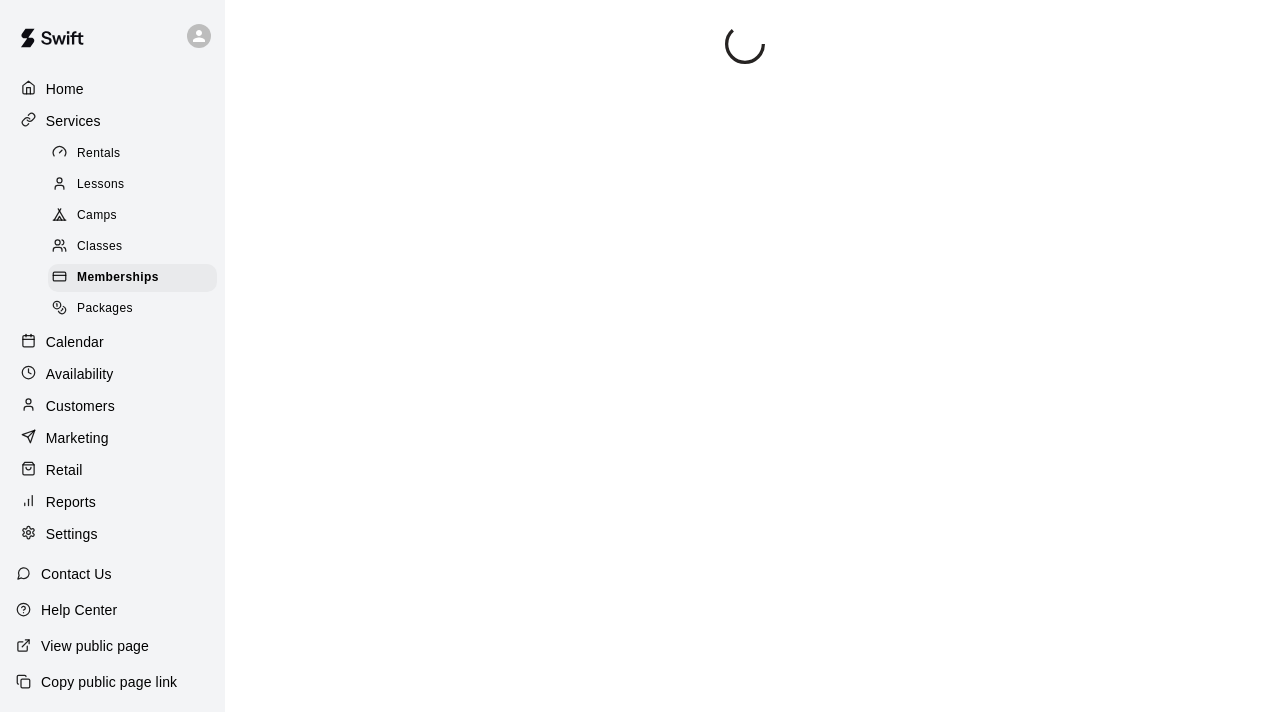 scroll, scrollTop: 127, scrollLeft: 0, axis: vertical 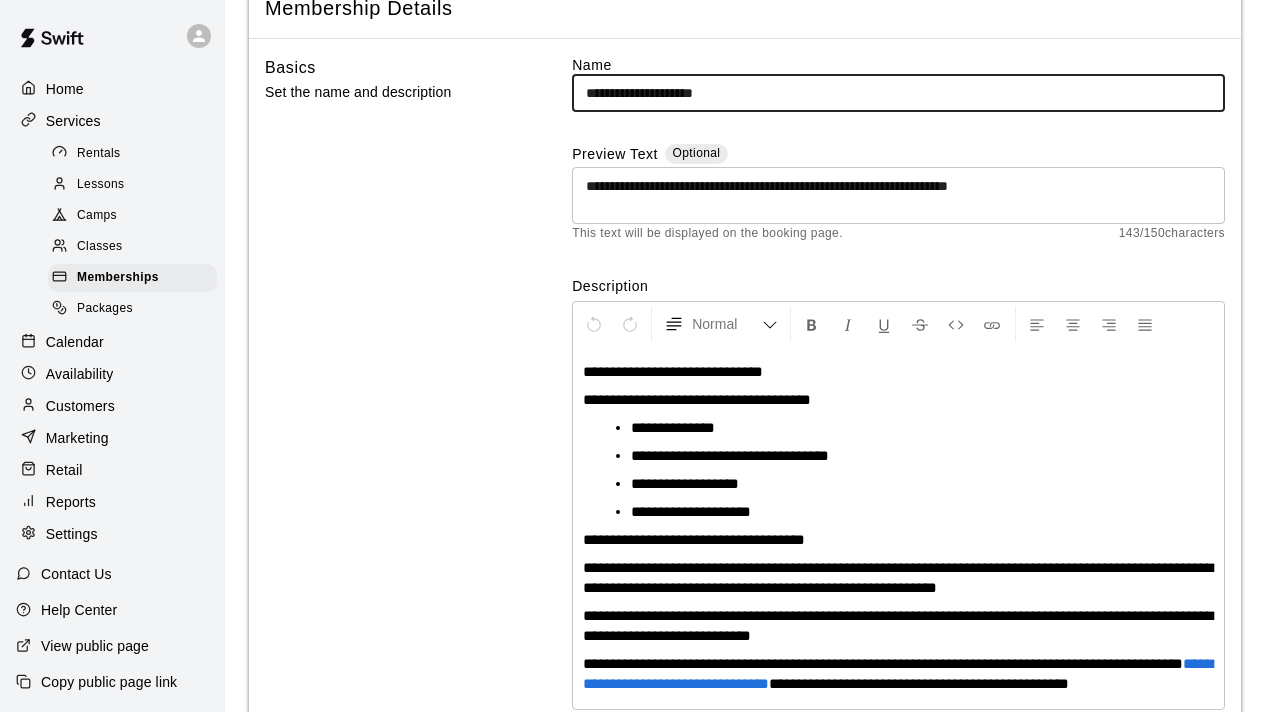 click on "**********" at bounding box center (898, 93) 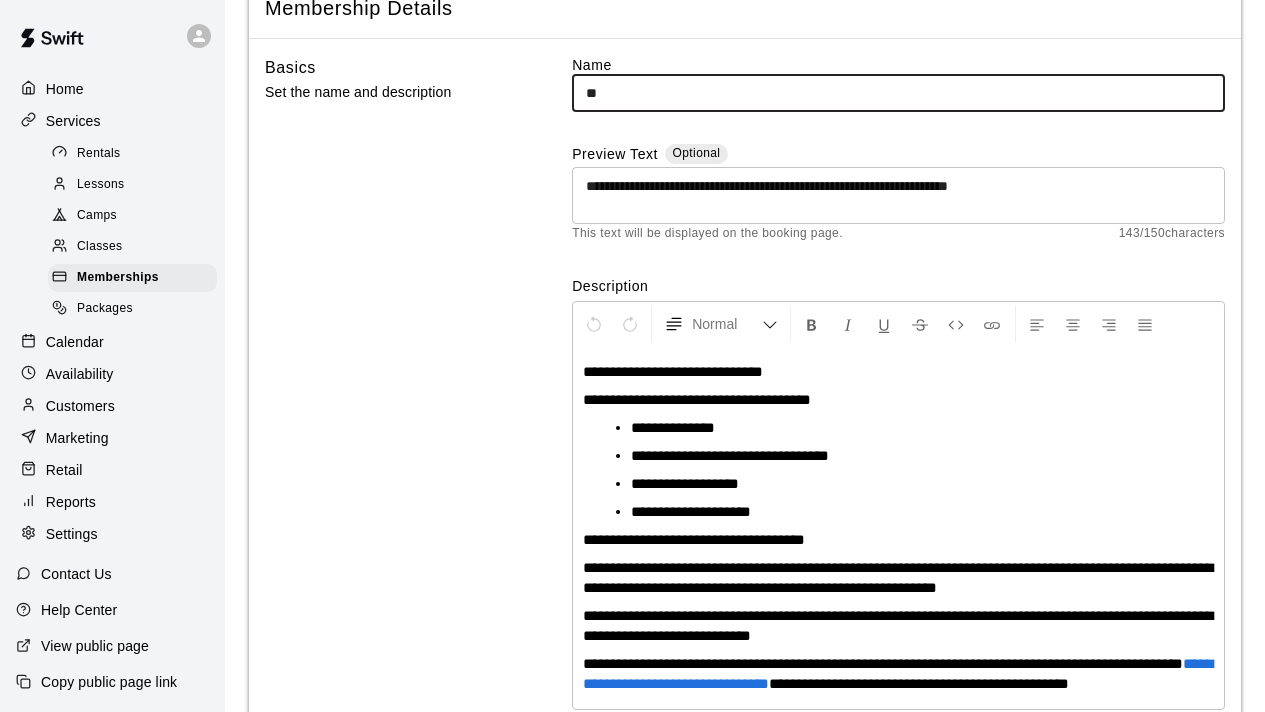 type on "*" 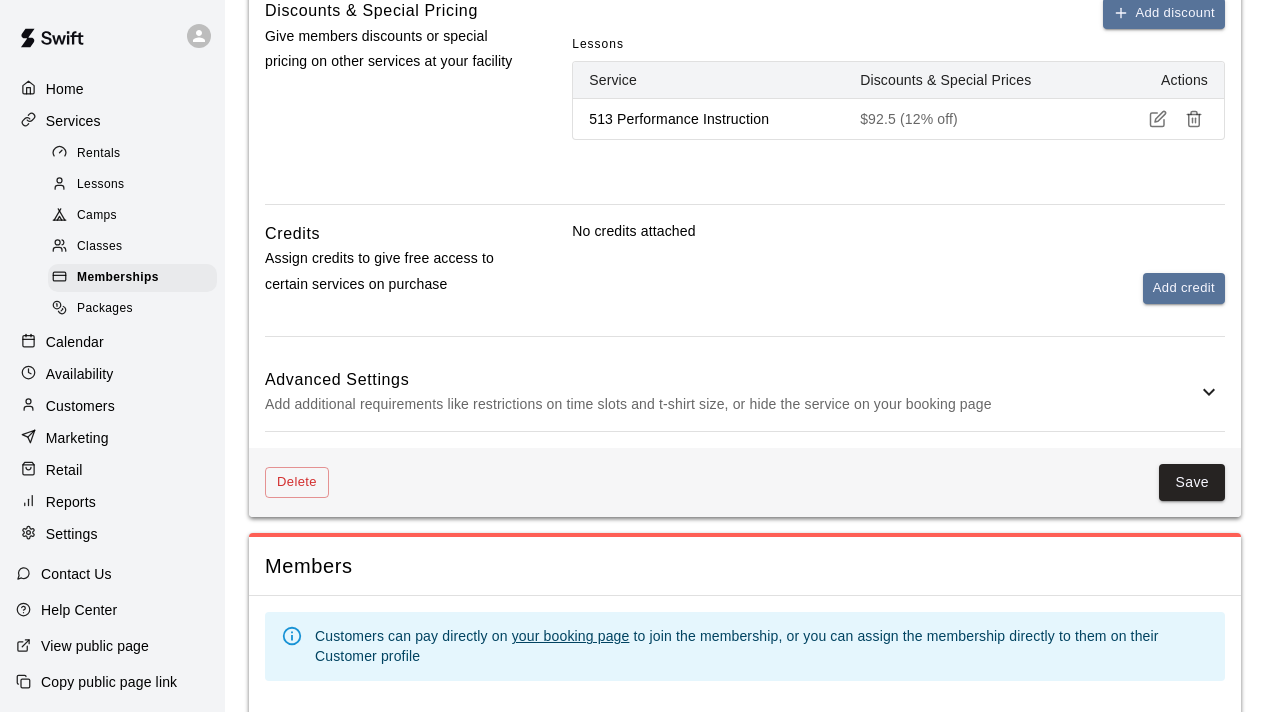 scroll, scrollTop: 1035, scrollLeft: 0, axis: vertical 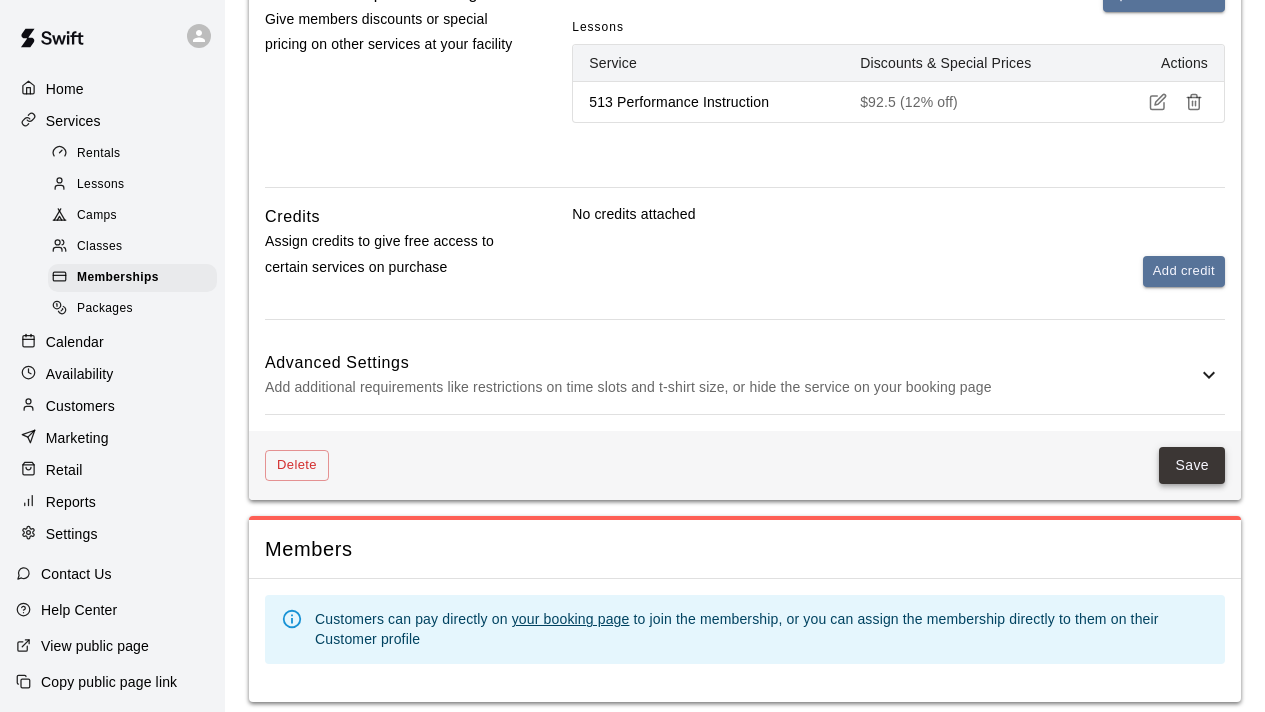 type on "**********" 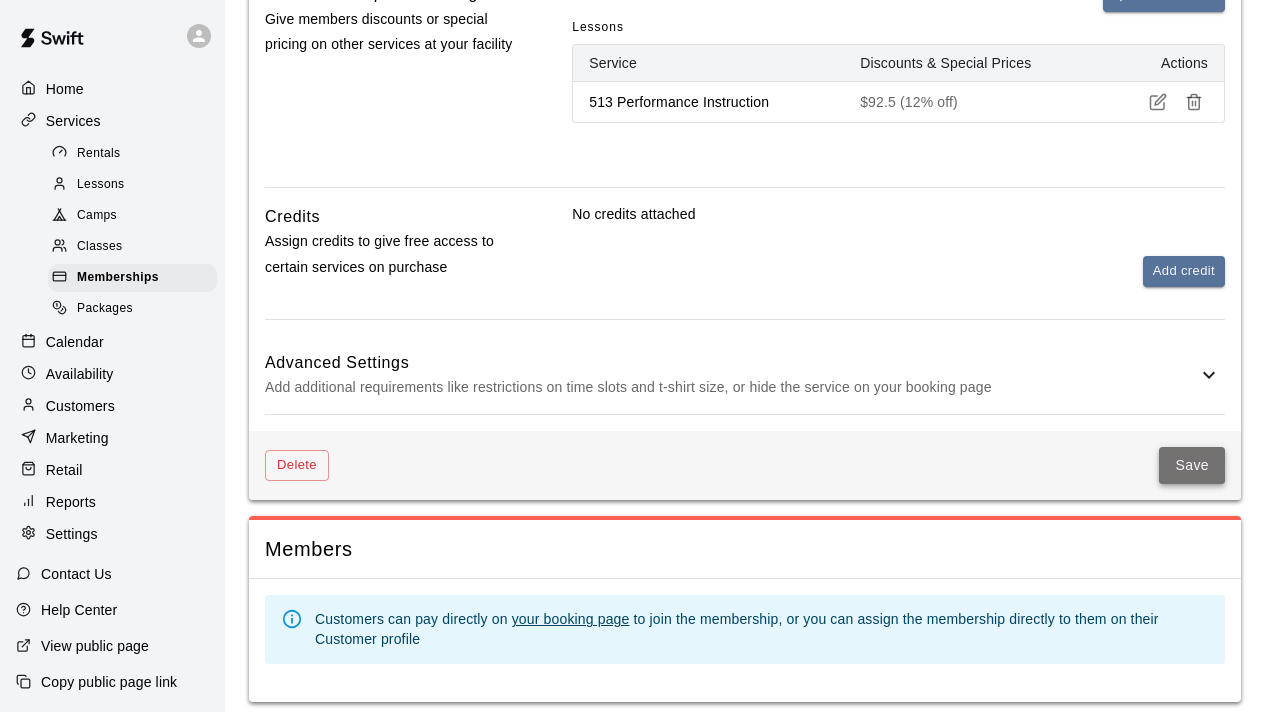 click on "Save" at bounding box center [1192, 465] 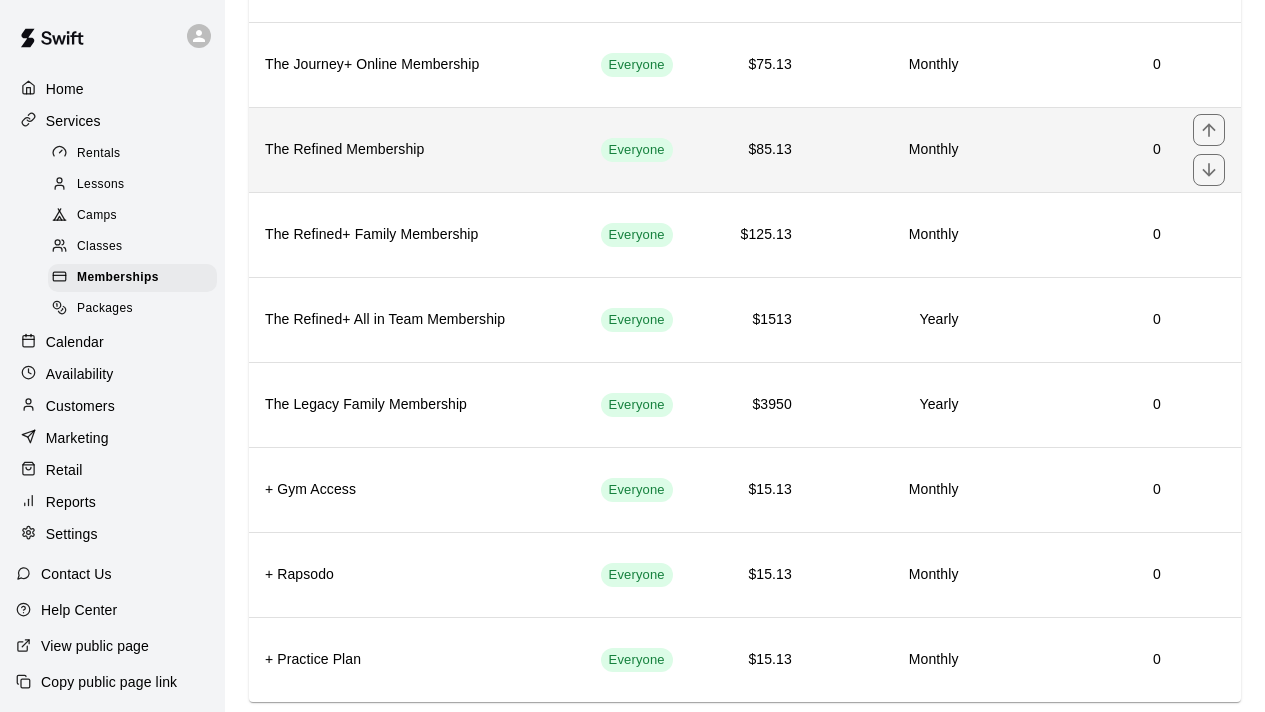 scroll, scrollTop: 478, scrollLeft: 0, axis: vertical 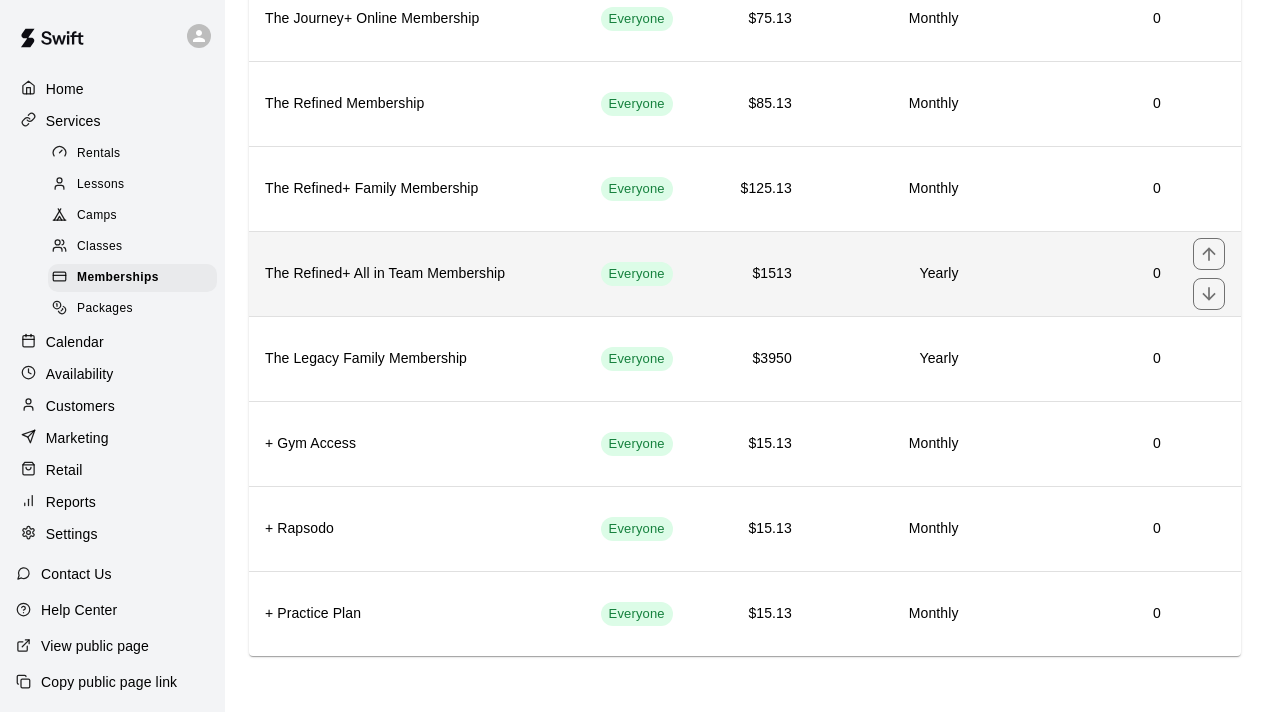 click on "The Refined+ All in Team Membership" at bounding box center [417, 273] 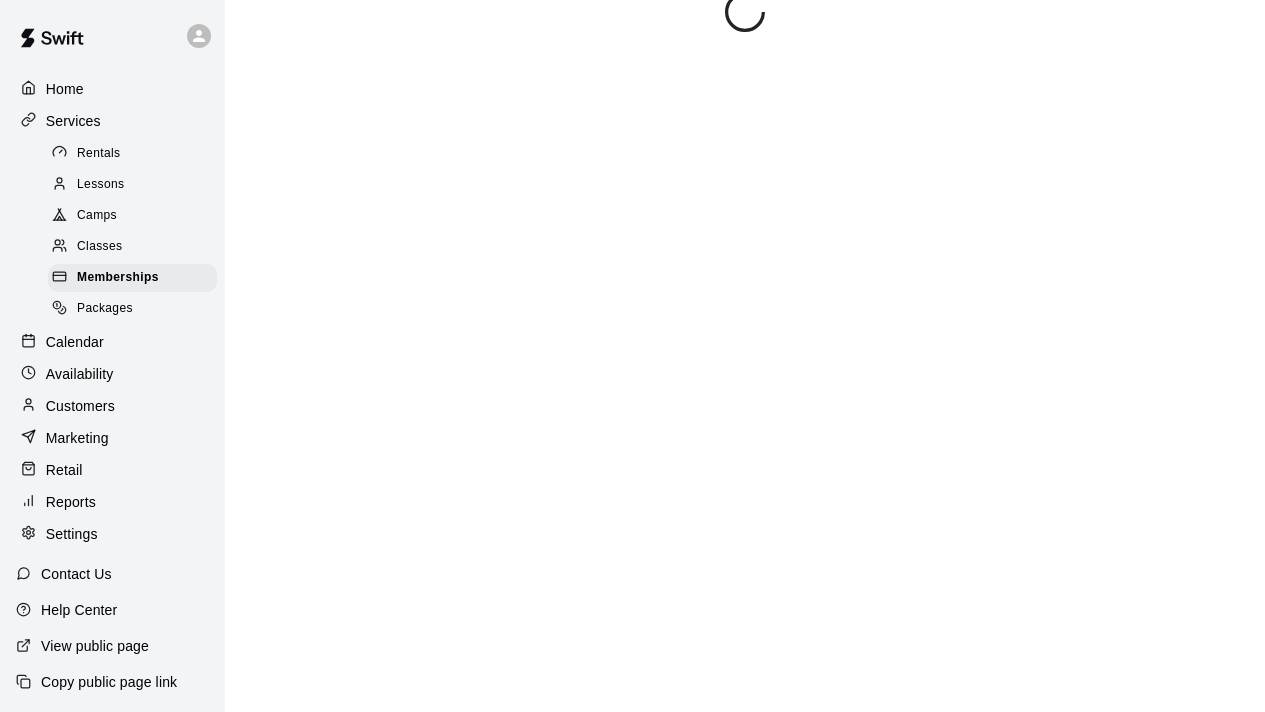 scroll, scrollTop: 0, scrollLeft: 0, axis: both 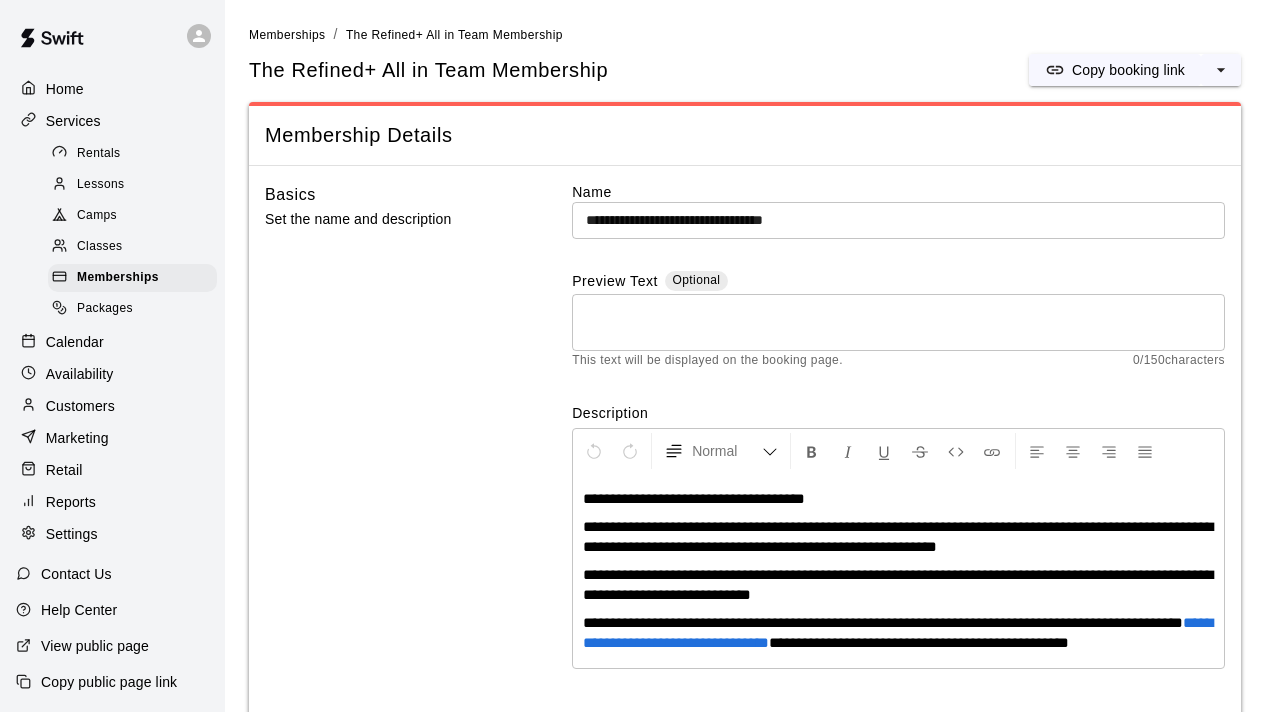 click on "**********" at bounding box center [898, 220] 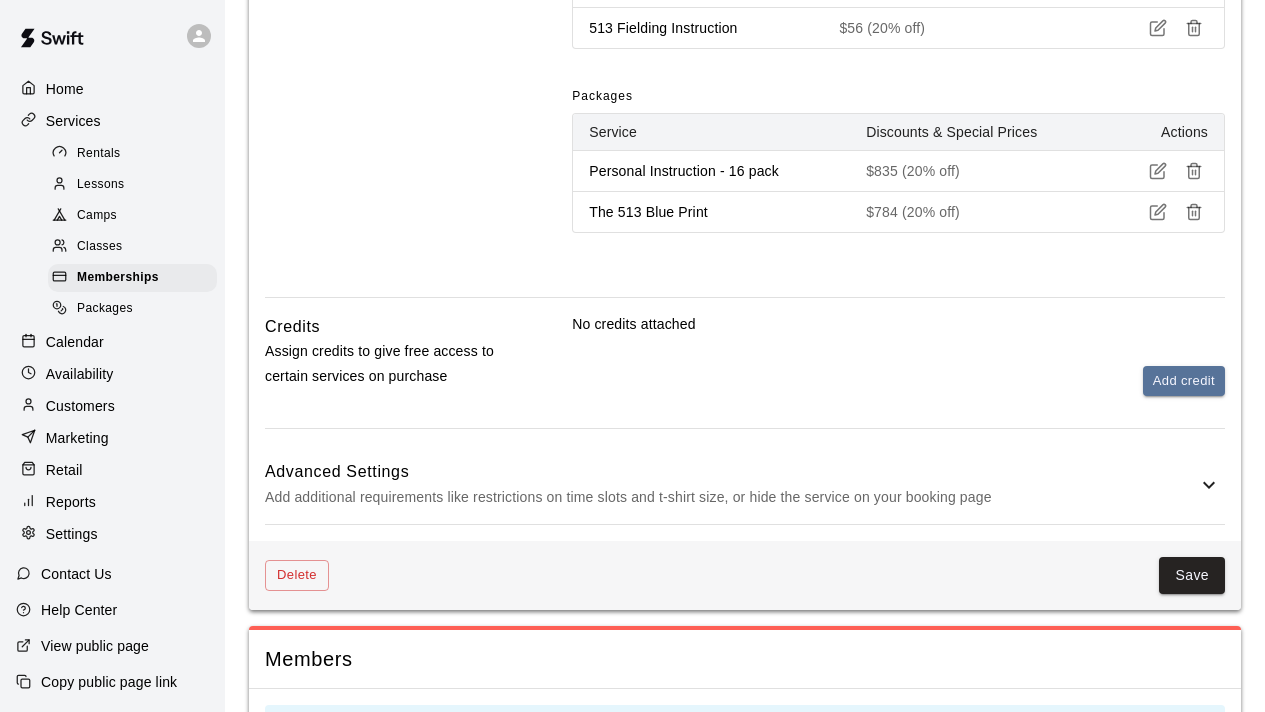 scroll, scrollTop: 1637, scrollLeft: 0, axis: vertical 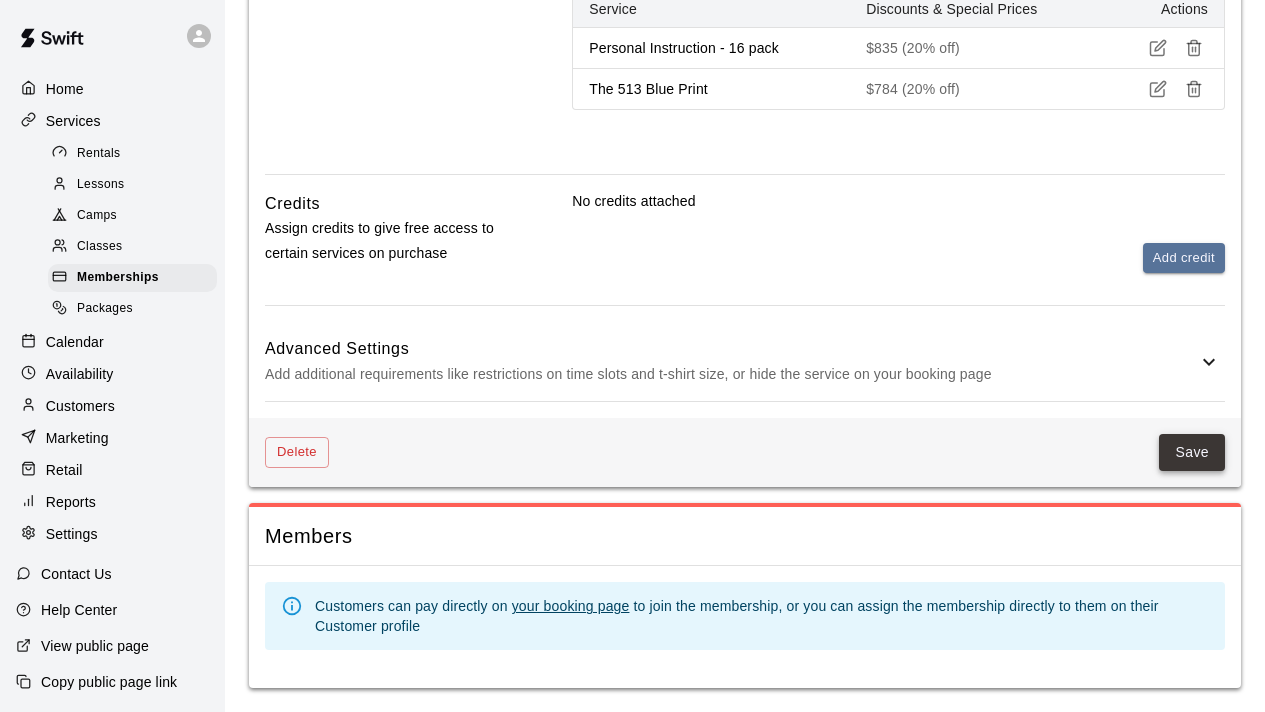 type on "**********" 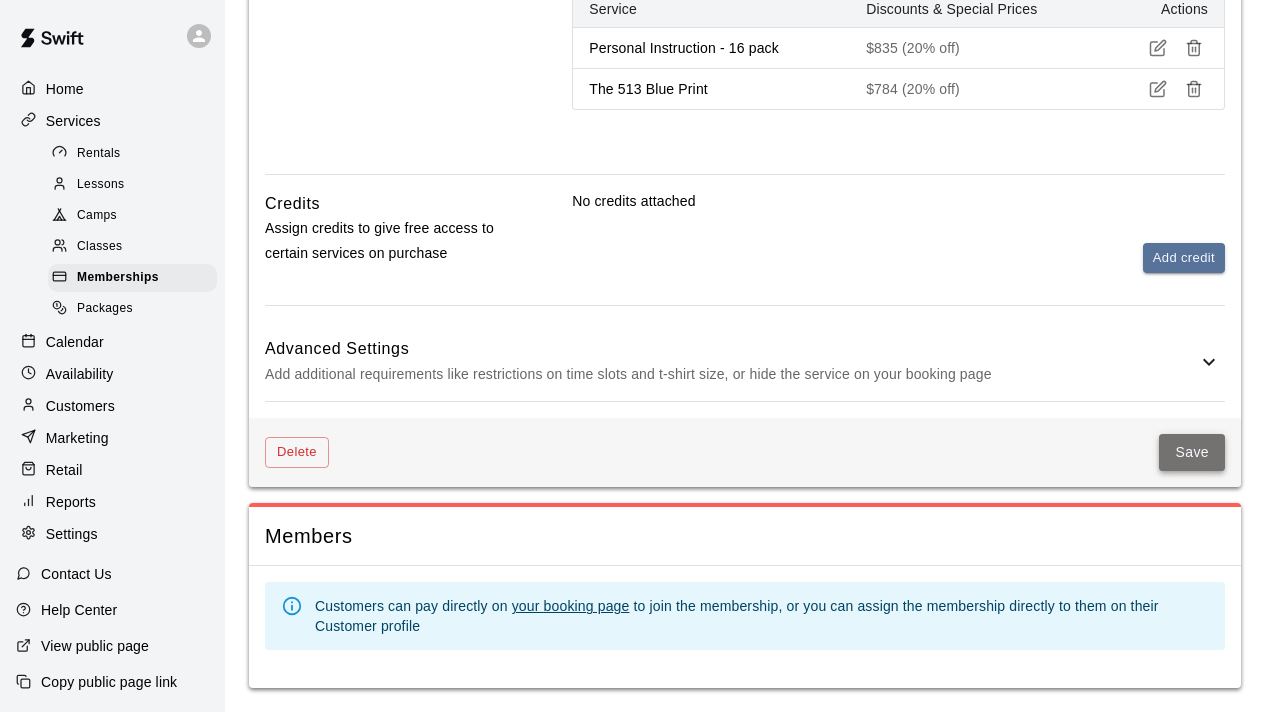 click on "Save" at bounding box center [1192, 452] 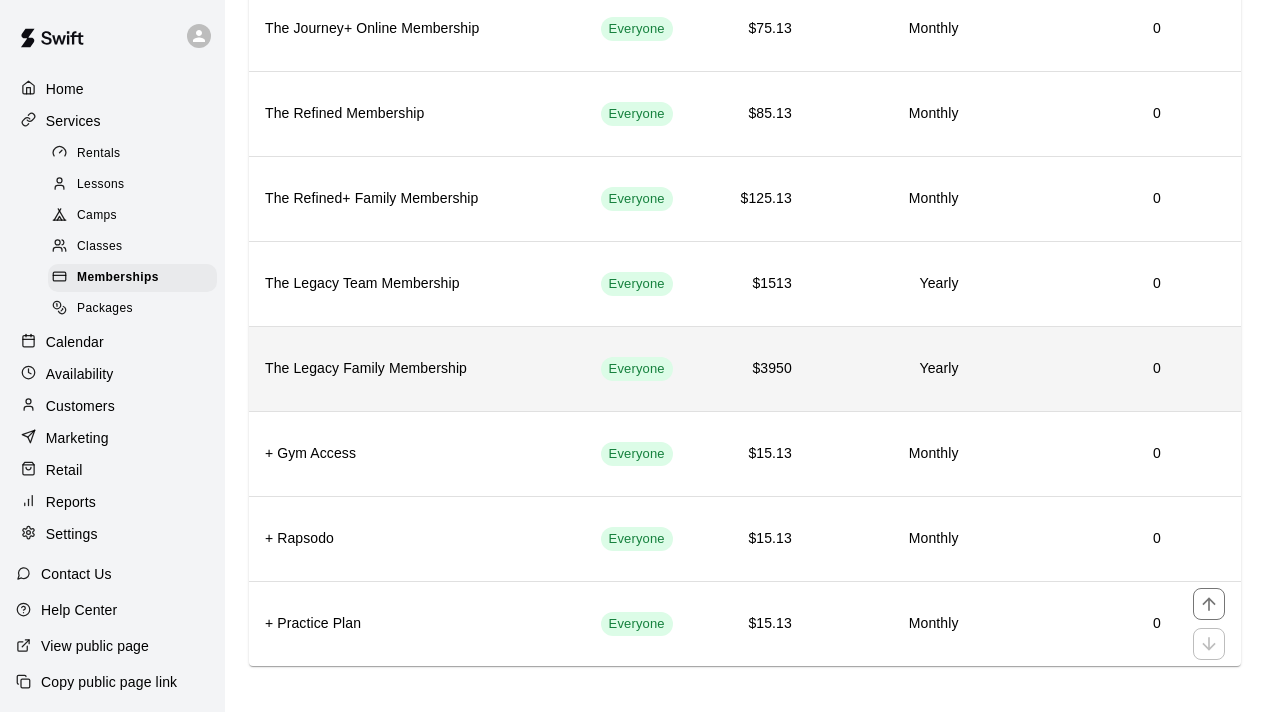 scroll, scrollTop: 478, scrollLeft: 0, axis: vertical 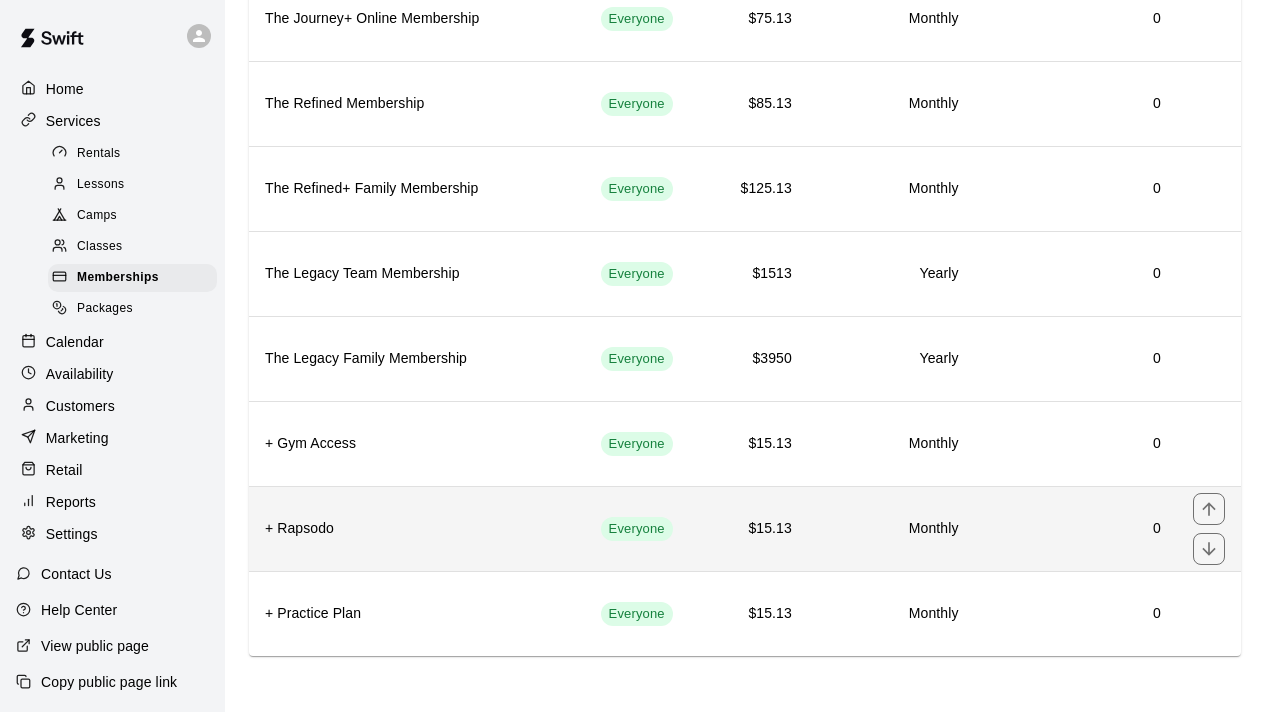 click on "+ Rapsodo" at bounding box center [417, 528] 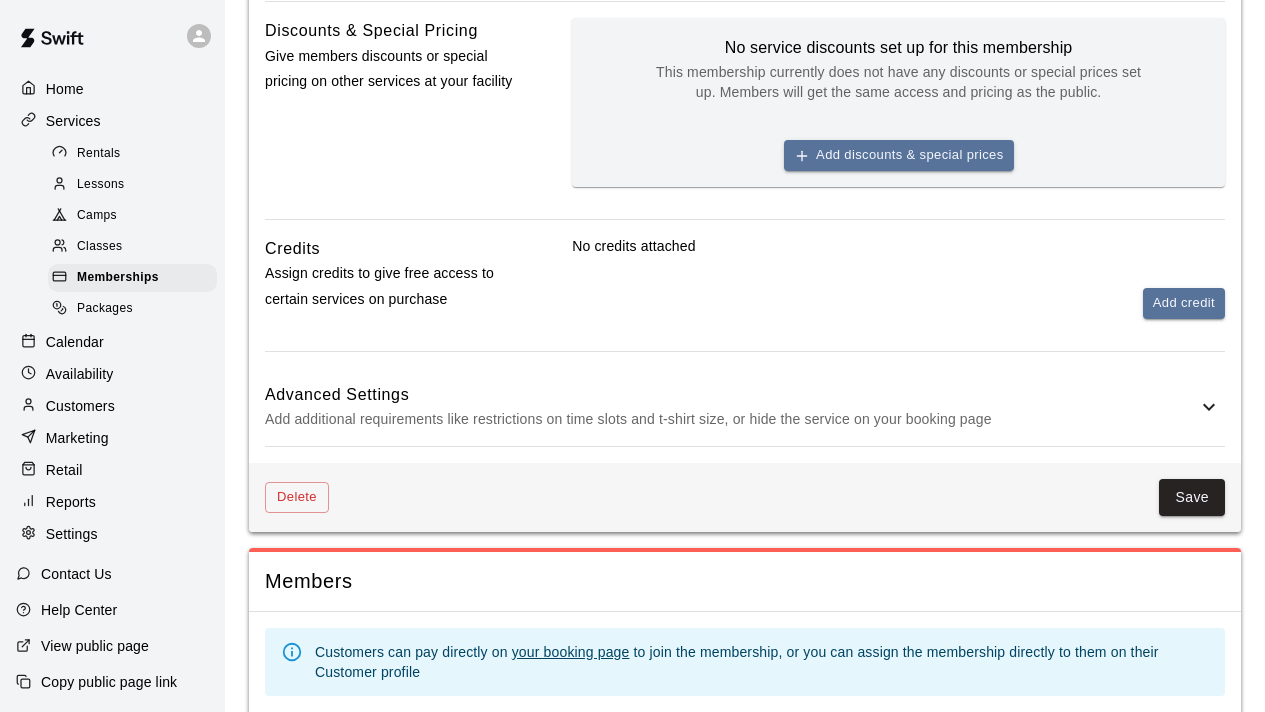scroll, scrollTop: 811, scrollLeft: 0, axis: vertical 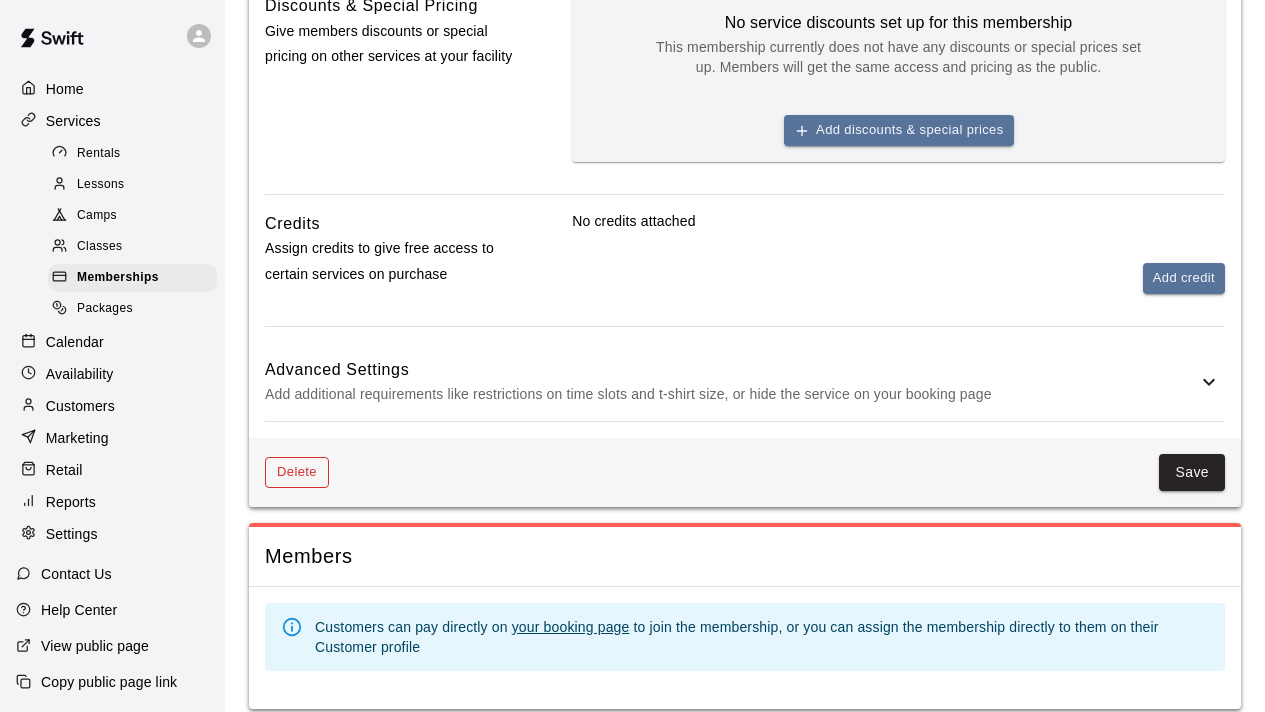click on "Delete" at bounding box center [297, 472] 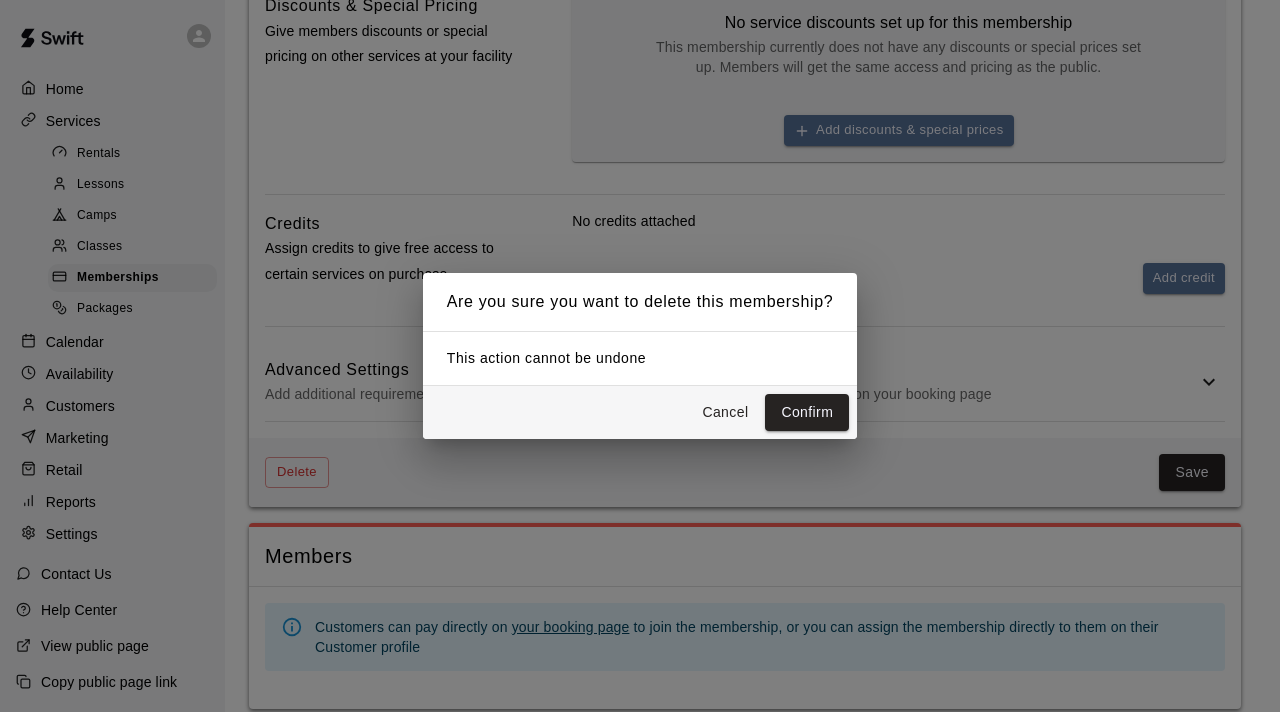 click on "Cancel" at bounding box center (725, 412) 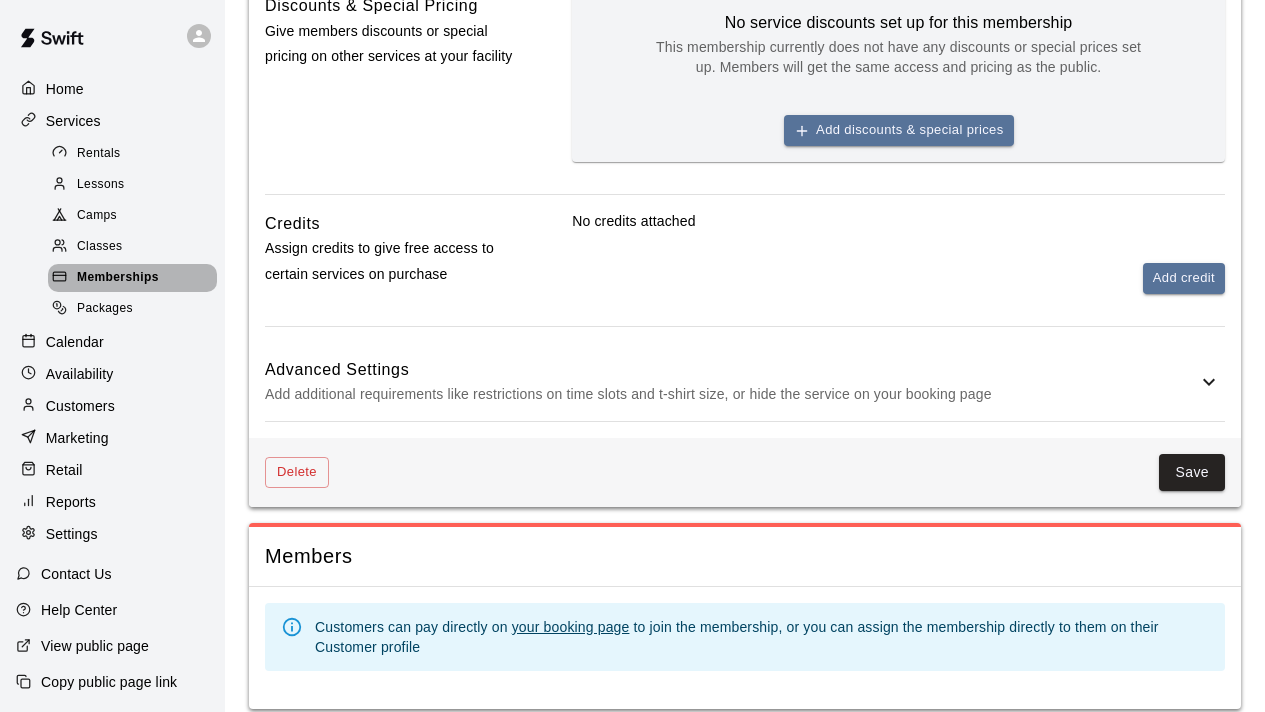 click on "Memberships" at bounding box center (118, 278) 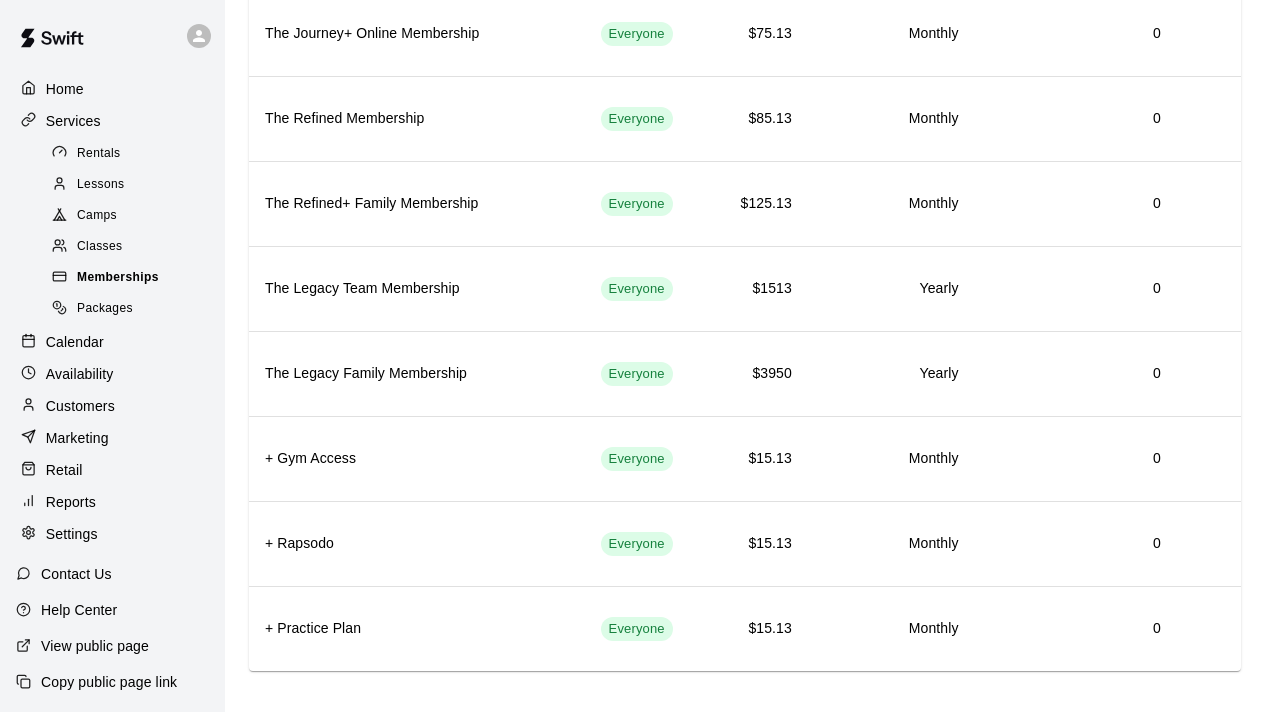 scroll, scrollTop: 478, scrollLeft: 0, axis: vertical 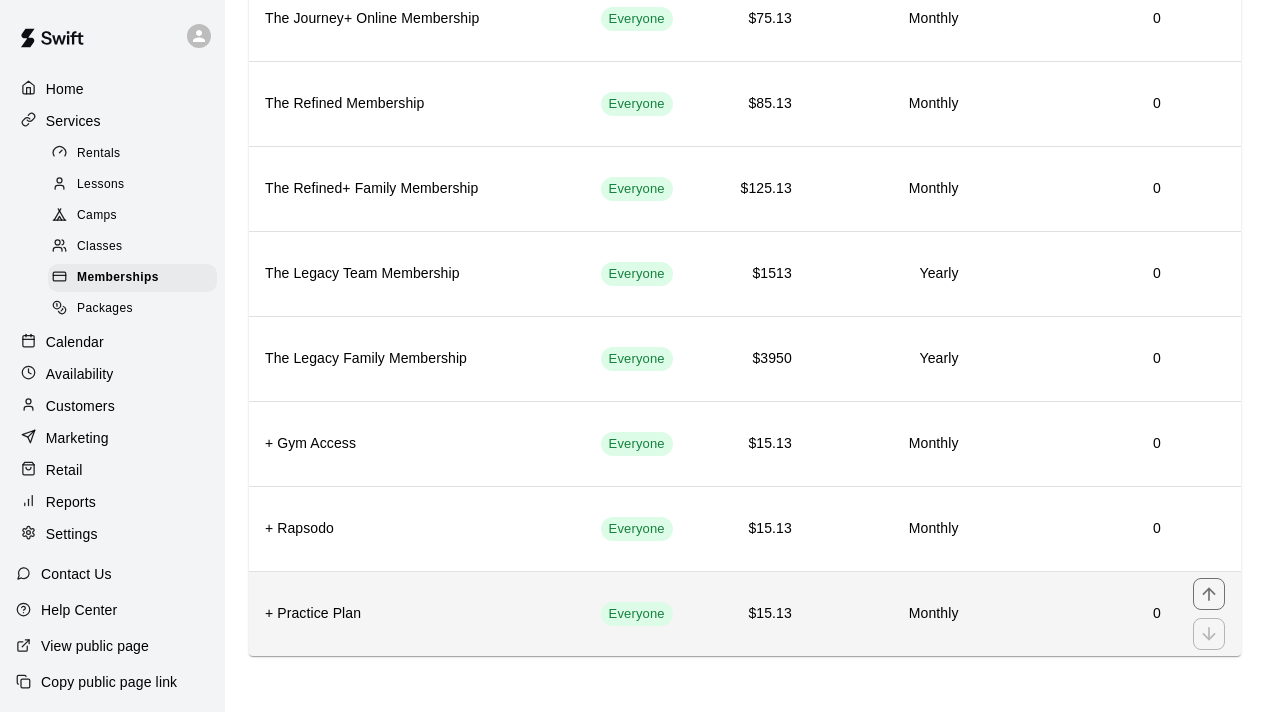 click on "+ Practice Plan" at bounding box center [417, 613] 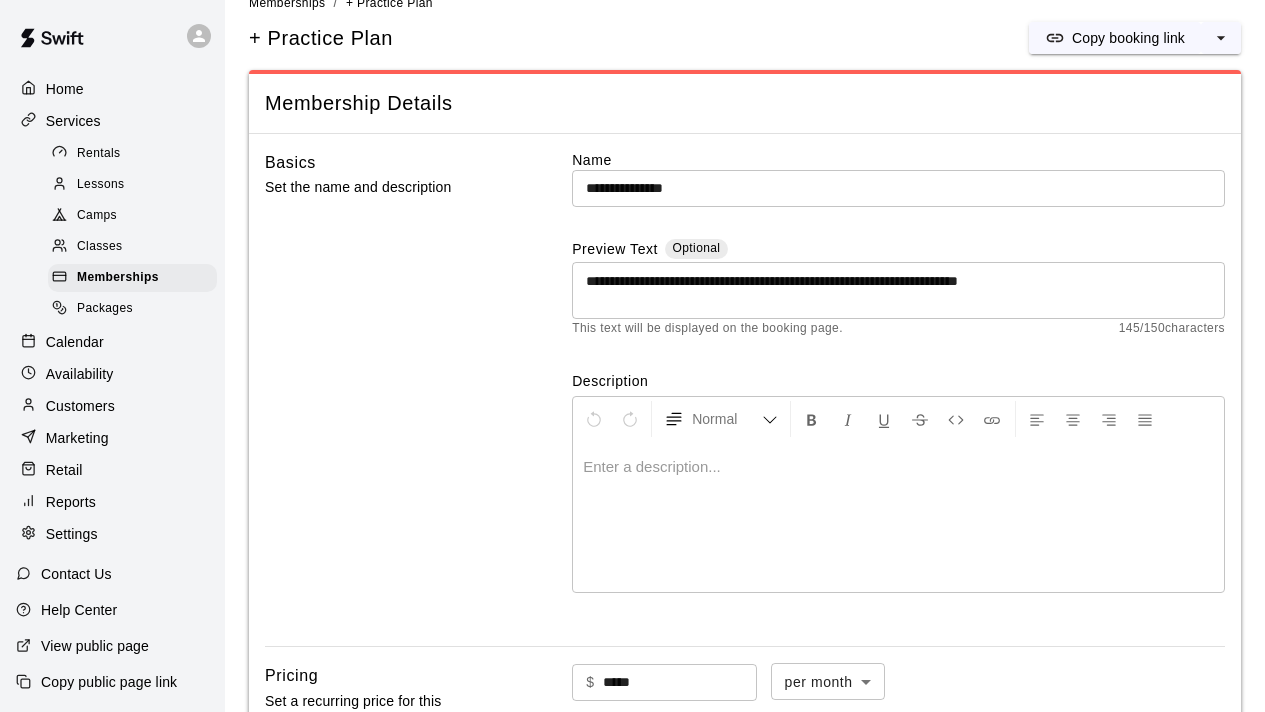 scroll, scrollTop: 831, scrollLeft: 0, axis: vertical 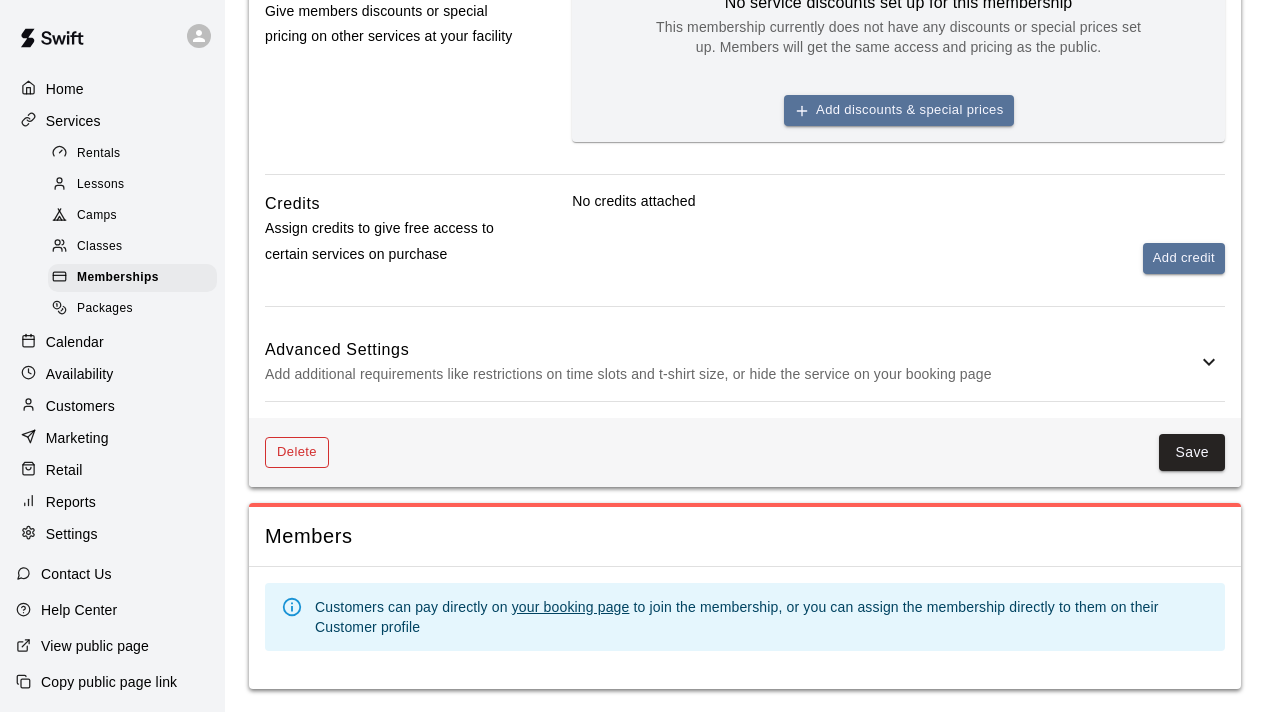click on "Delete" at bounding box center (297, 452) 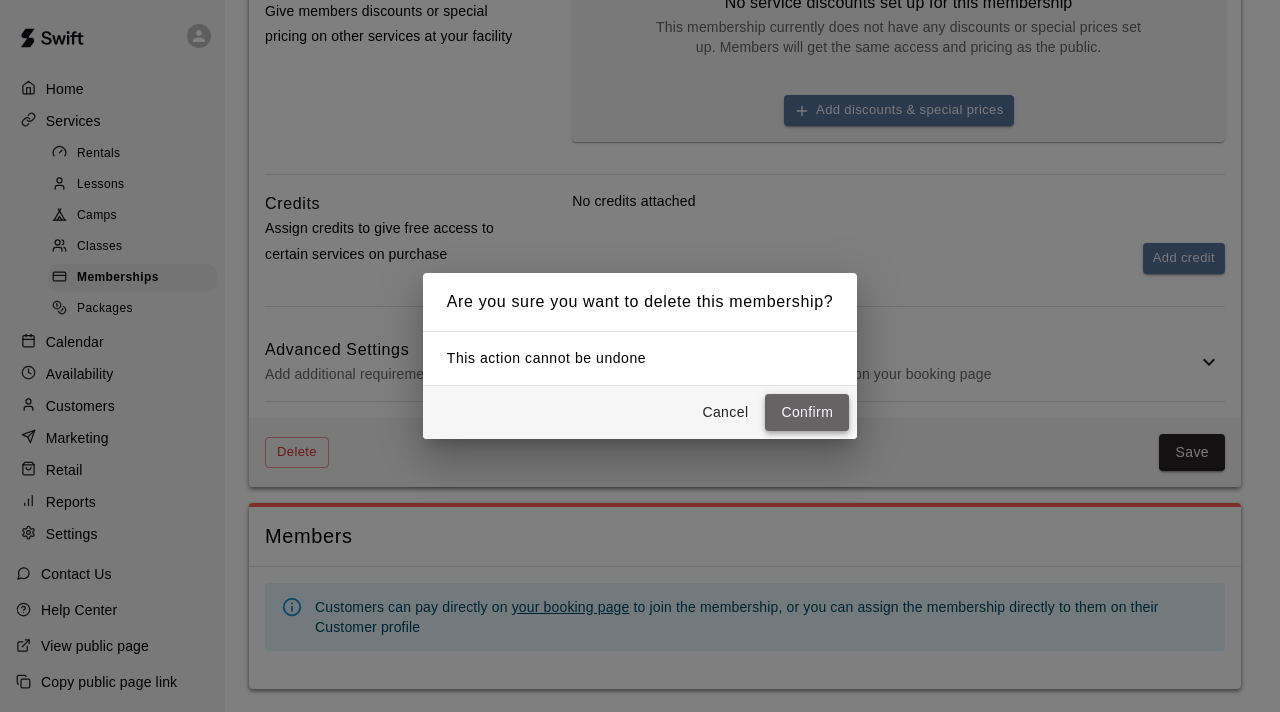 click on "Confirm" at bounding box center [807, 412] 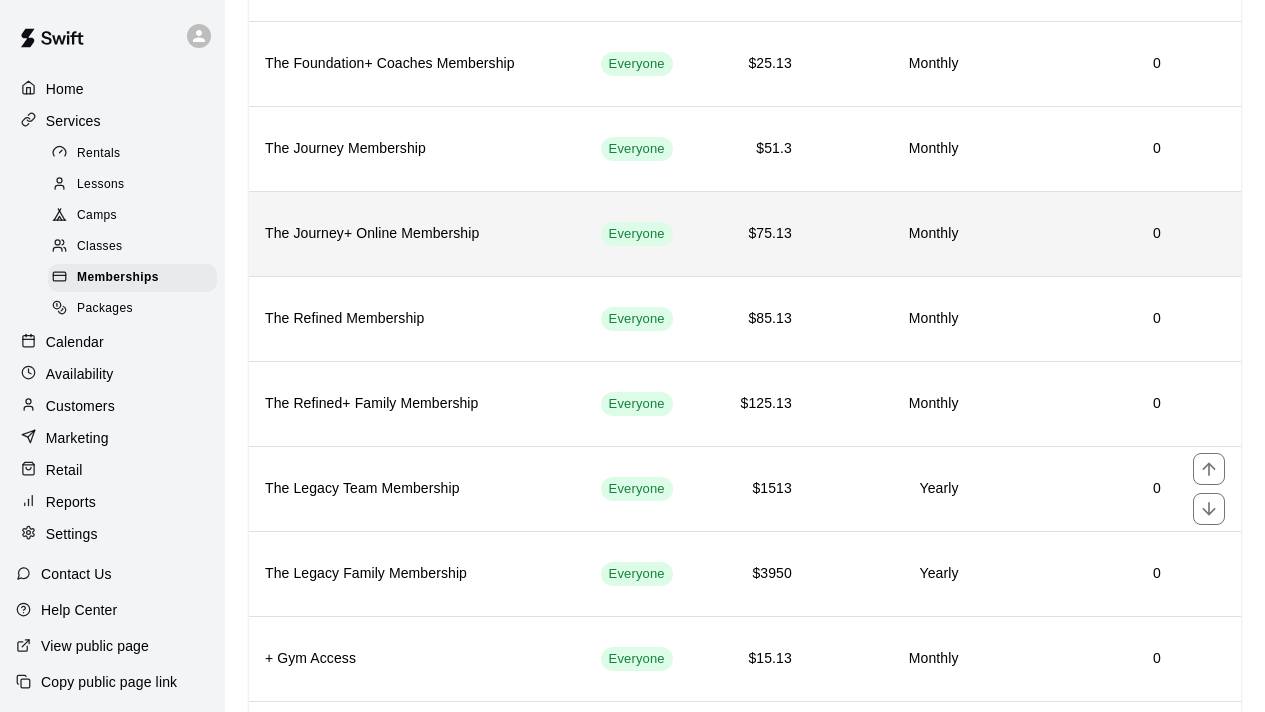scroll, scrollTop: 263, scrollLeft: 0, axis: vertical 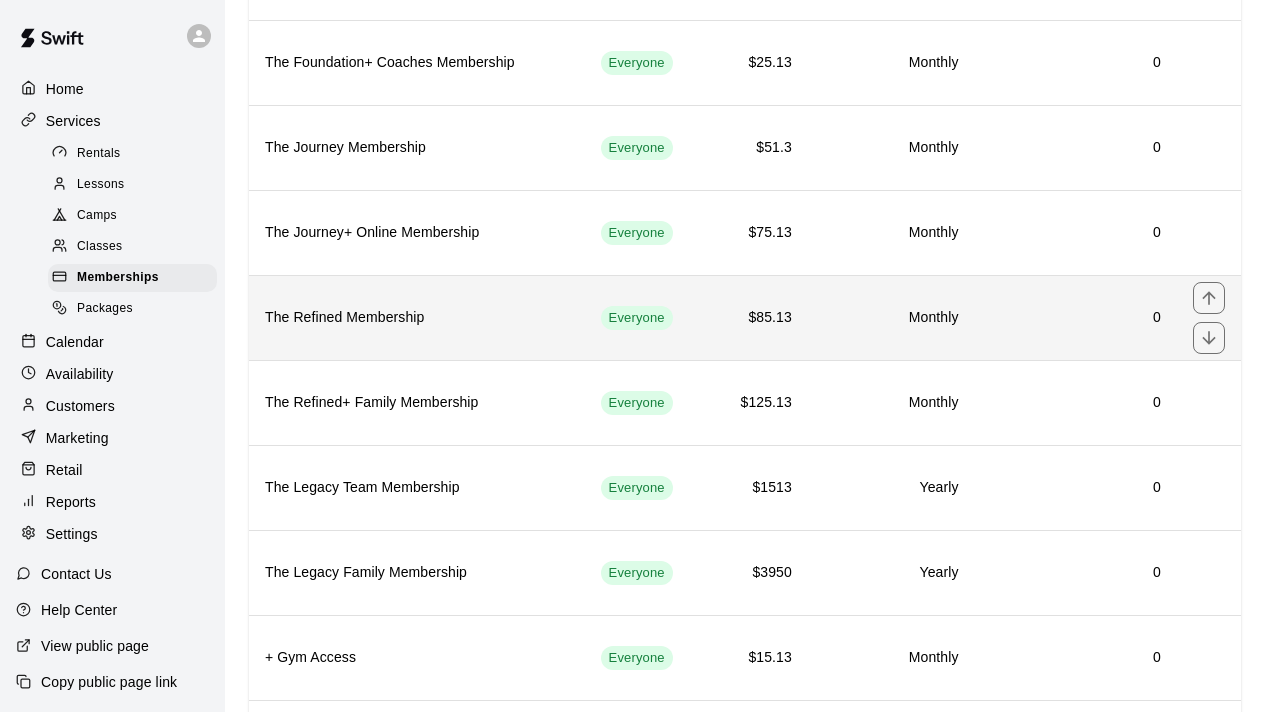 click on "The Refined Membership" at bounding box center (417, 318) 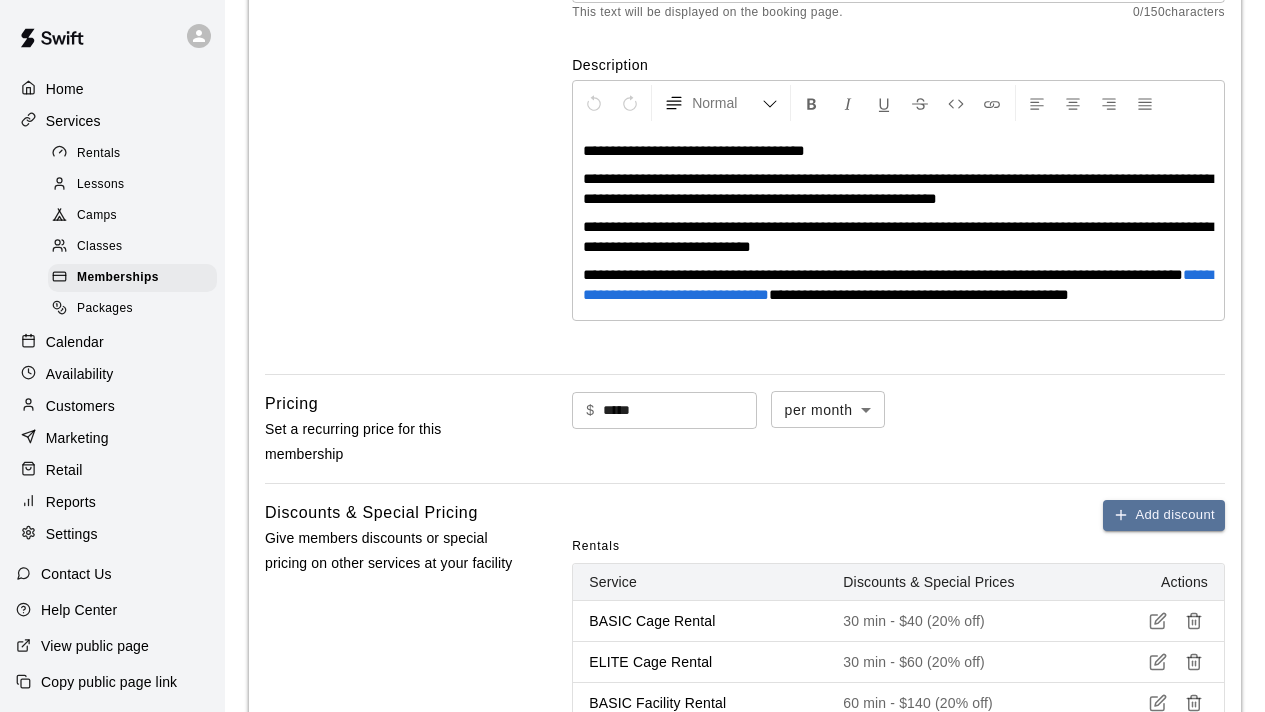 scroll, scrollTop: 290, scrollLeft: 0, axis: vertical 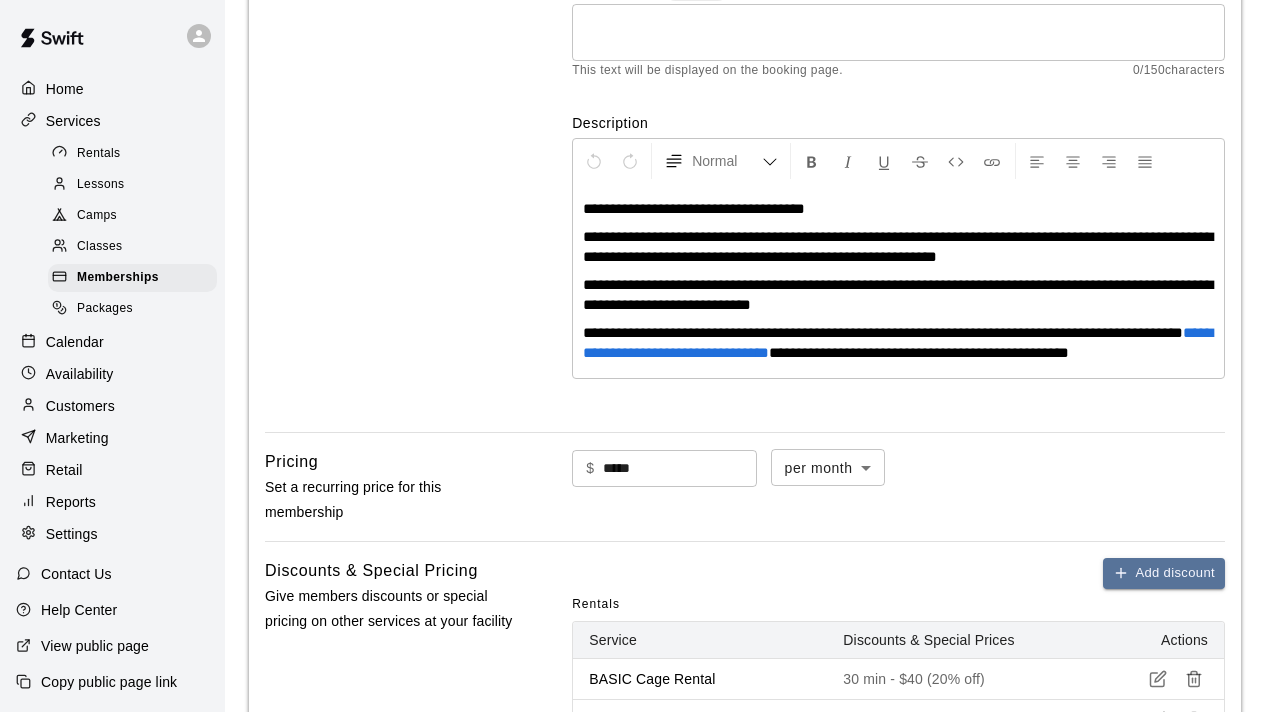 click on "Rentals" at bounding box center [99, 154] 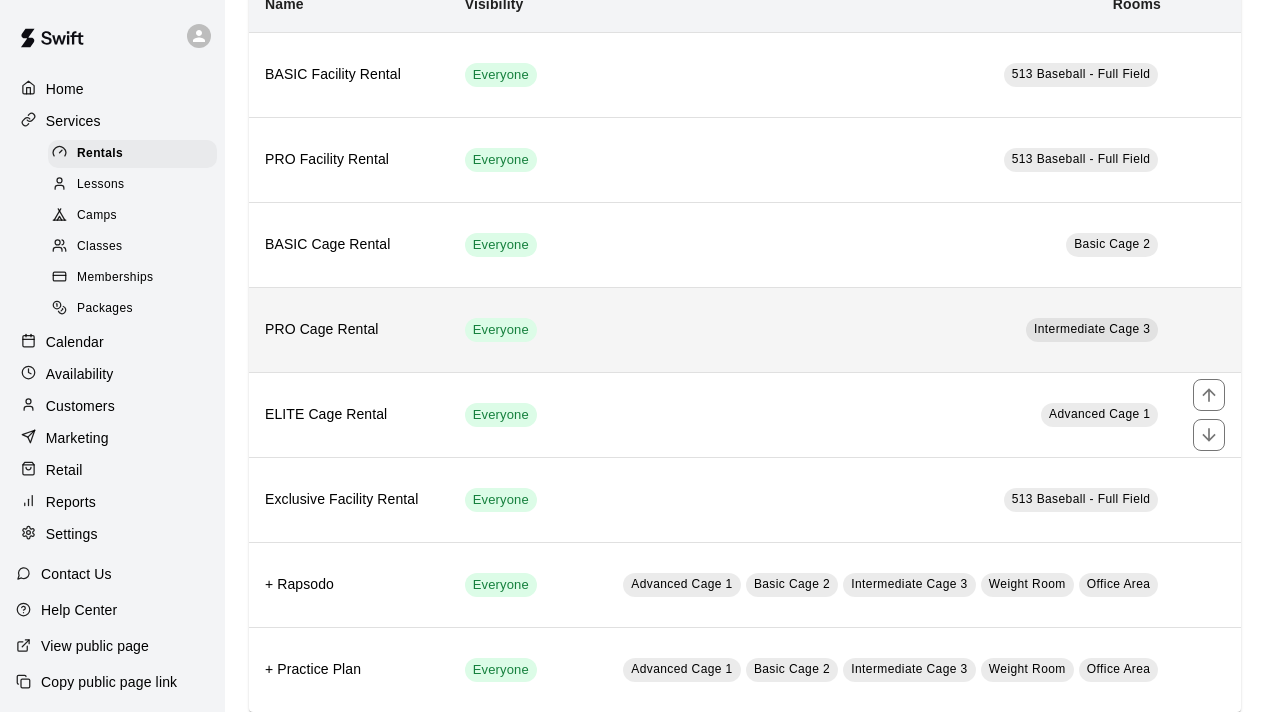 scroll, scrollTop: 207, scrollLeft: 0, axis: vertical 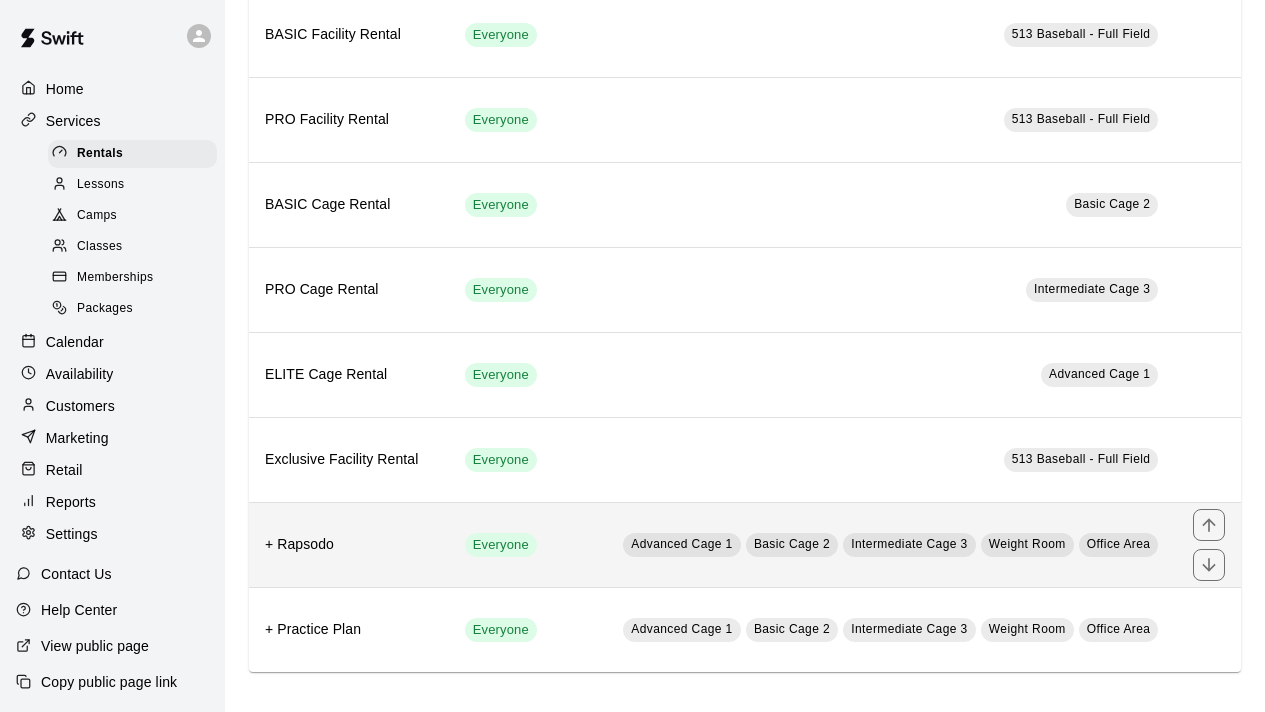 click on "+ Rapsodo" at bounding box center [349, 545] 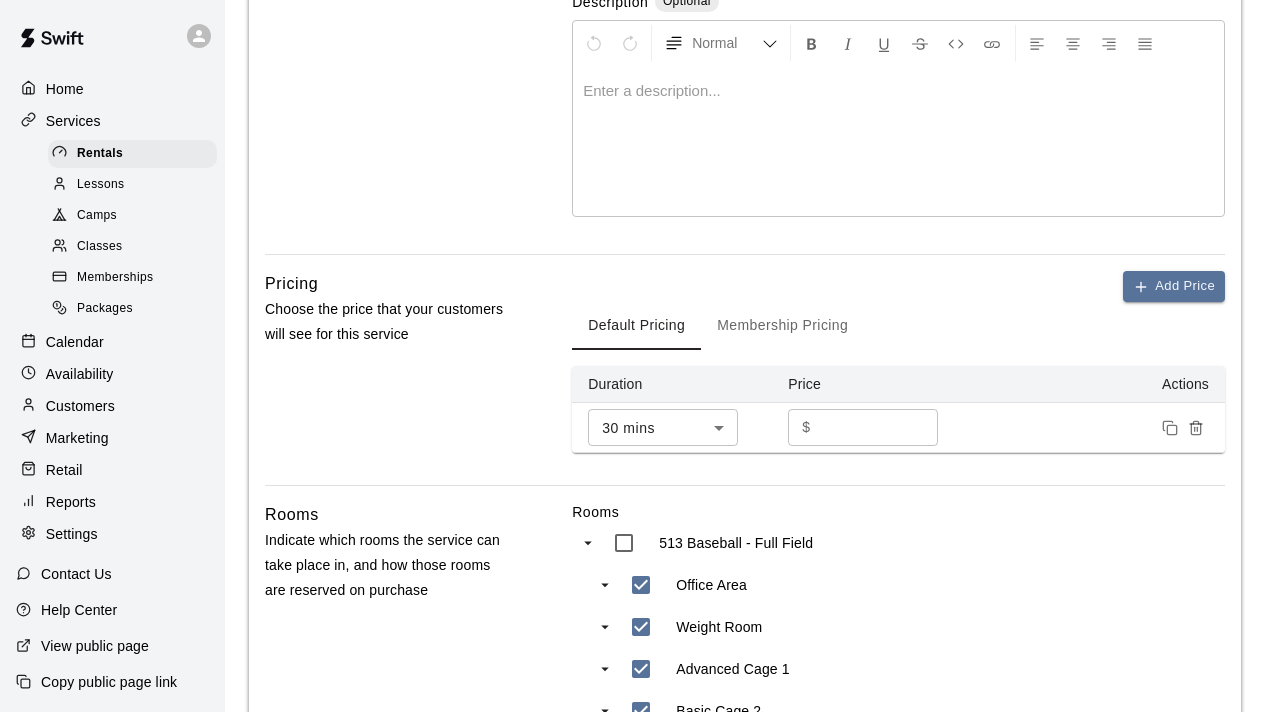 scroll, scrollTop: 418, scrollLeft: 0, axis: vertical 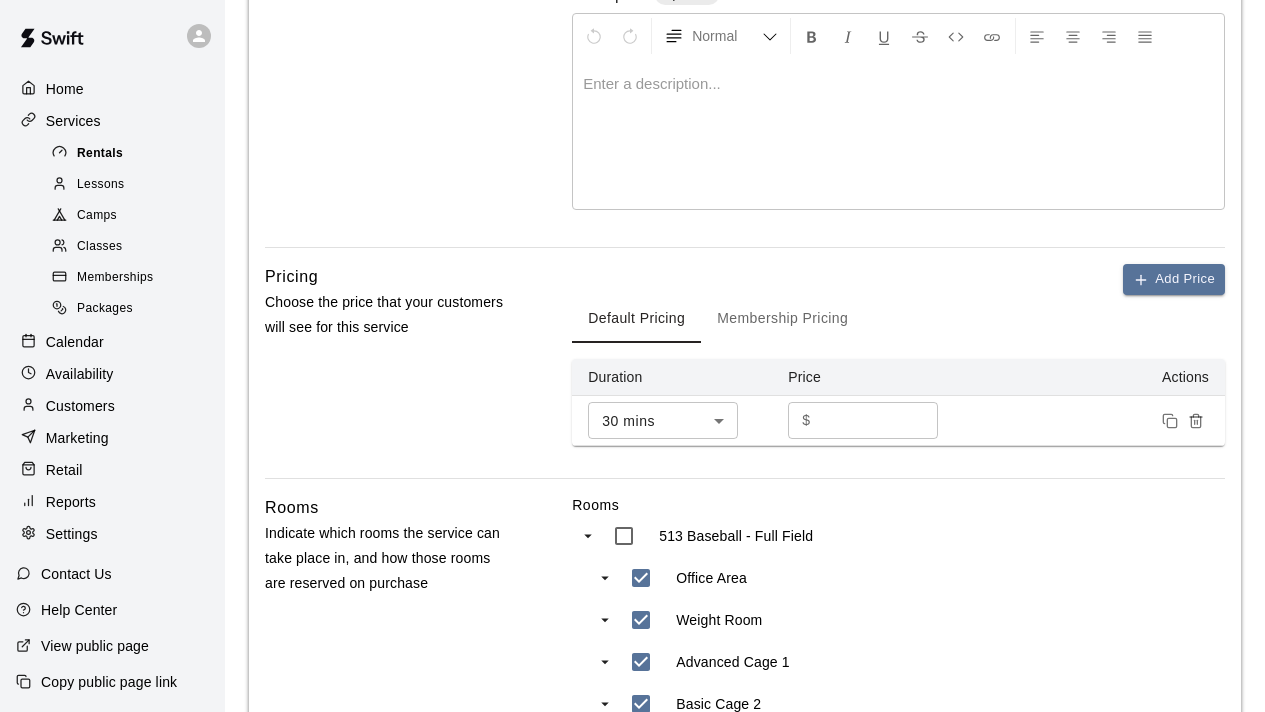 click on "Rentals" at bounding box center [100, 154] 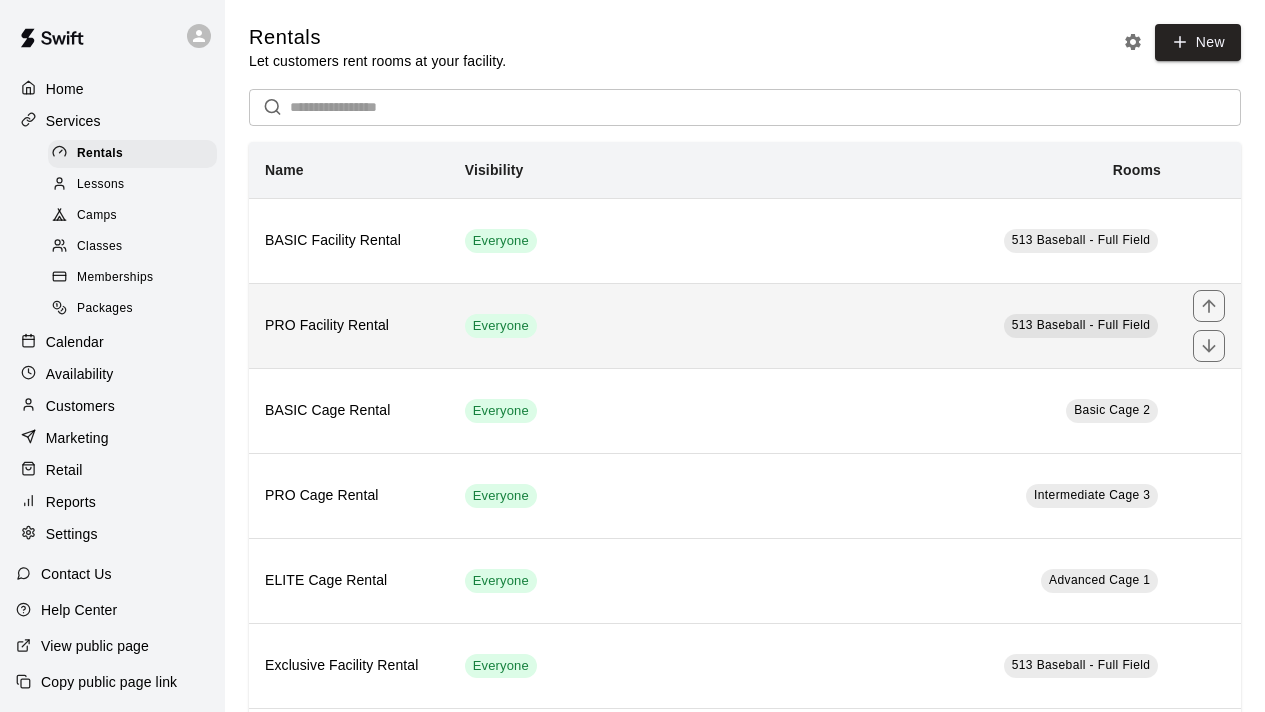 click on "PRO Facility Rental" at bounding box center [349, 326] 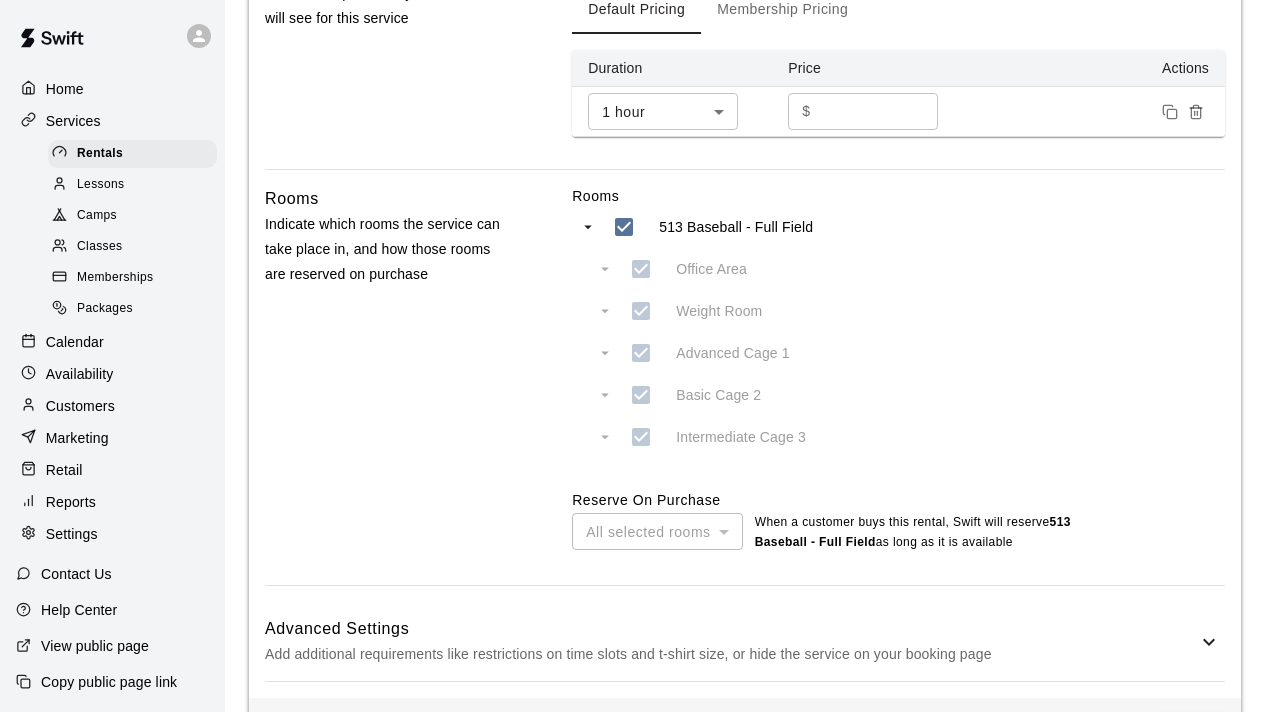 scroll, scrollTop: 1123, scrollLeft: 0, axis: vertical 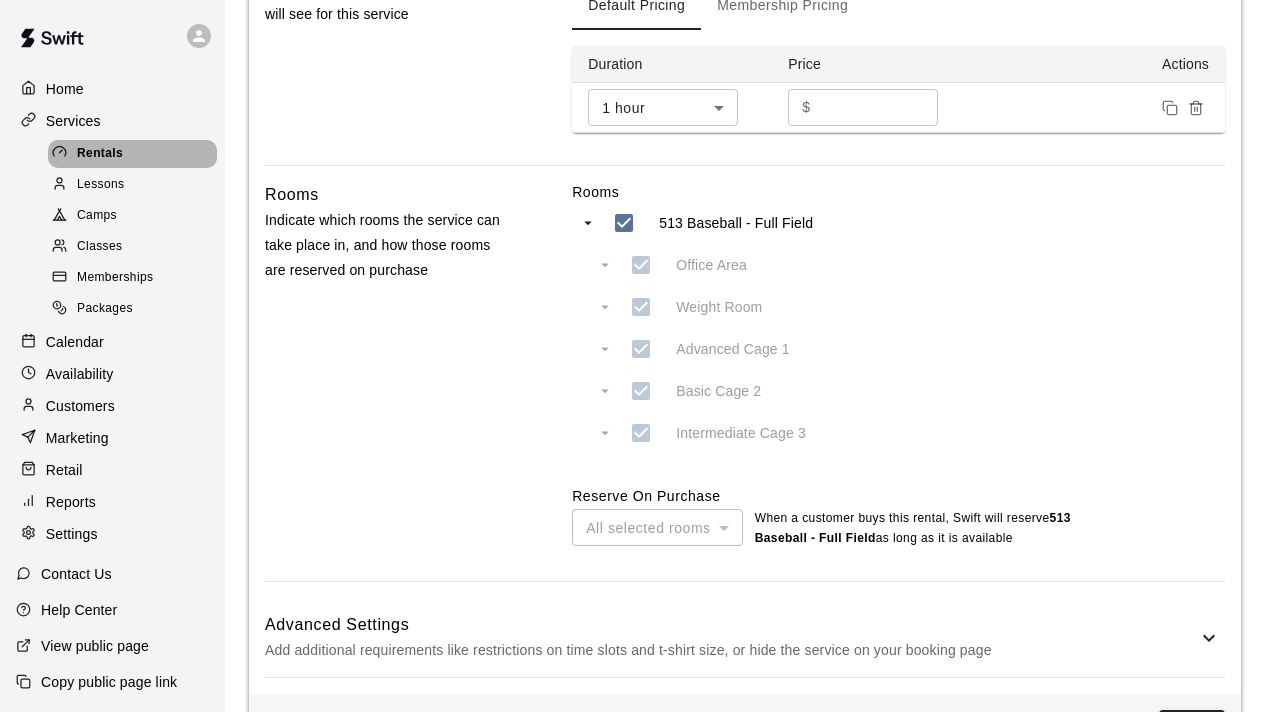 click on "Rentals" at bounding box center (100, 154) 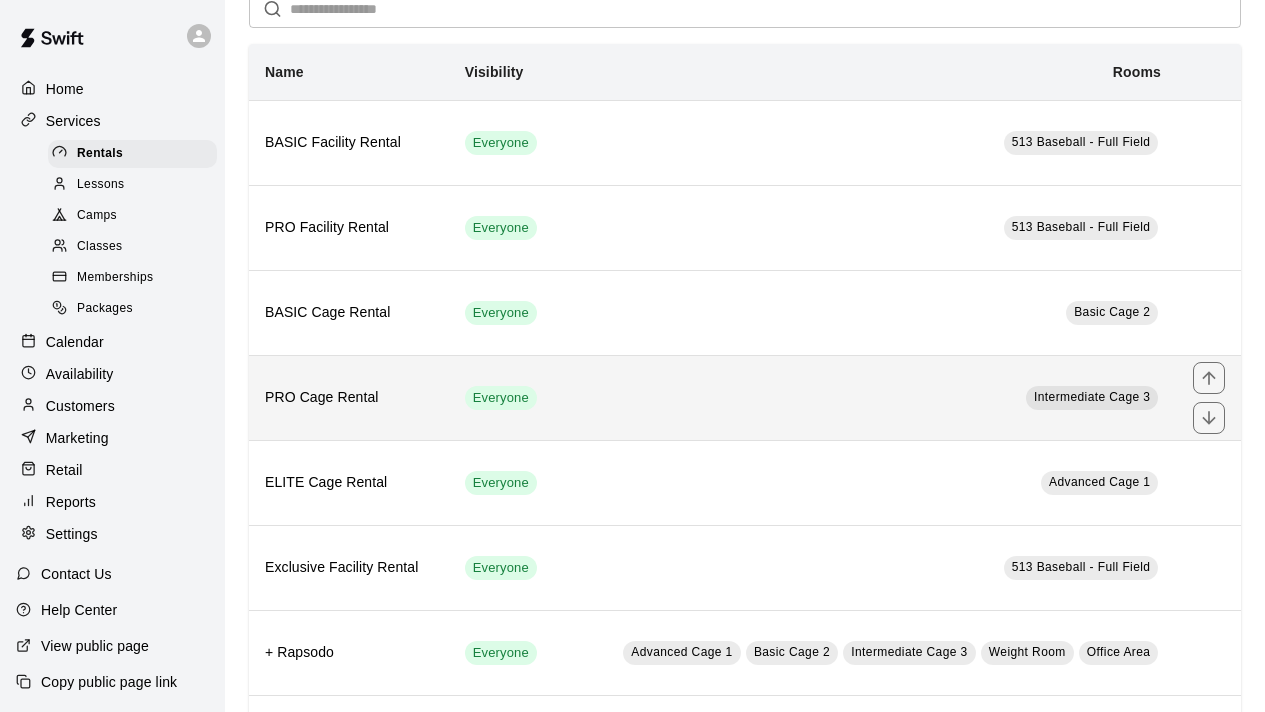scroll, scrollTop: 101, scrollLeft: 0, axis: vertical 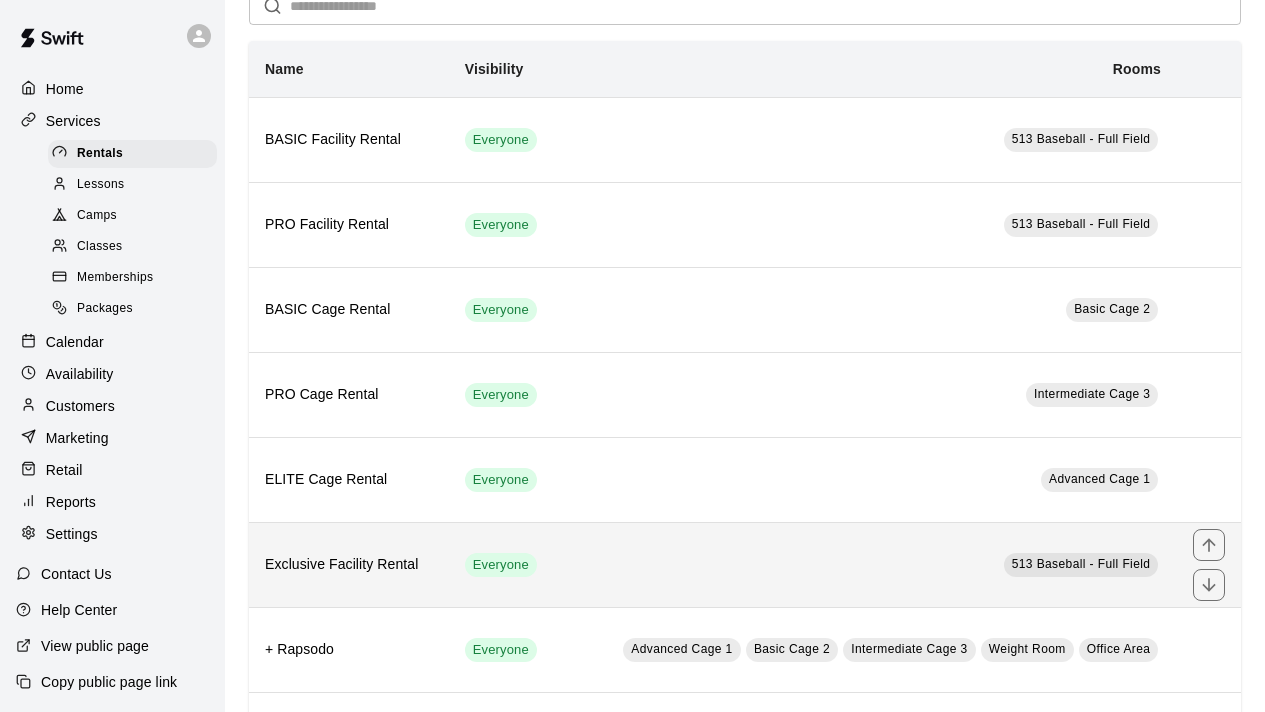 click on "Exclusive Facility Rental" at bounding box center [349, 565] 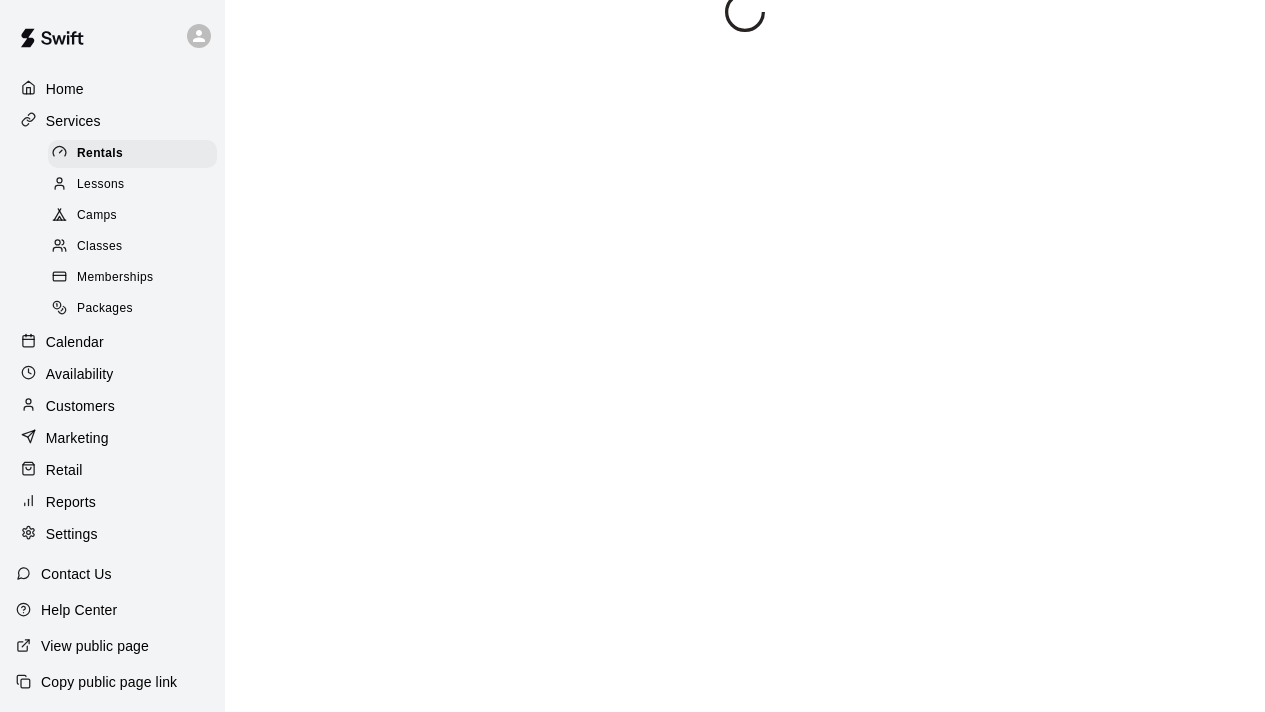scroll, scrollTop: 0, scrollLeft: 0, axis: both 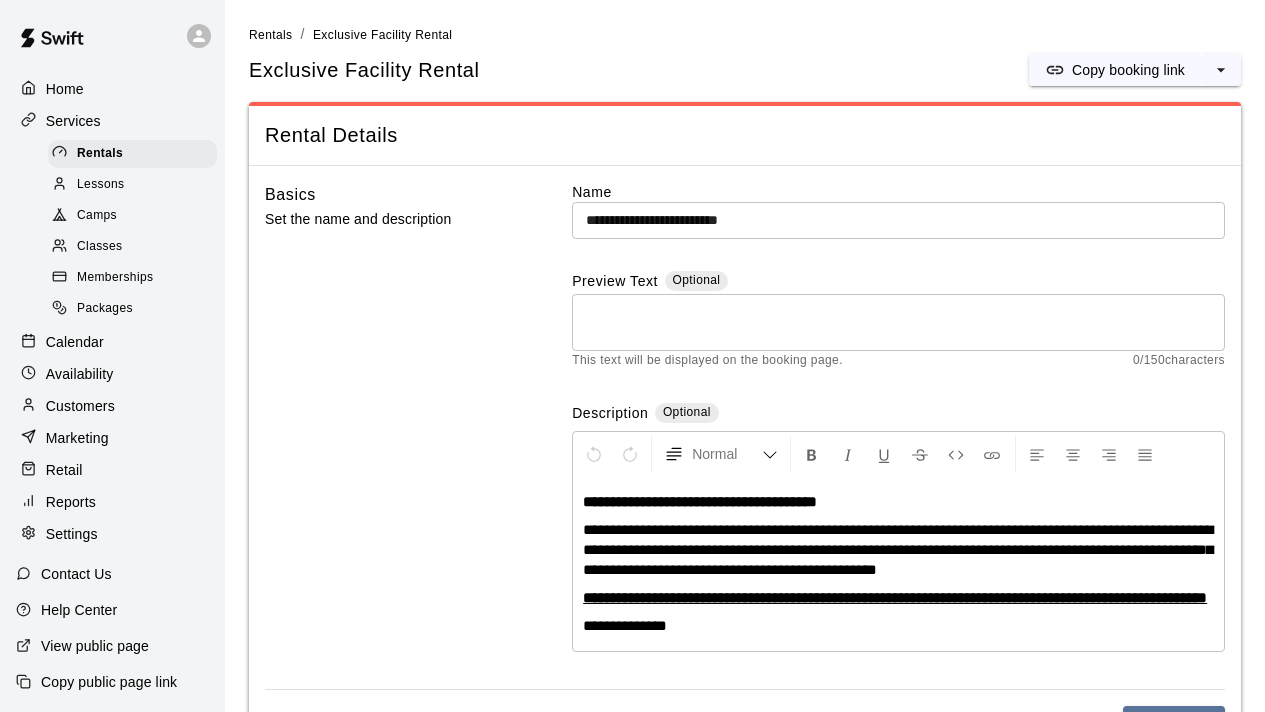 click on "**********" at bounding box center [898, 549] 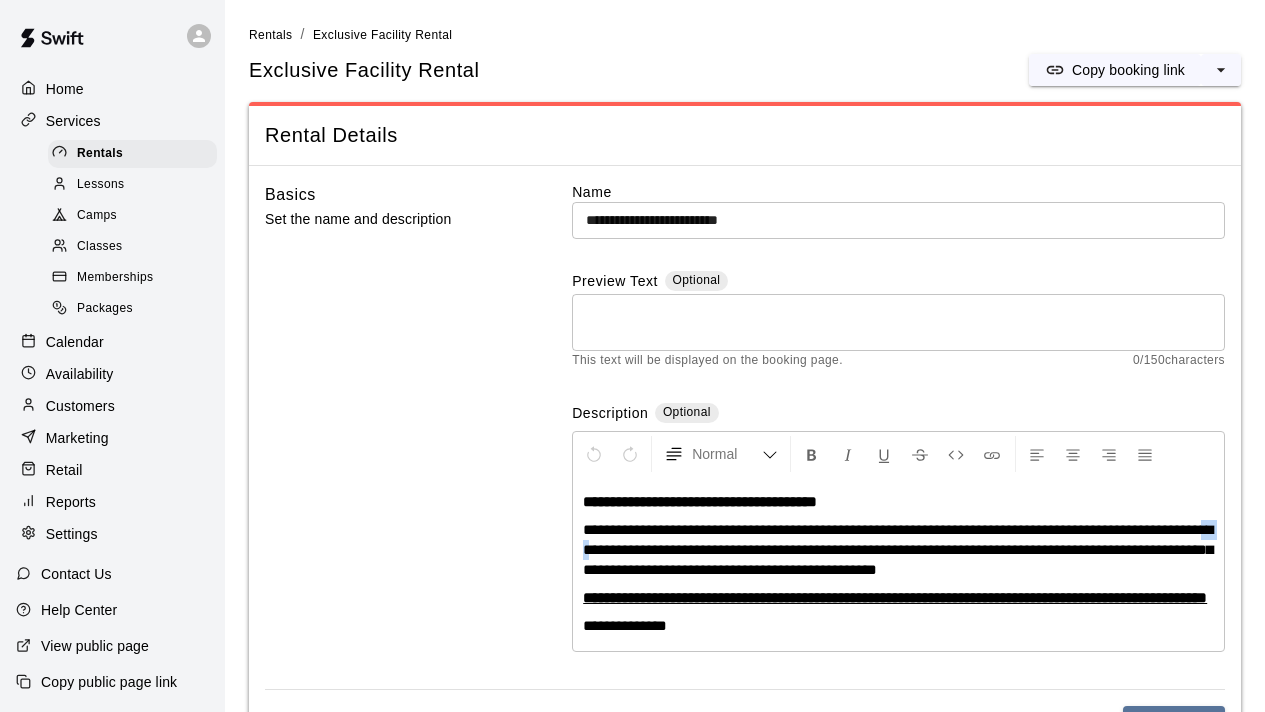 click on "**********" at bounding box center (898, 549) 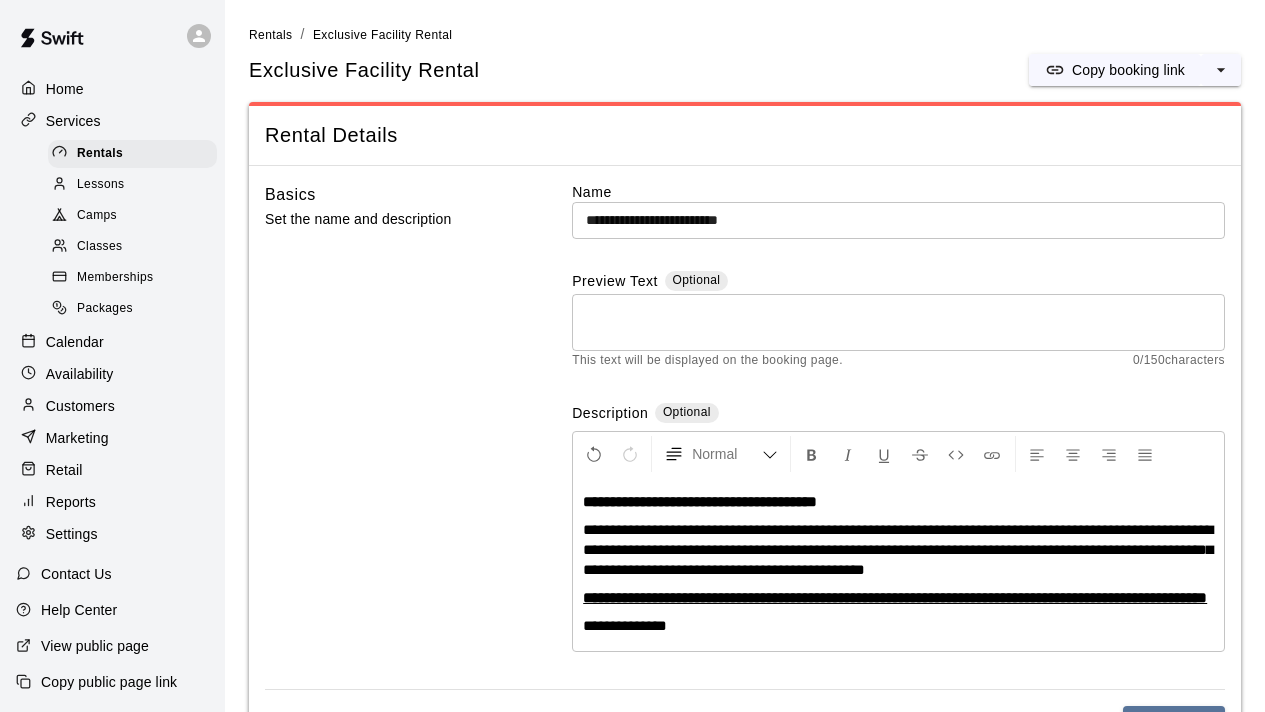 type 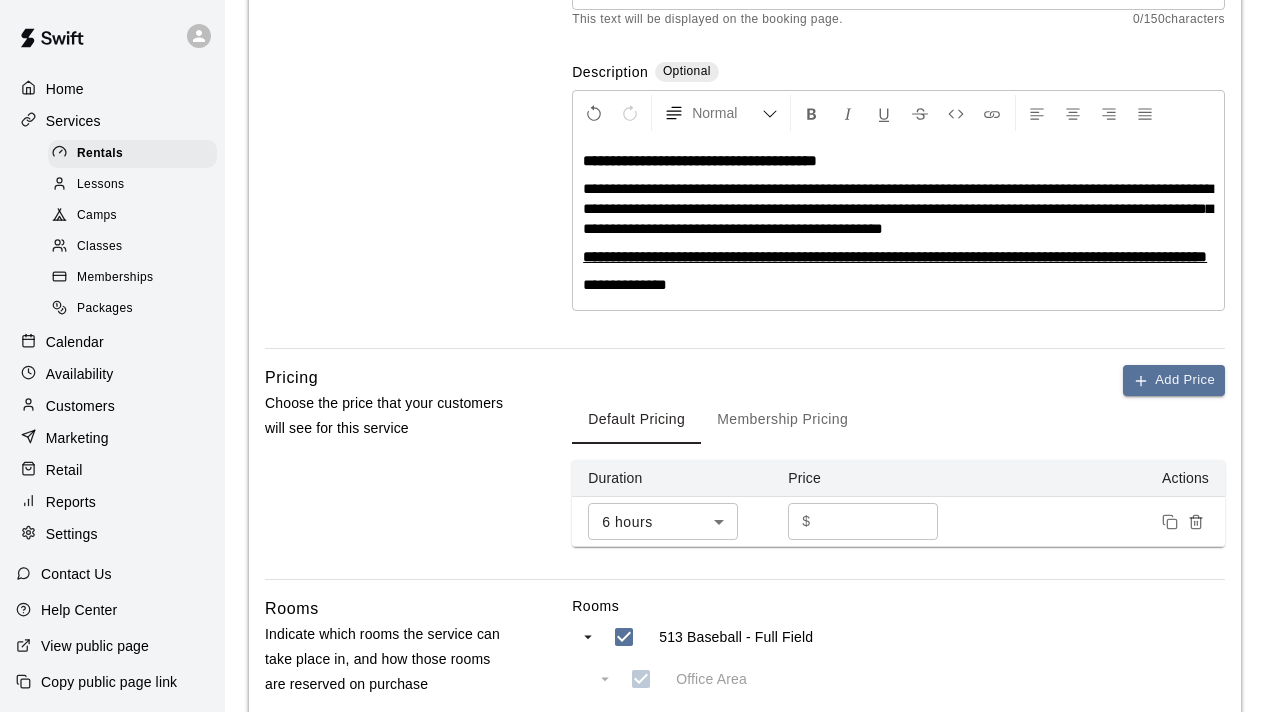 scroll, scrollTop: 342, scrollLeft: 0, axis: vertical 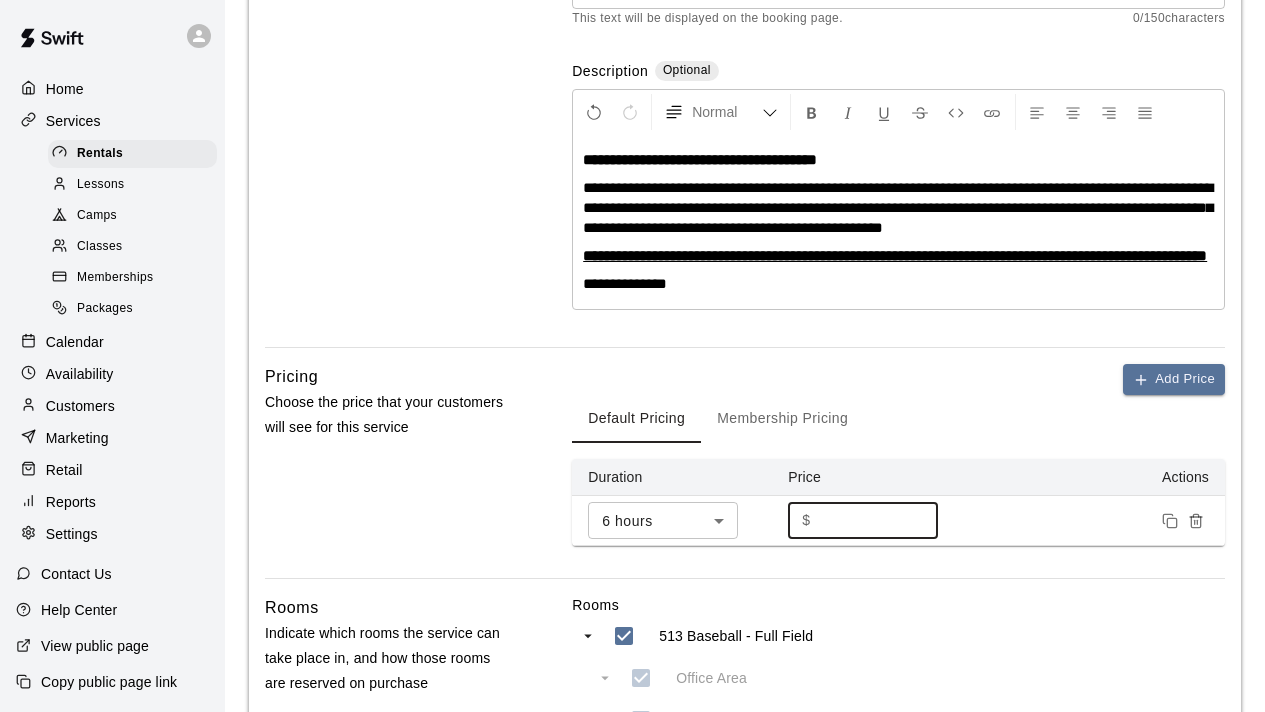 click on "***" at bounding box center (879, 520) 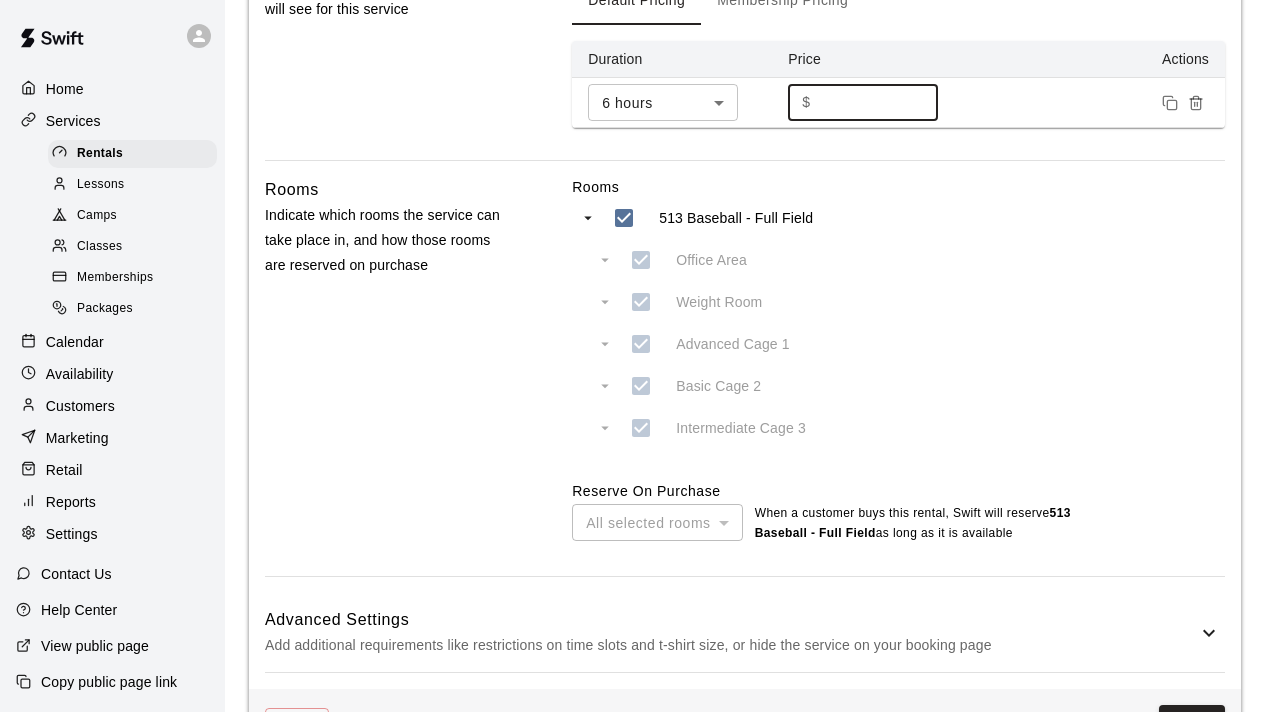 scroll, scrollTop: 850, scrollLeft: 0, axis: vertical 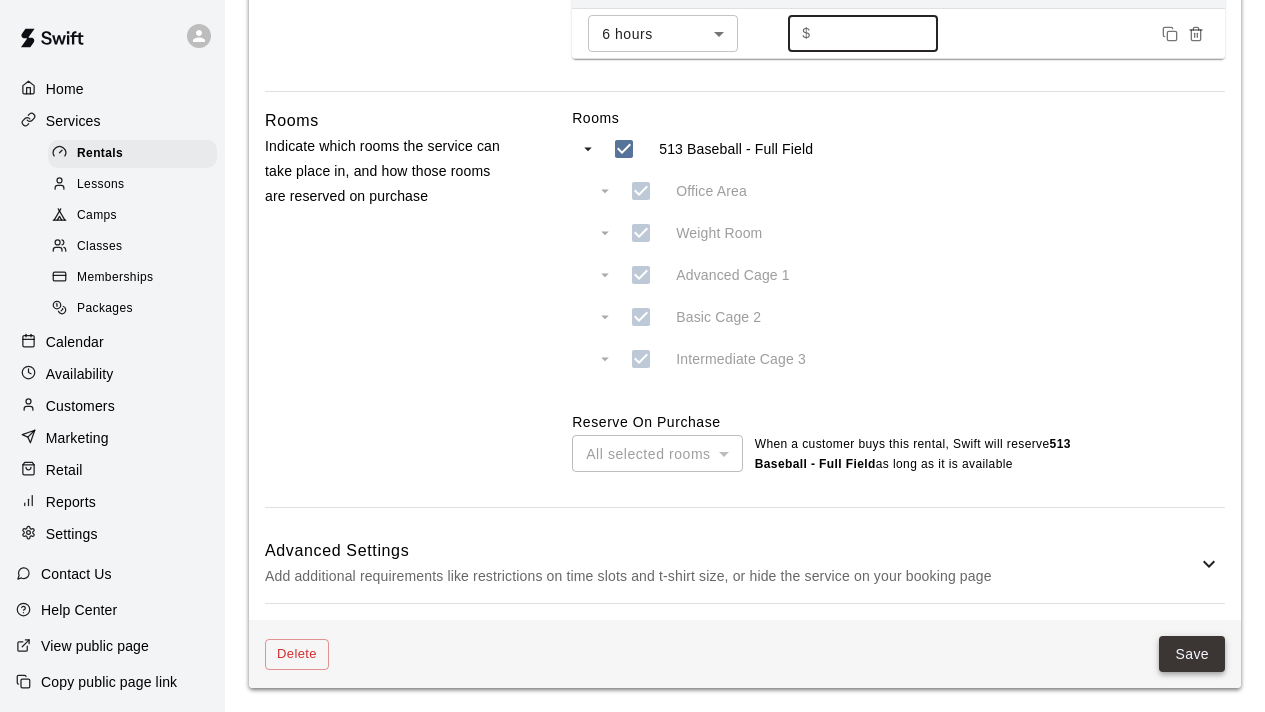 type on "****" 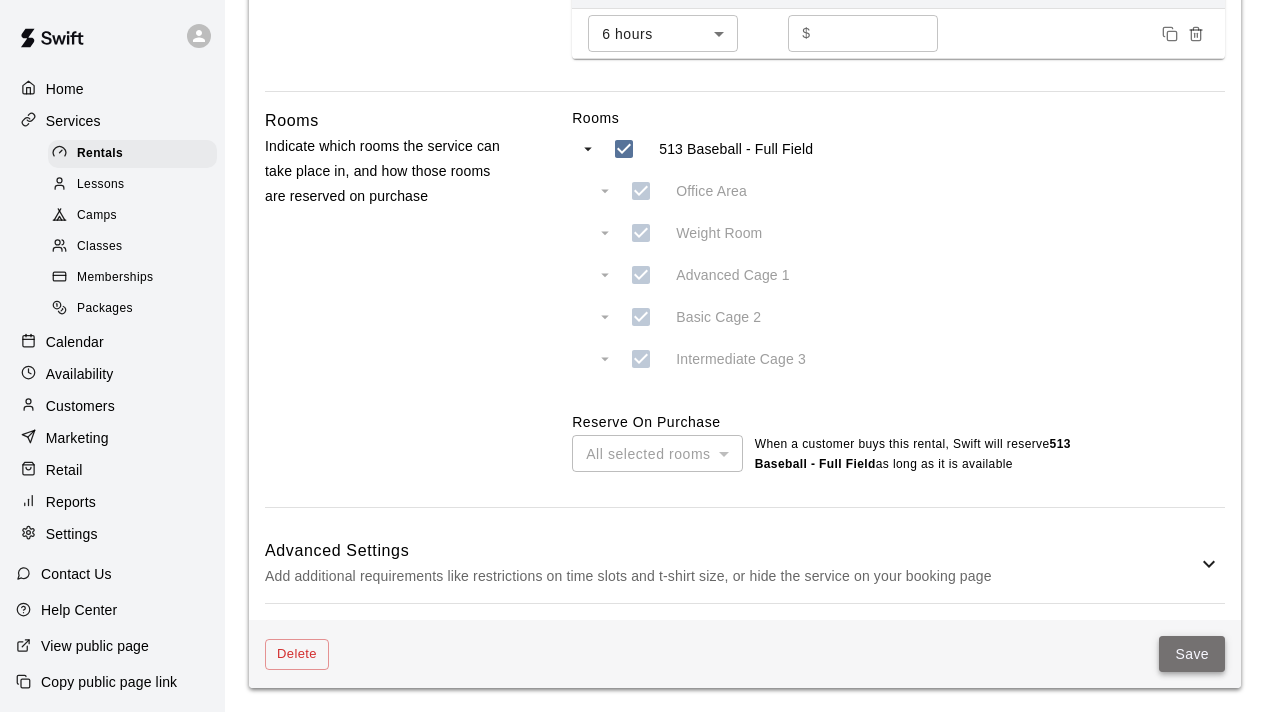 click on "Save" at bounding box center (1192, 654) 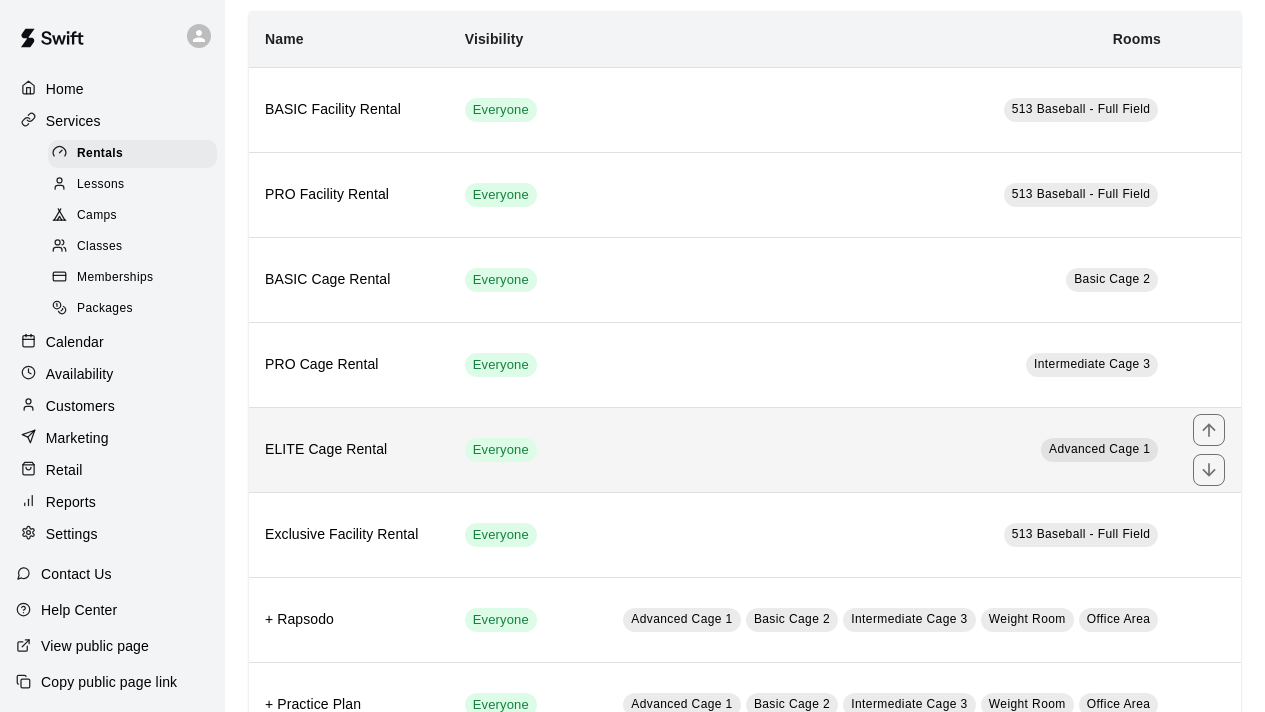 scroll, scrollTop: 163, scrollLeft: 0, axis: vertical 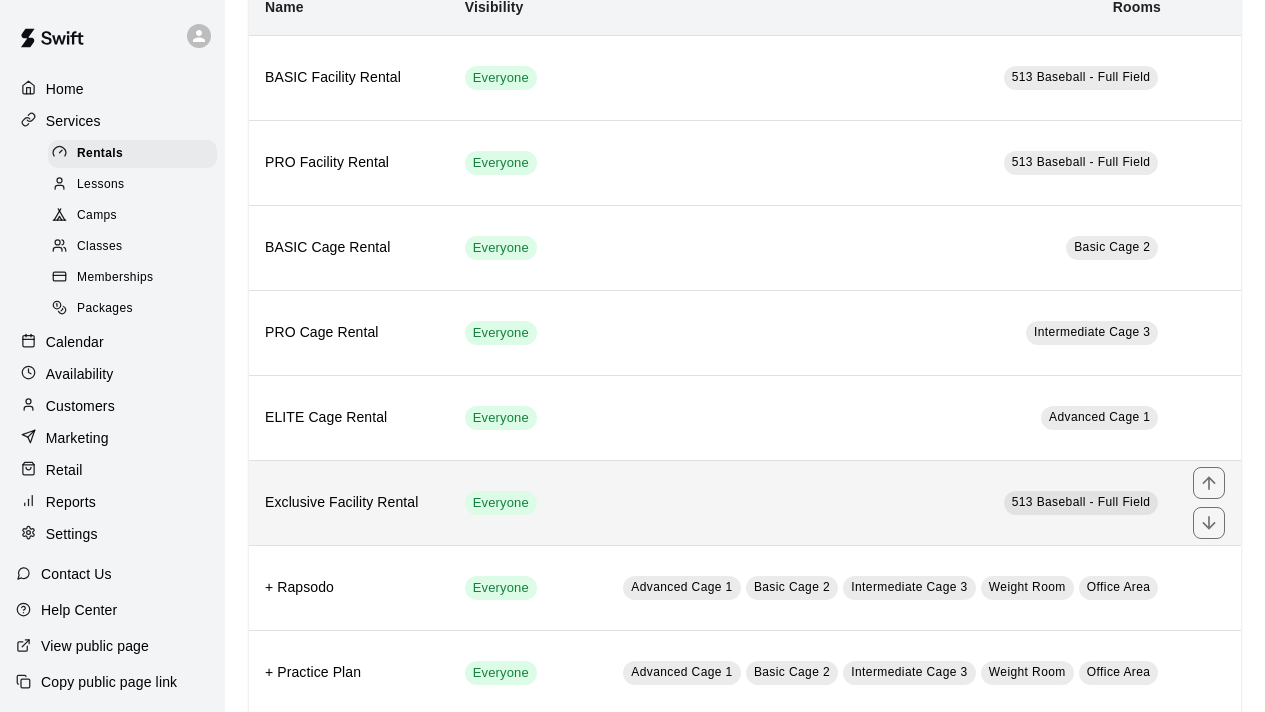 click on "Exclusive Facility Rental" at bounding box center [349, 502] 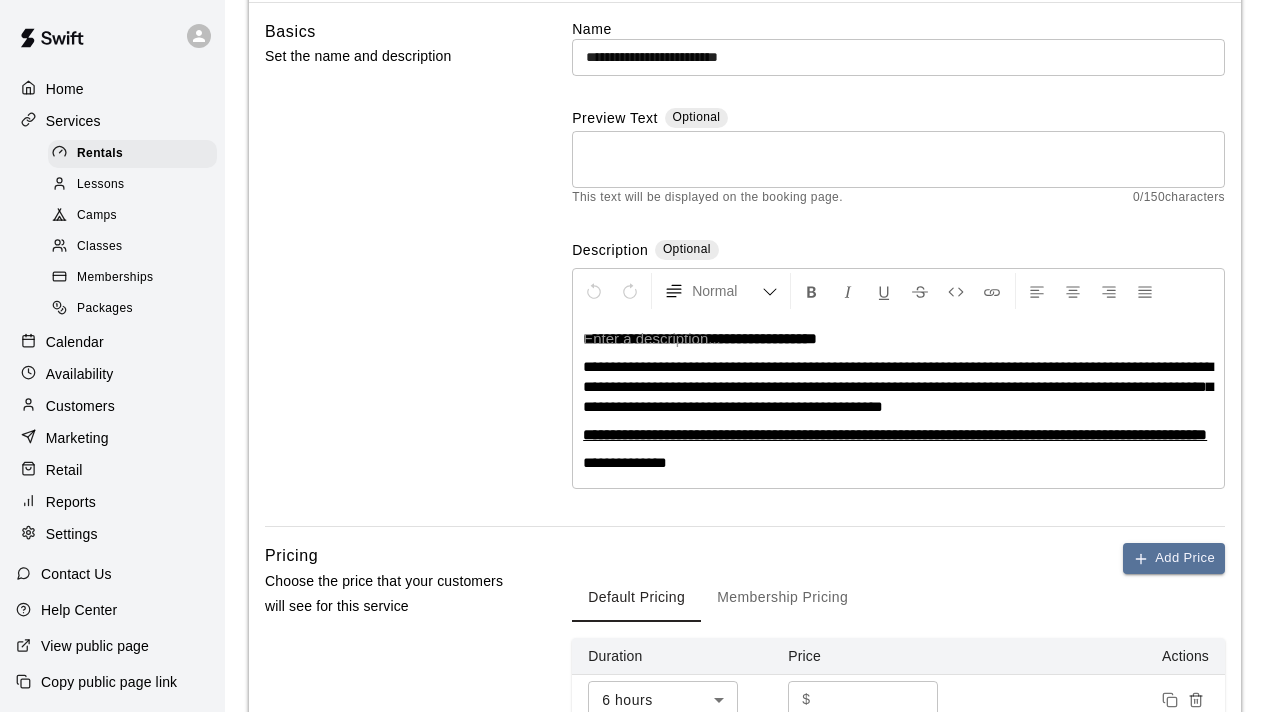 scroll, scrollTop: 0, scrollLeft: 0, axis: both 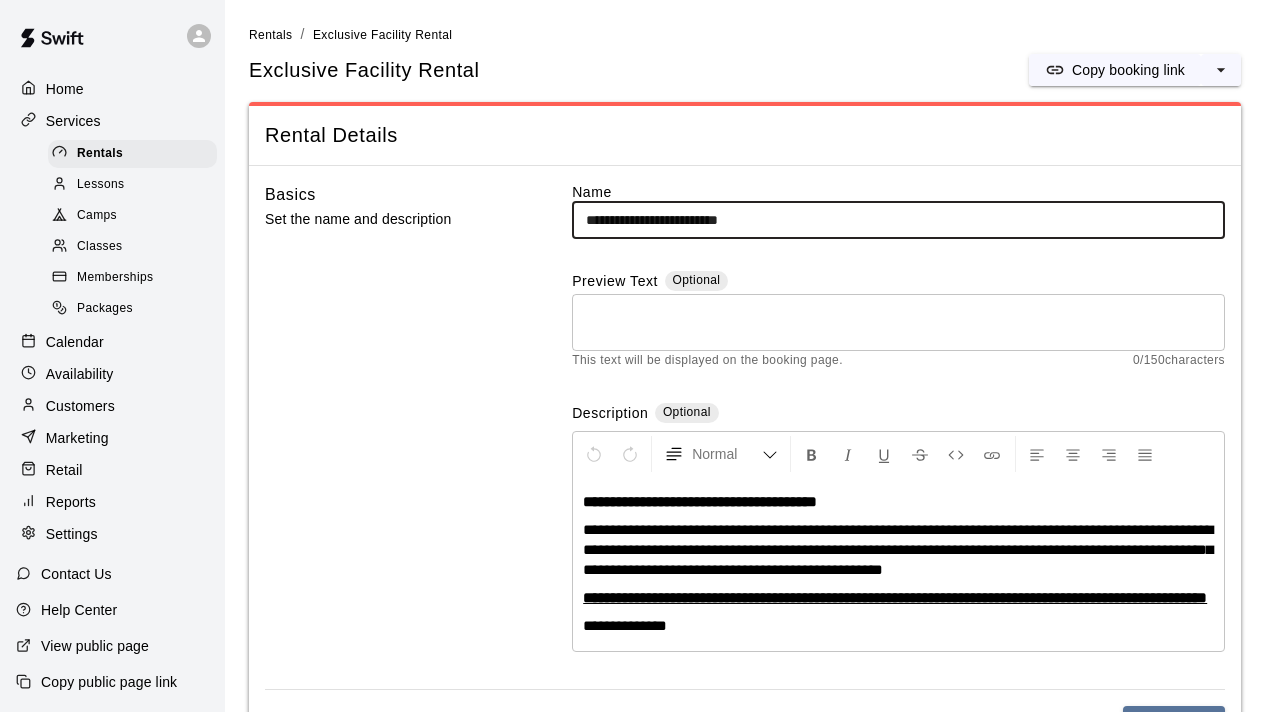 click on "**********" at bounding box center [898, 220] 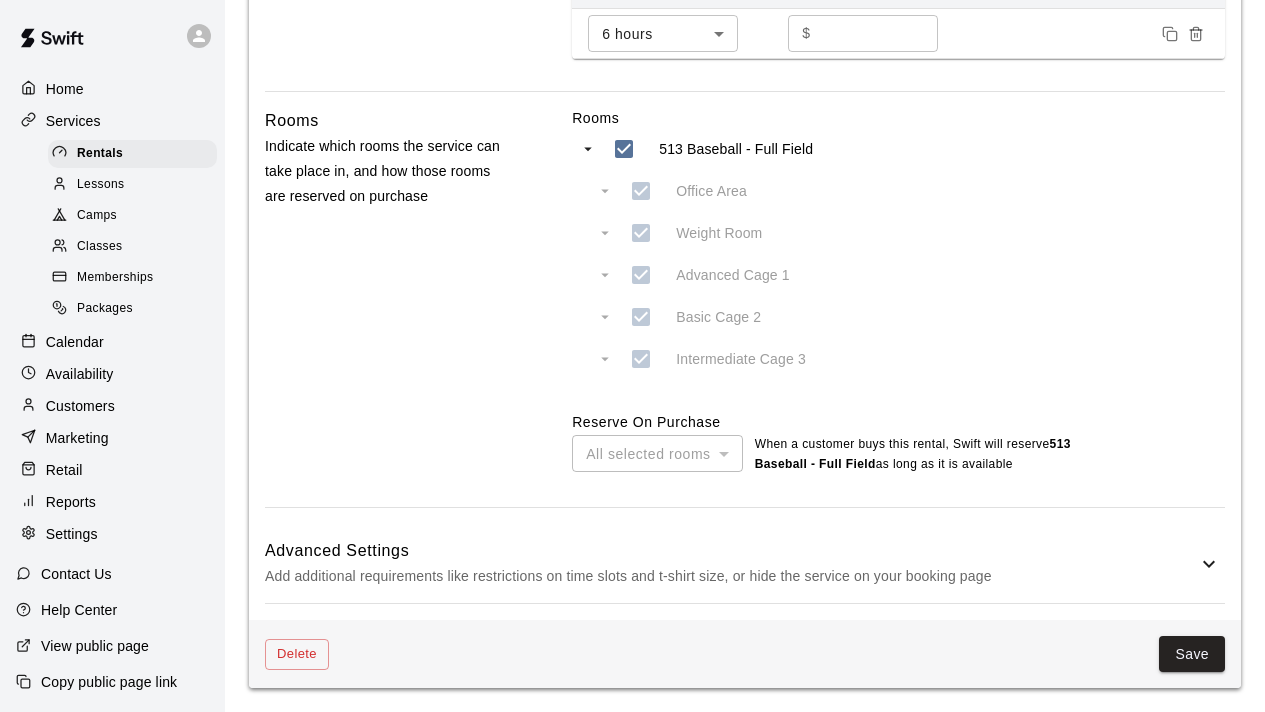 scroll, scrollTop: 850, scrollLeft: 0, axis: vertical 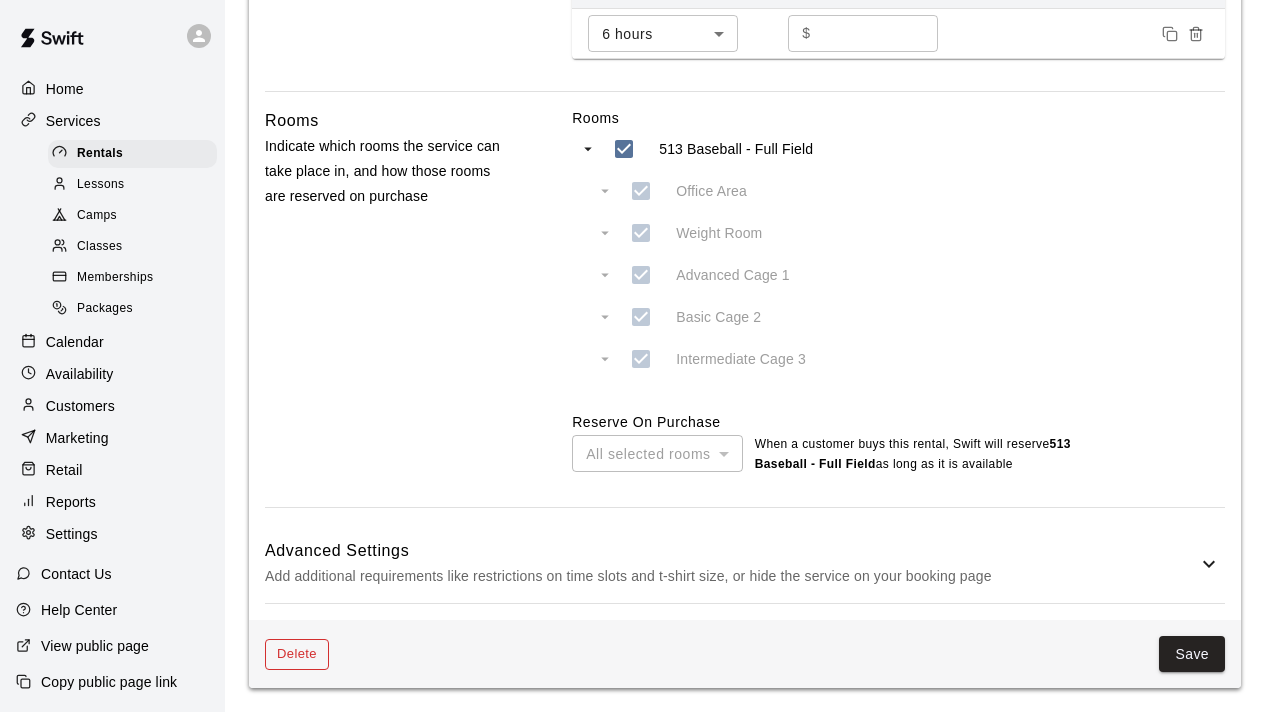 type on "**********" 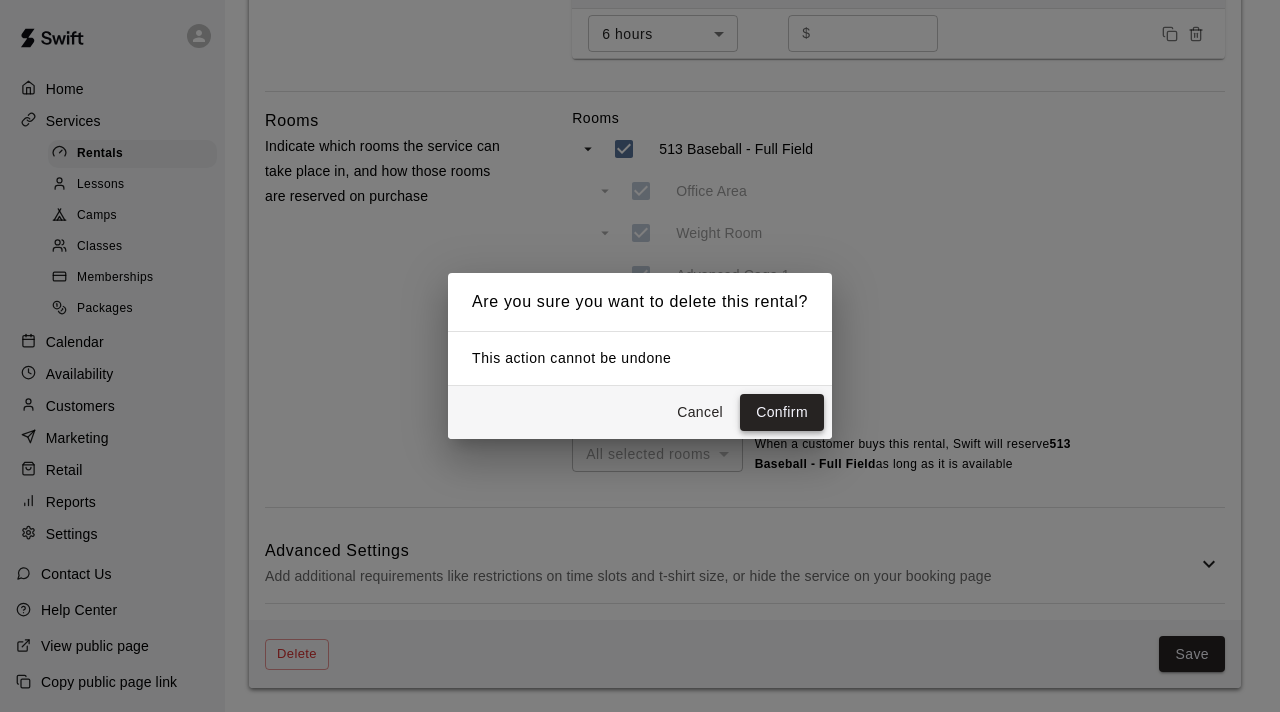 click on "Confirm" at bounding box center [782, 412] 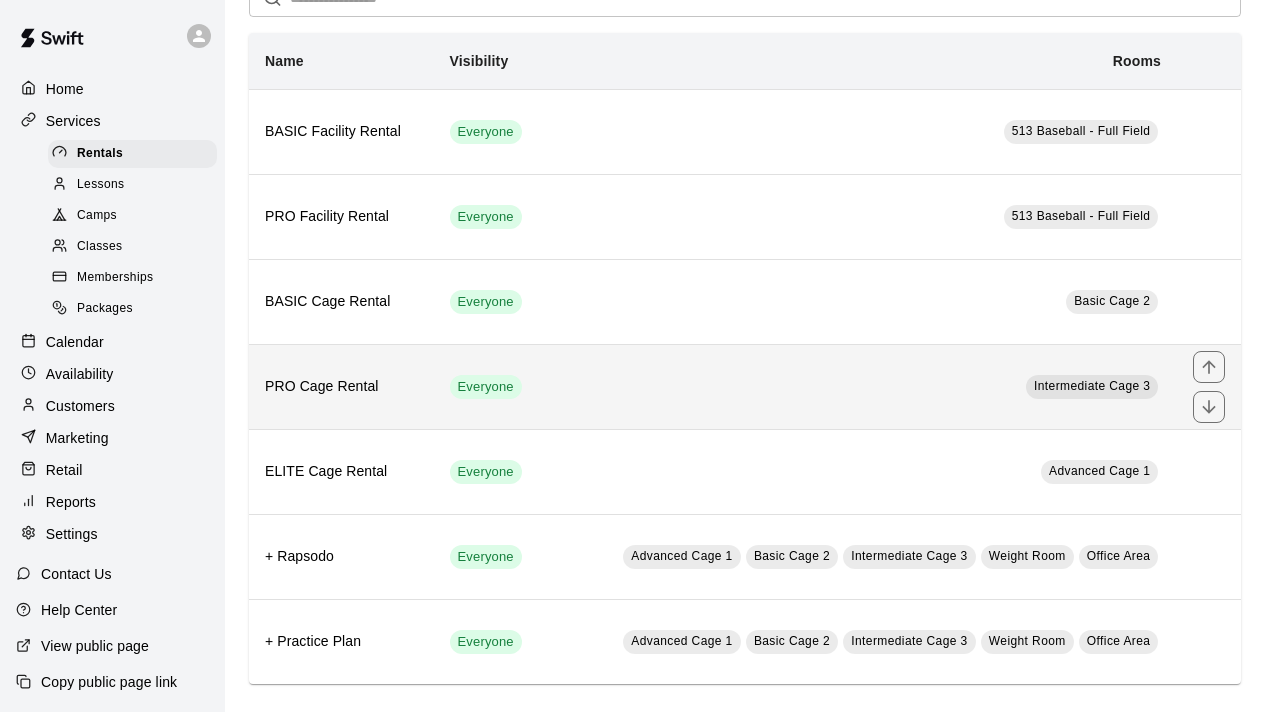 scroll, scrollTop: 122, scrollLeft: 0, axis: vertical 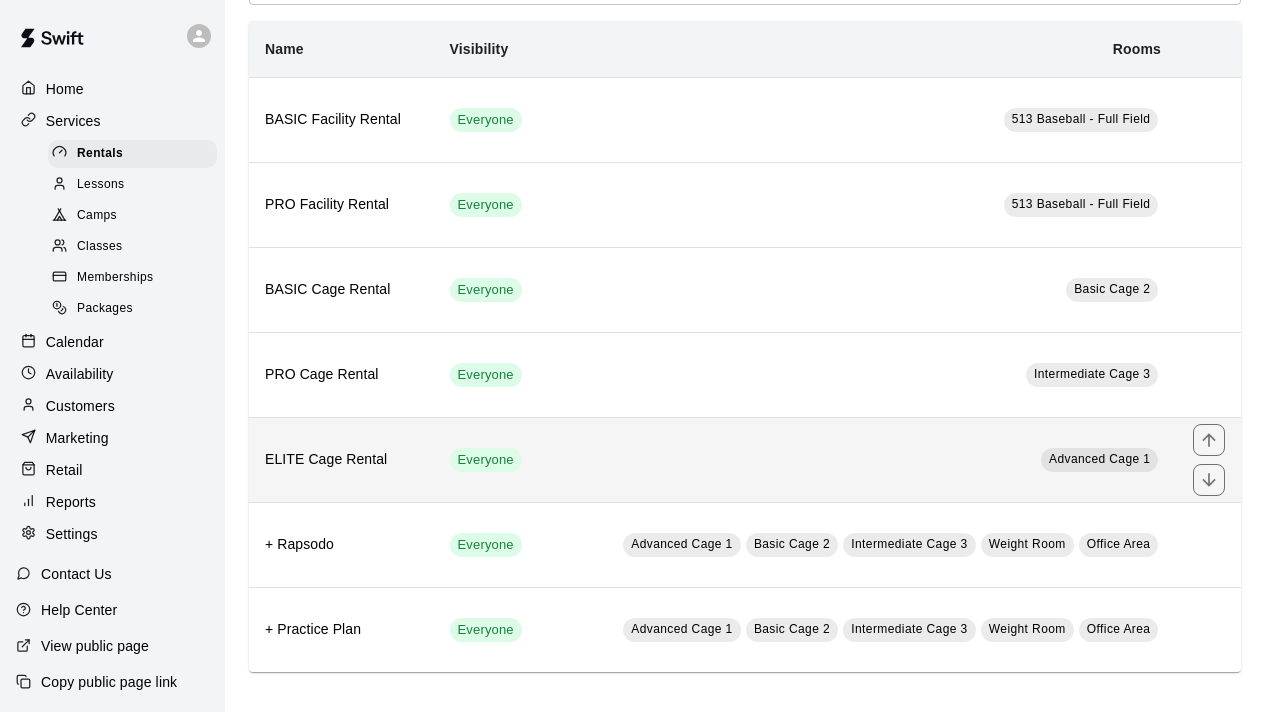 click on "ELITE Cage Rental" at bounding box center [341, 459] 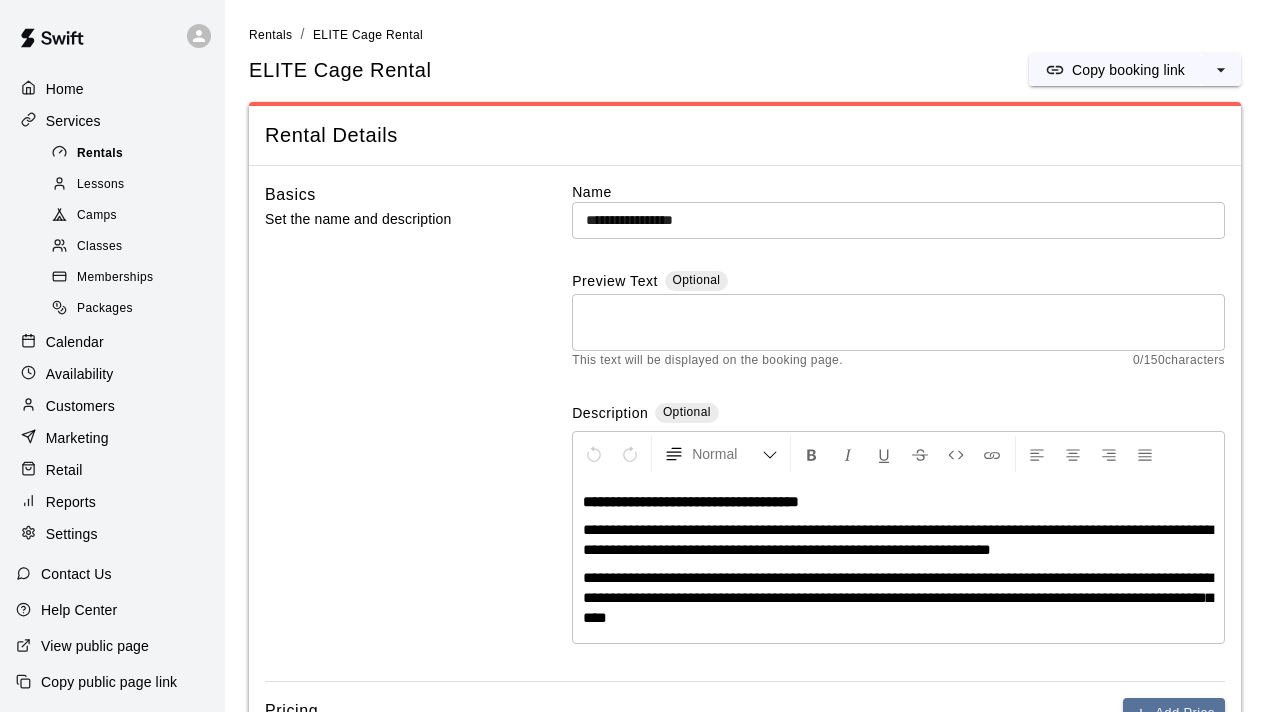 click on "Rentals" at bounding box center (100, 154) 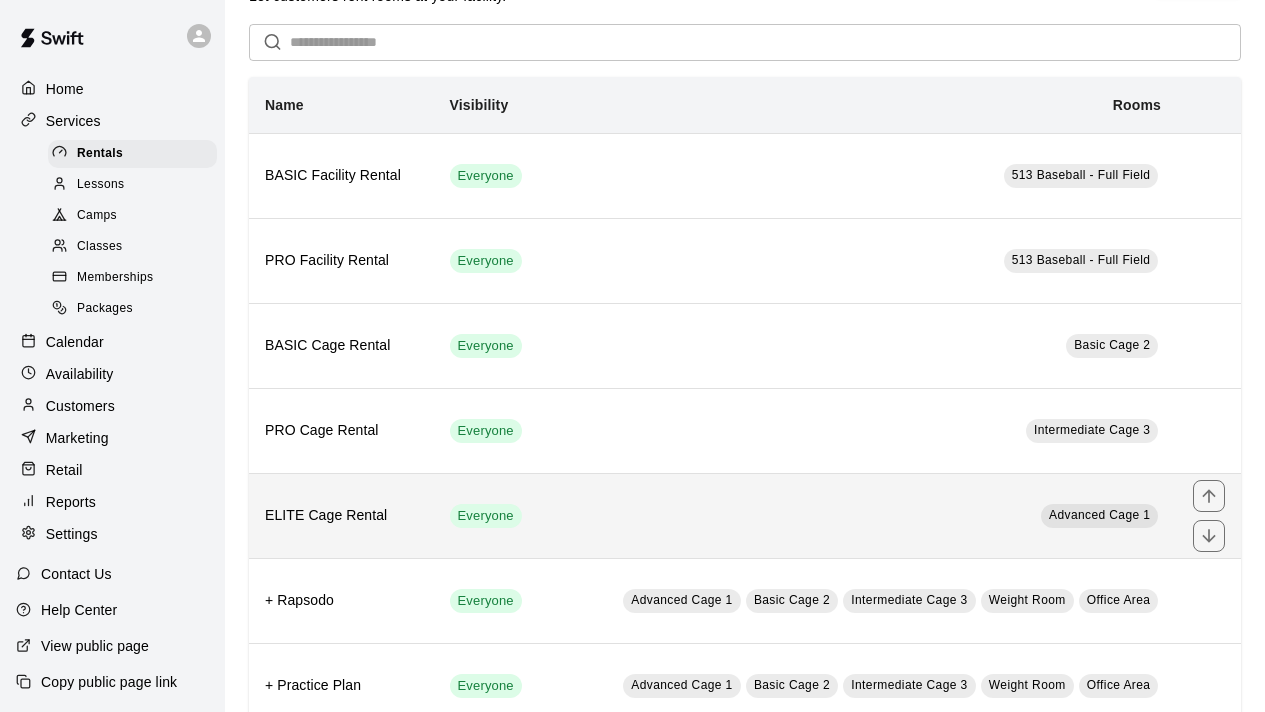 scroll, scrollTop: 122, scrollLeft: 0, axis: vertical 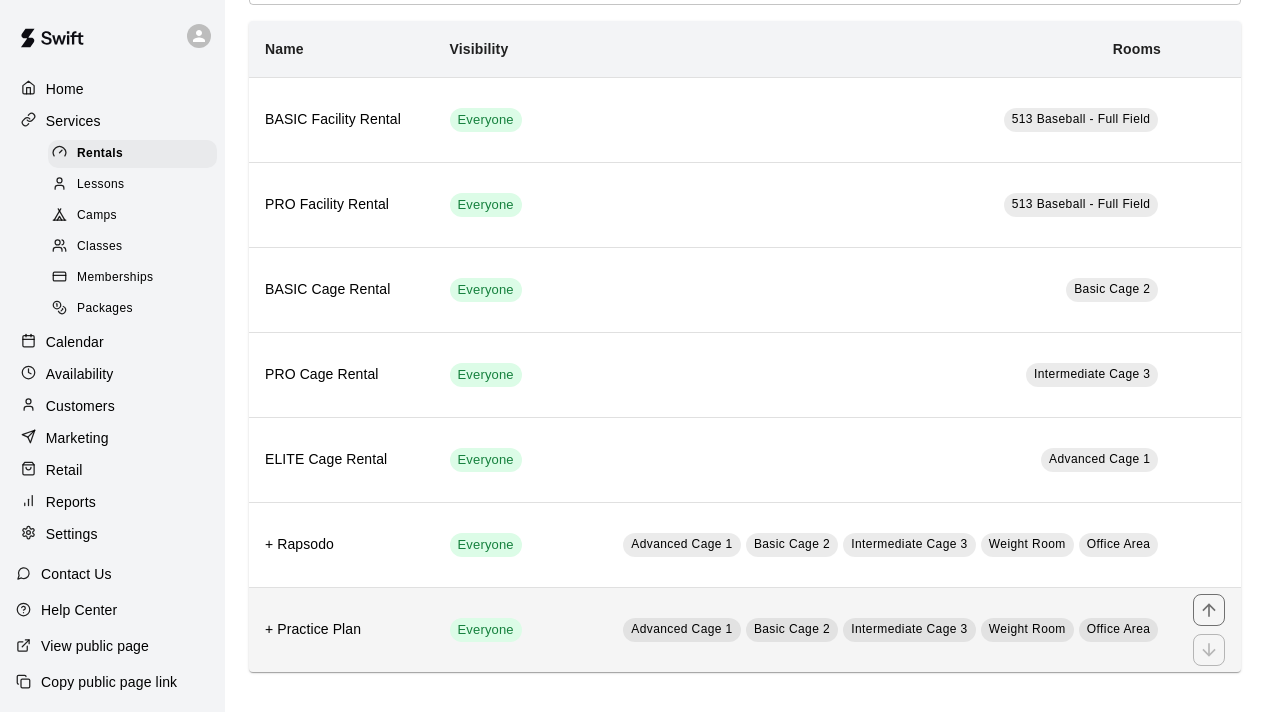 click on "+ Practice Plan" at bounding box center (341, 630) 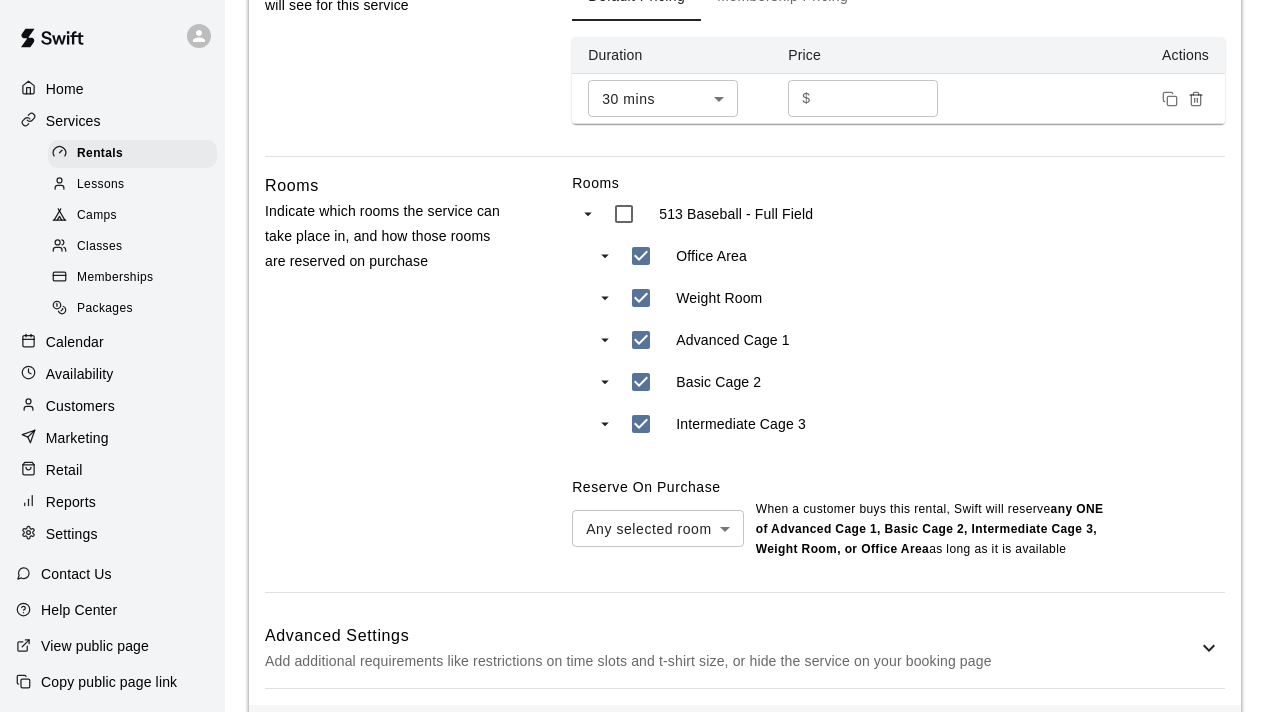 scroll, scrollTop: 846, scrollLeft: 0, axis: vertical 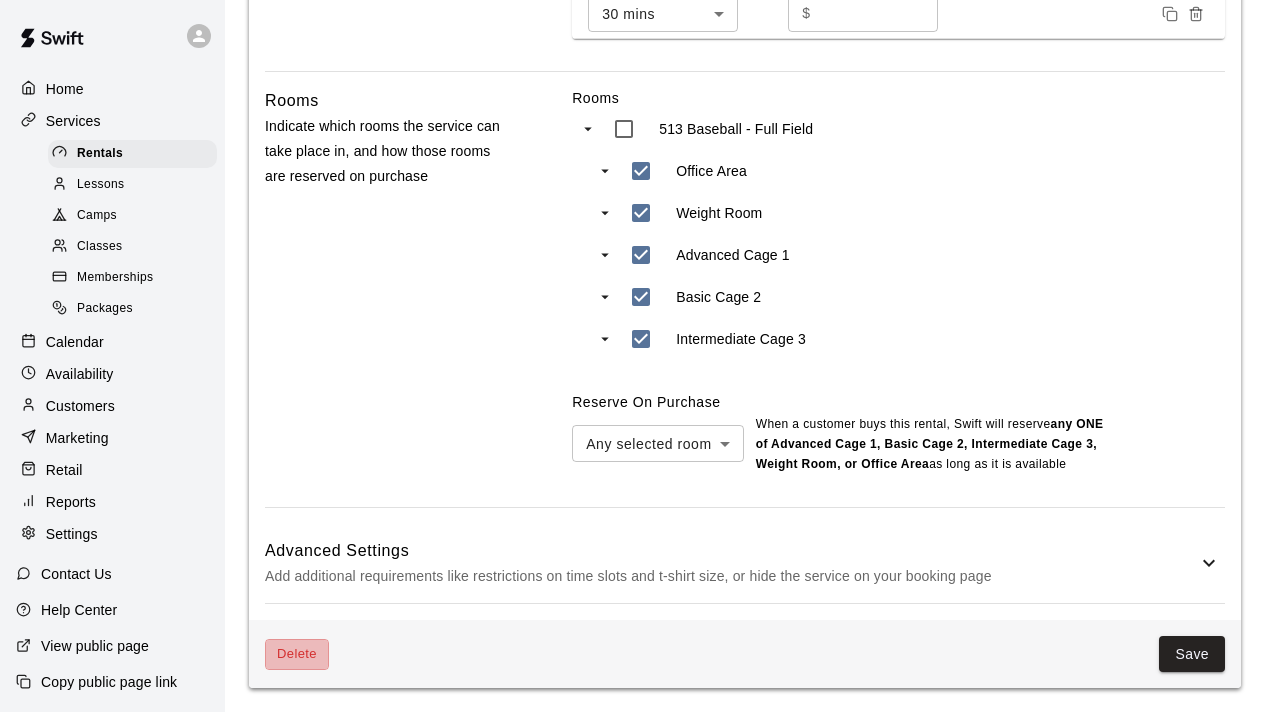 drag, startPoint x: 290, startPoint y: 654, endPoint x: 186, endPoint y: 237, distance: 429.7732 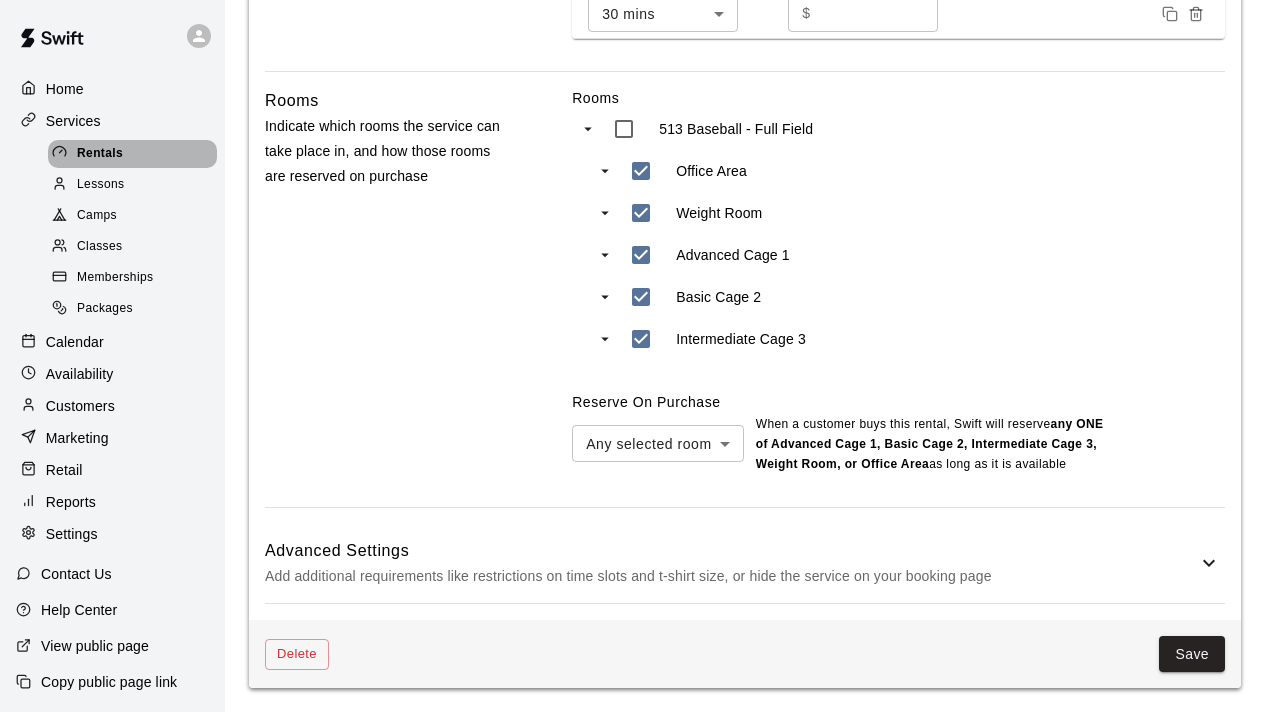 click on "Rentals" at bounding box center [100, 154] 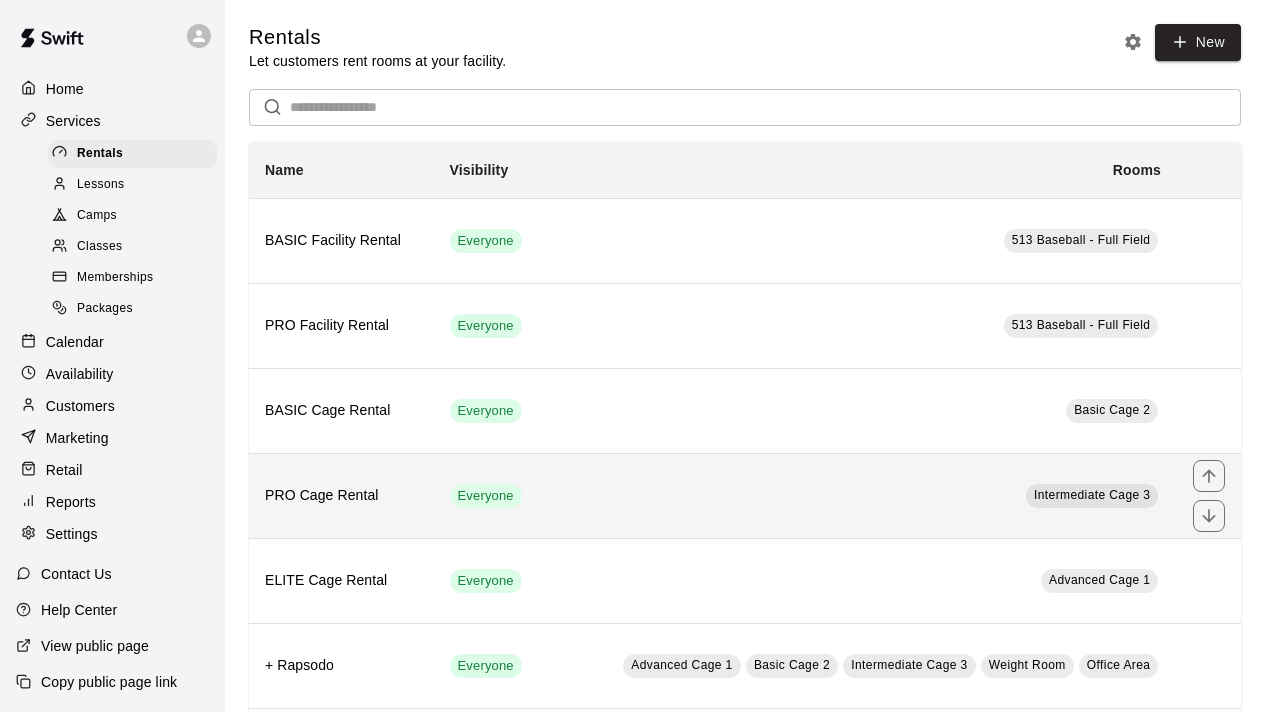 scroll, scrollTop: 122, scrollLeft: 0, axis: vertical 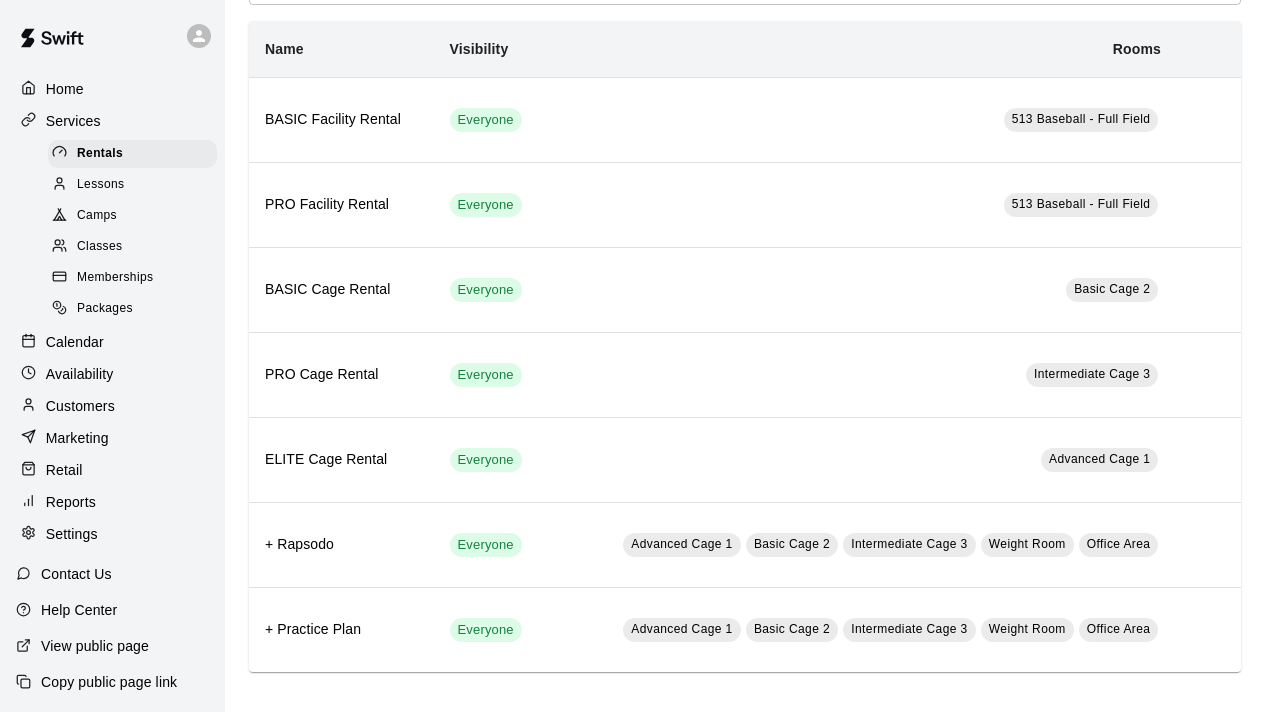click on "Memberships" at bounding box center (132, 278) 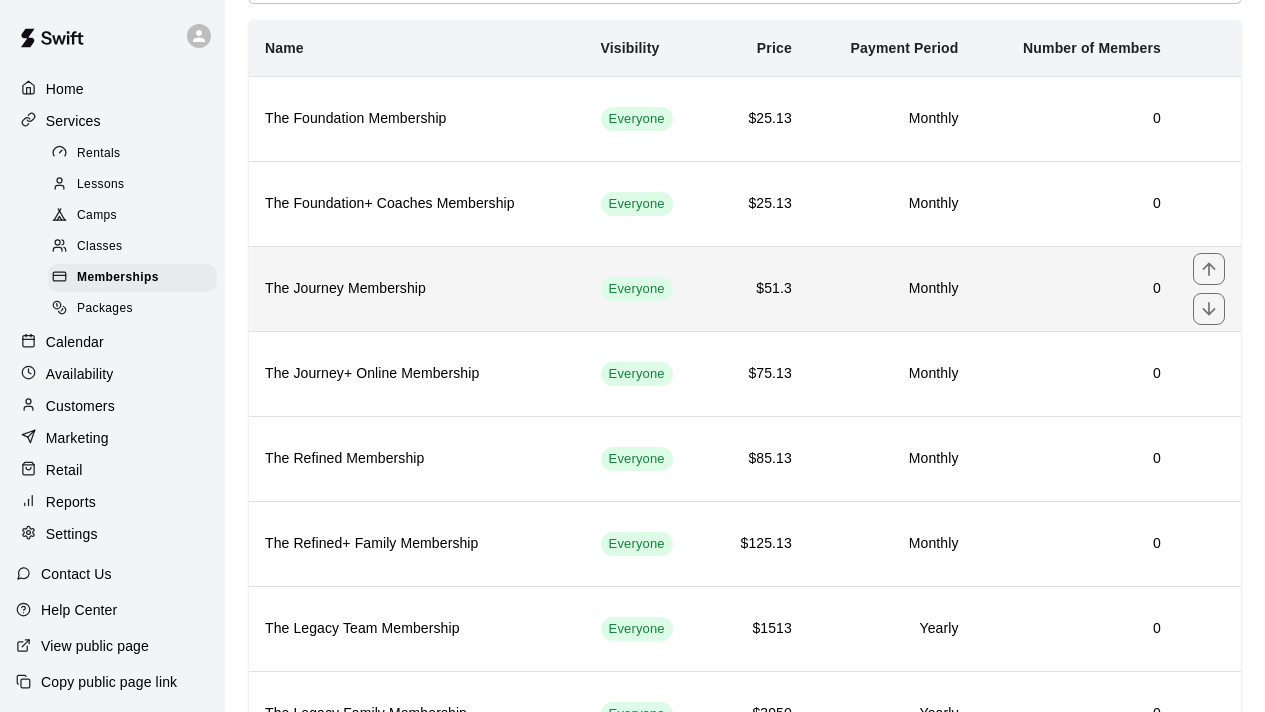 scroll, scrollTop: 129, scrollLeft: 0, axis: vertical 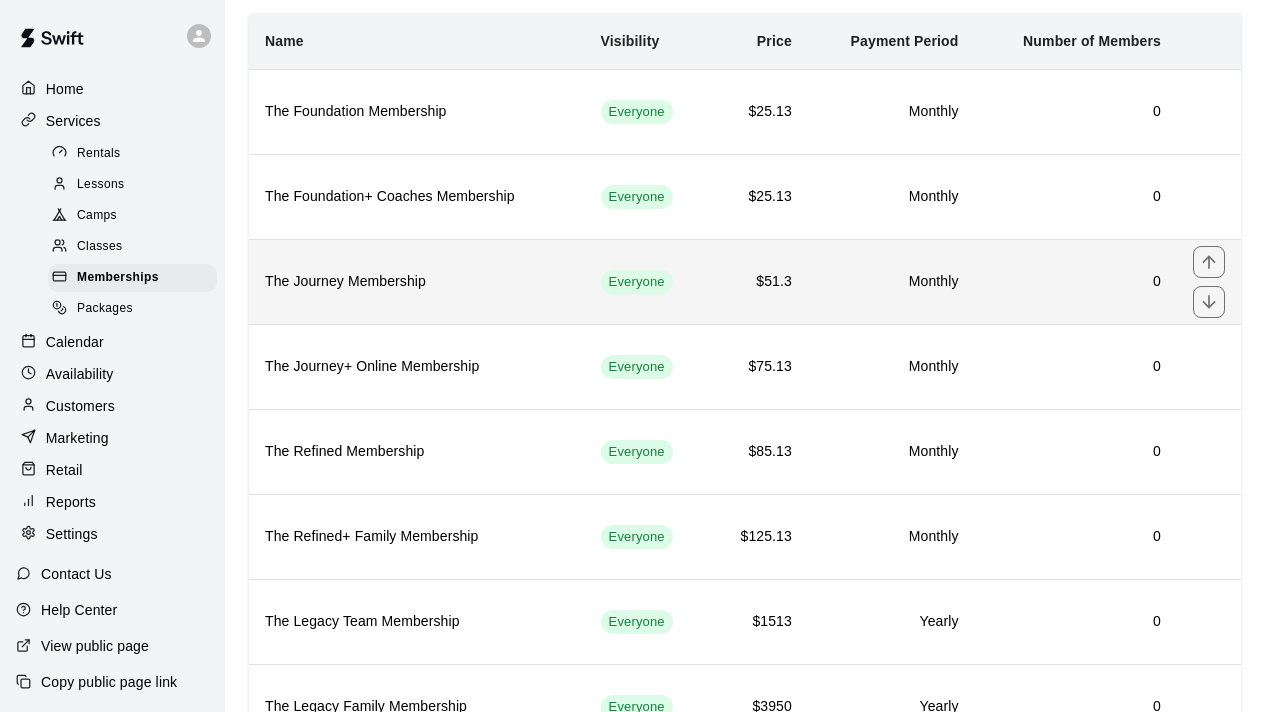 click on "The Journey Membership" at bounding box center (417, 281) 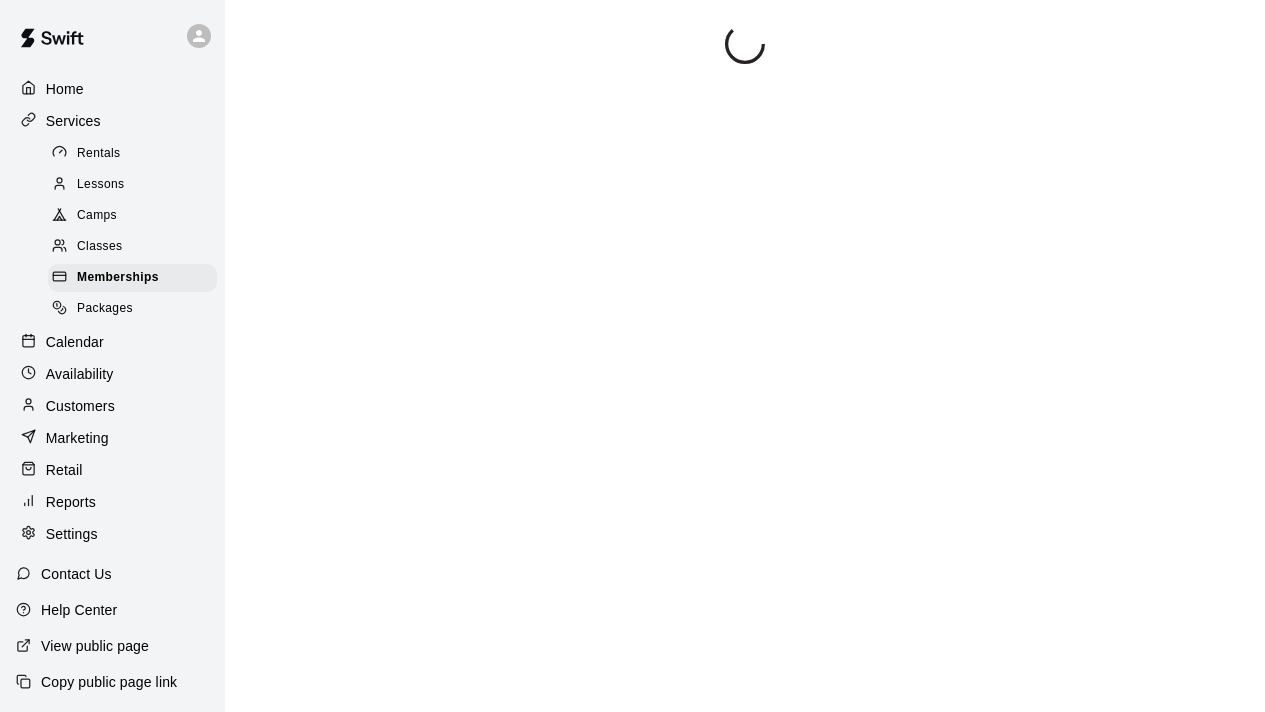 scroll, scrollTop: 99, scrollLeft: 0, axis: vertical 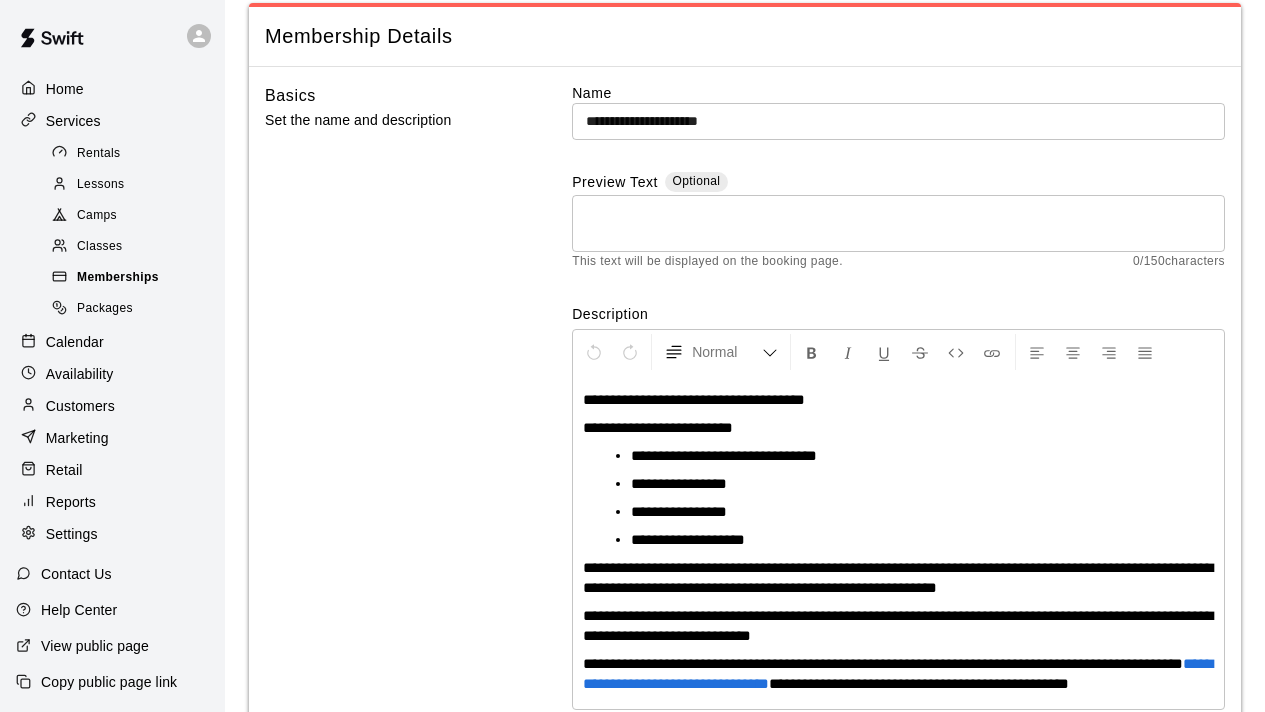 click on "Memberships" at bounding box center [118, 278] 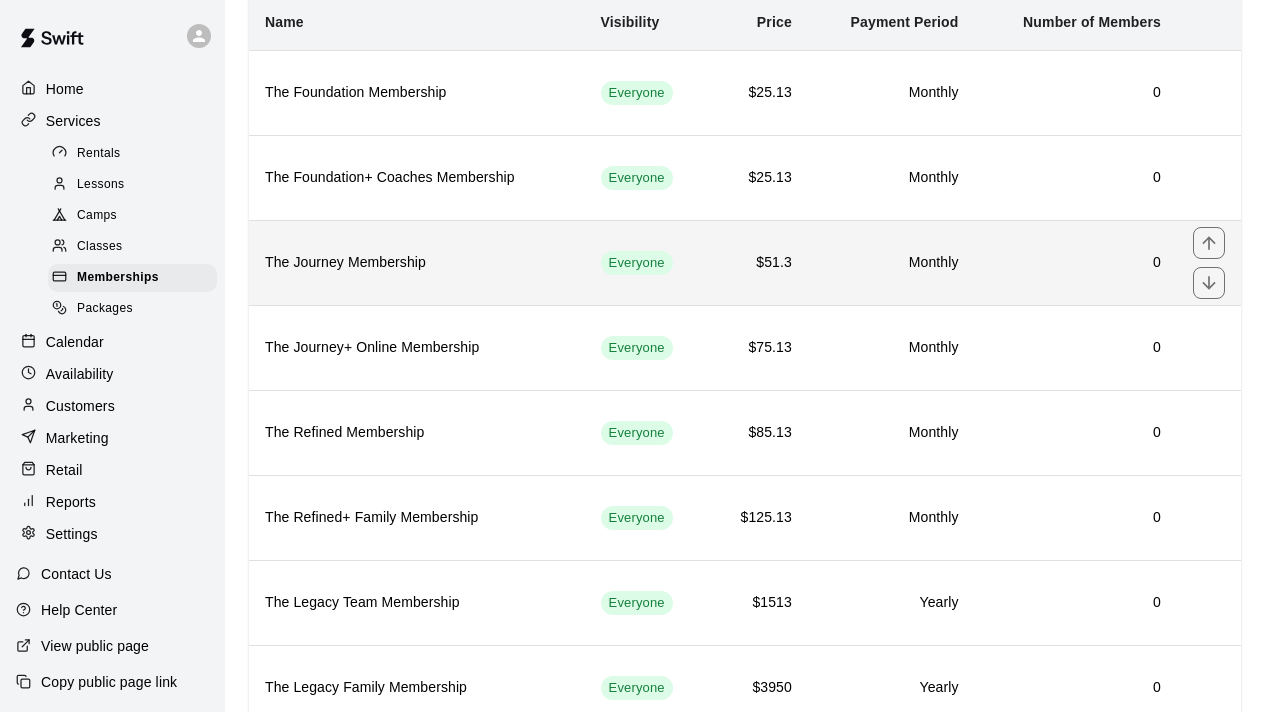 scroll, scrollTop: 167, scrollLeft: 0, axis: vertical 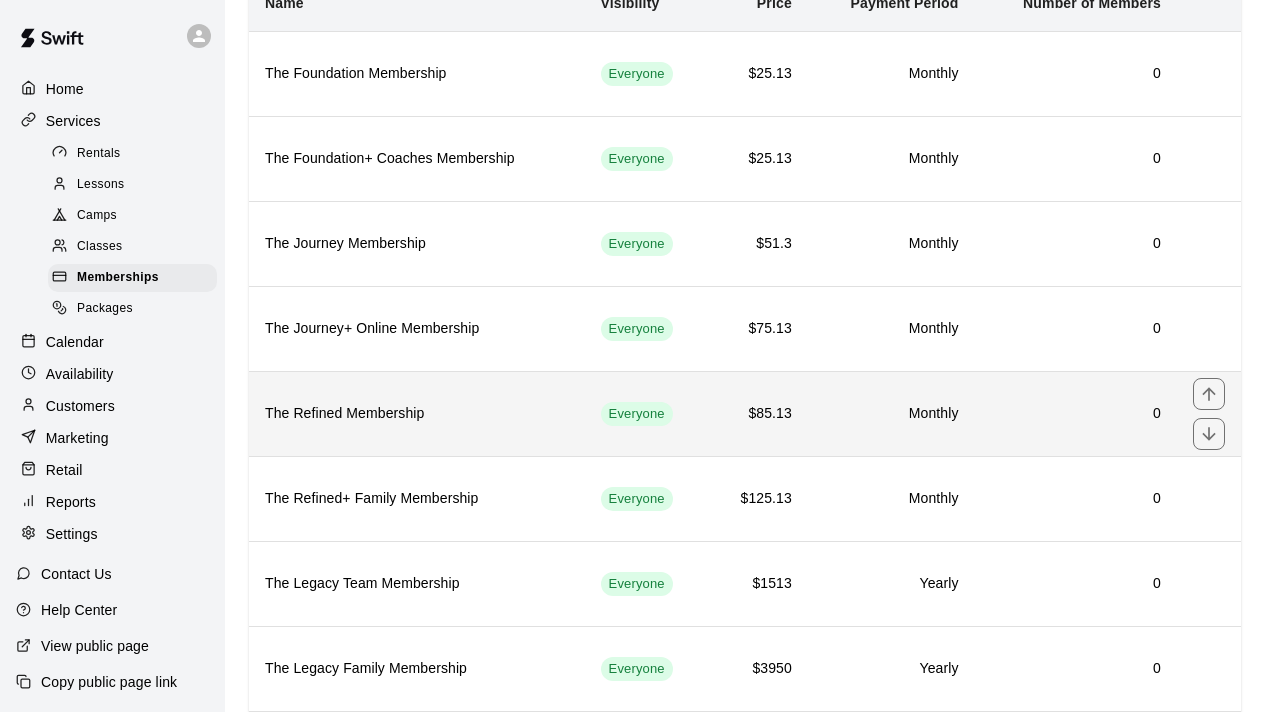 click on "$85.13" at bounding box center [758, 414] 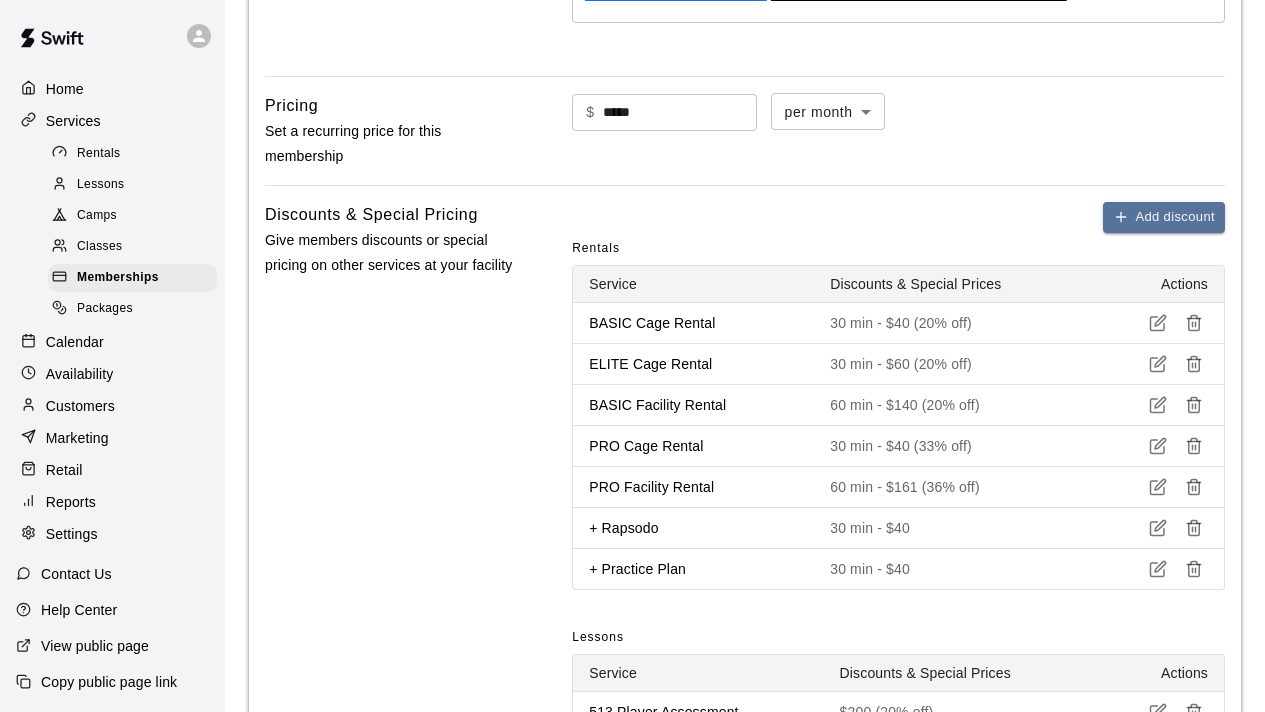 scroll, scrollTop: 648, scrollLeft: 0, axis: vertical 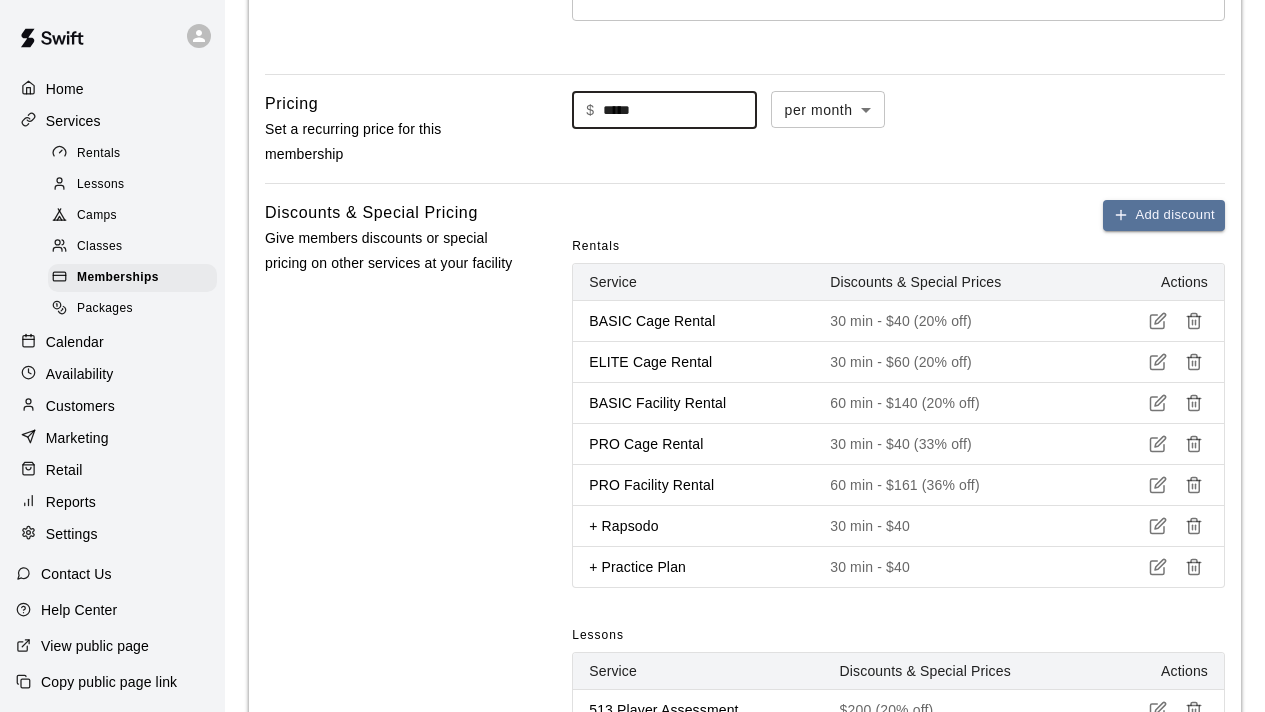 click on "*****" at bounding box center [680, 110] 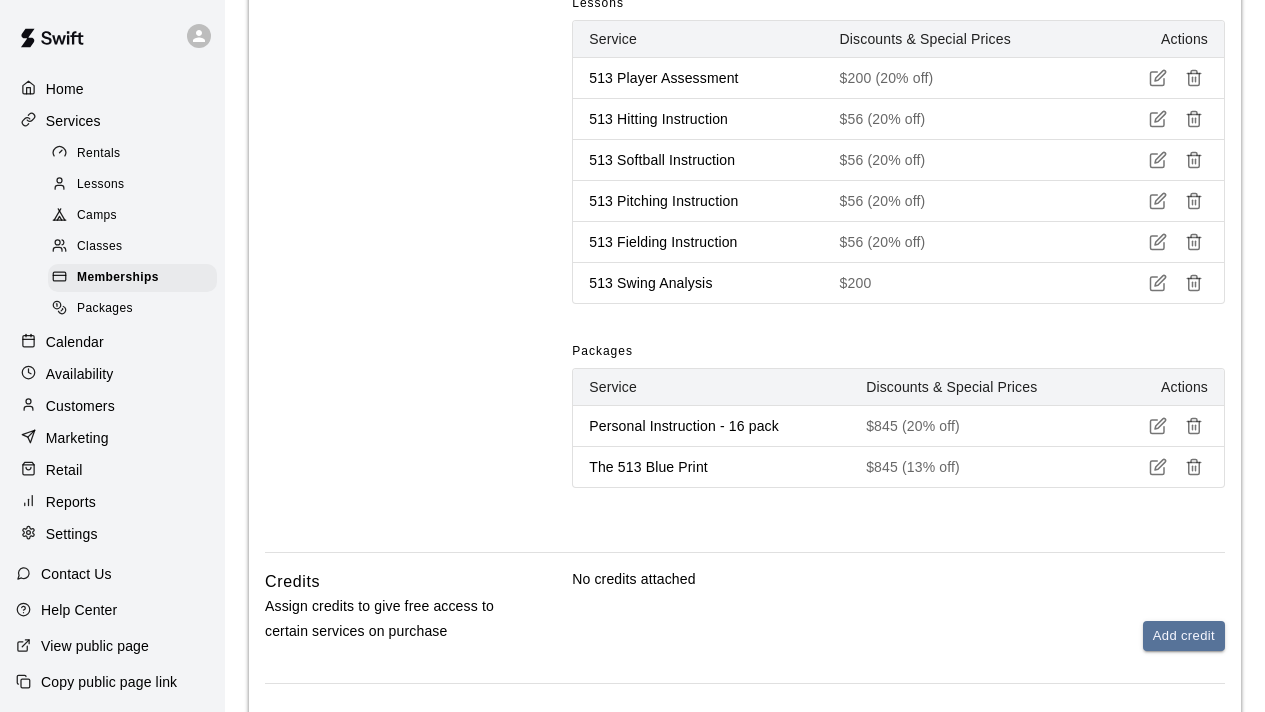 scroll, scrollTop: 1283, scrollLeft: 0, axis: vertical 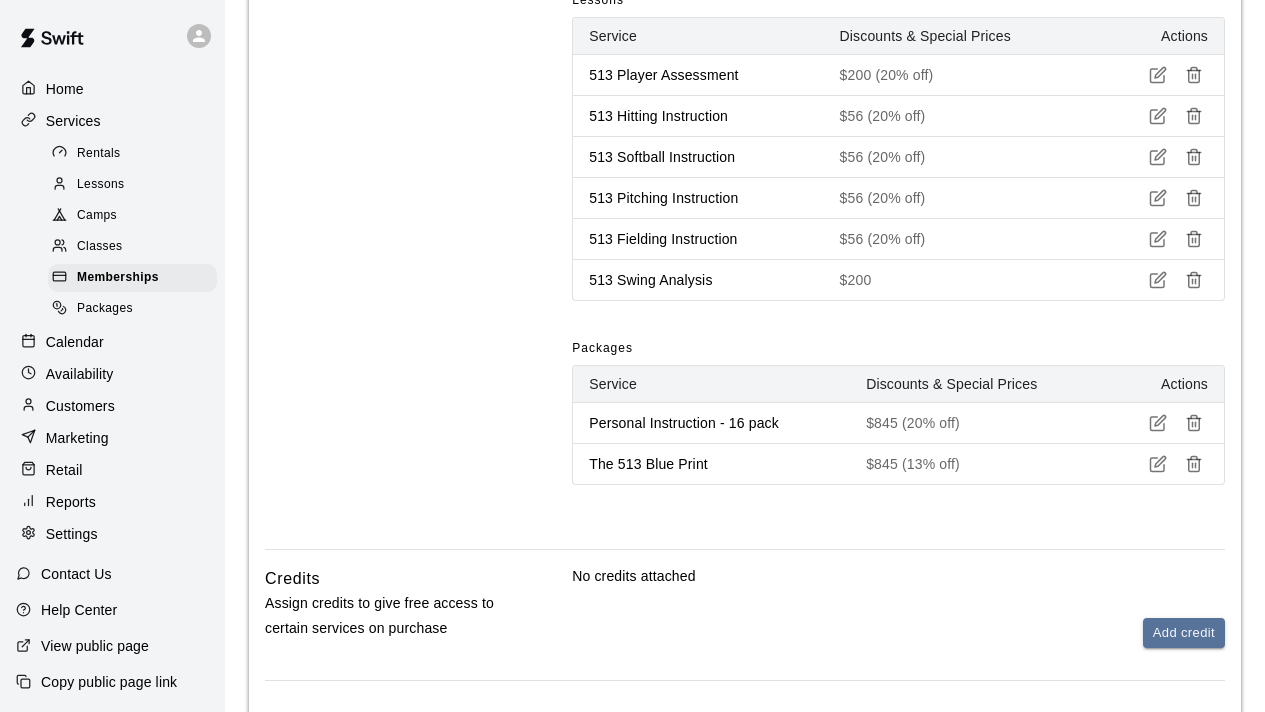 type on "*****" 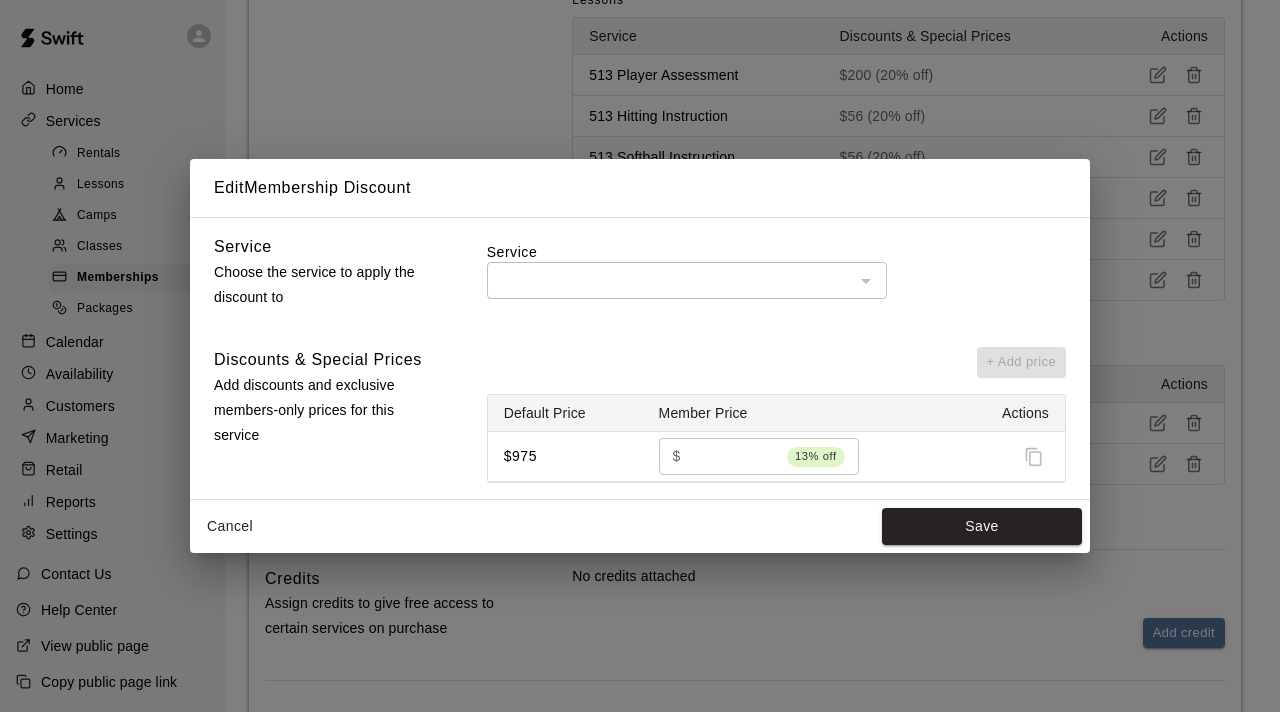 type on "**********" 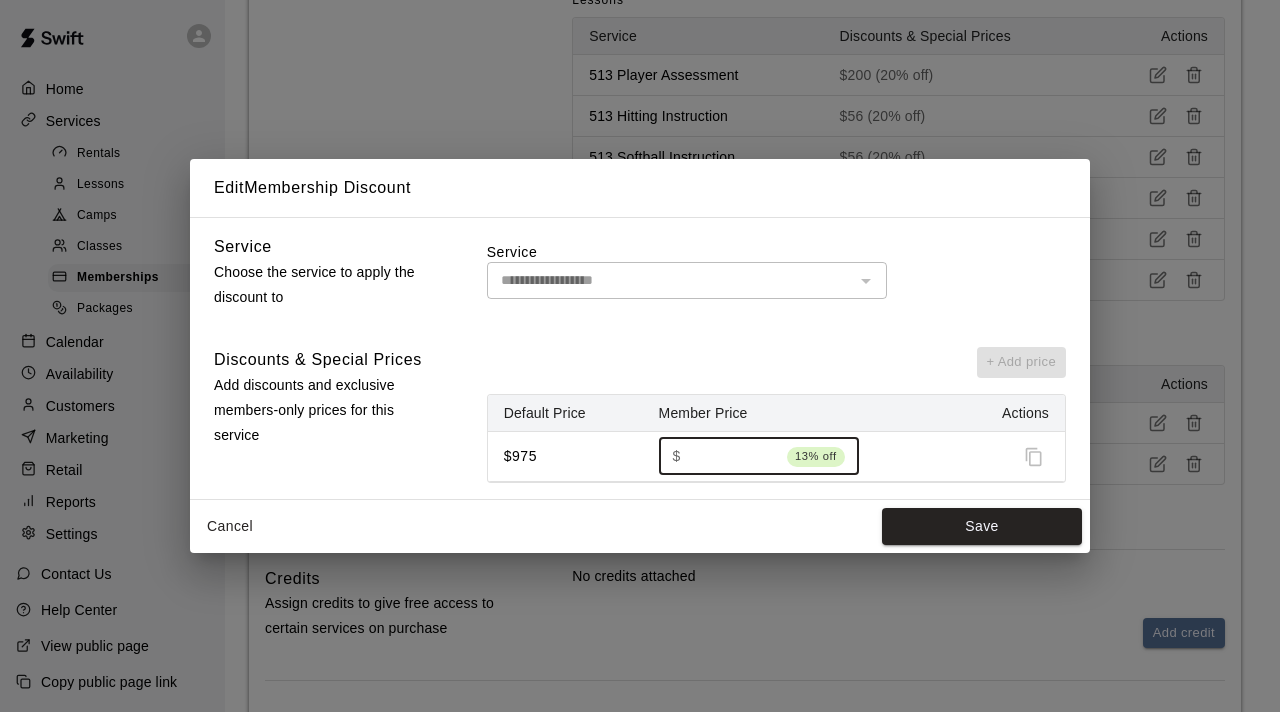 click on "***" at bounding box center [734, 456] 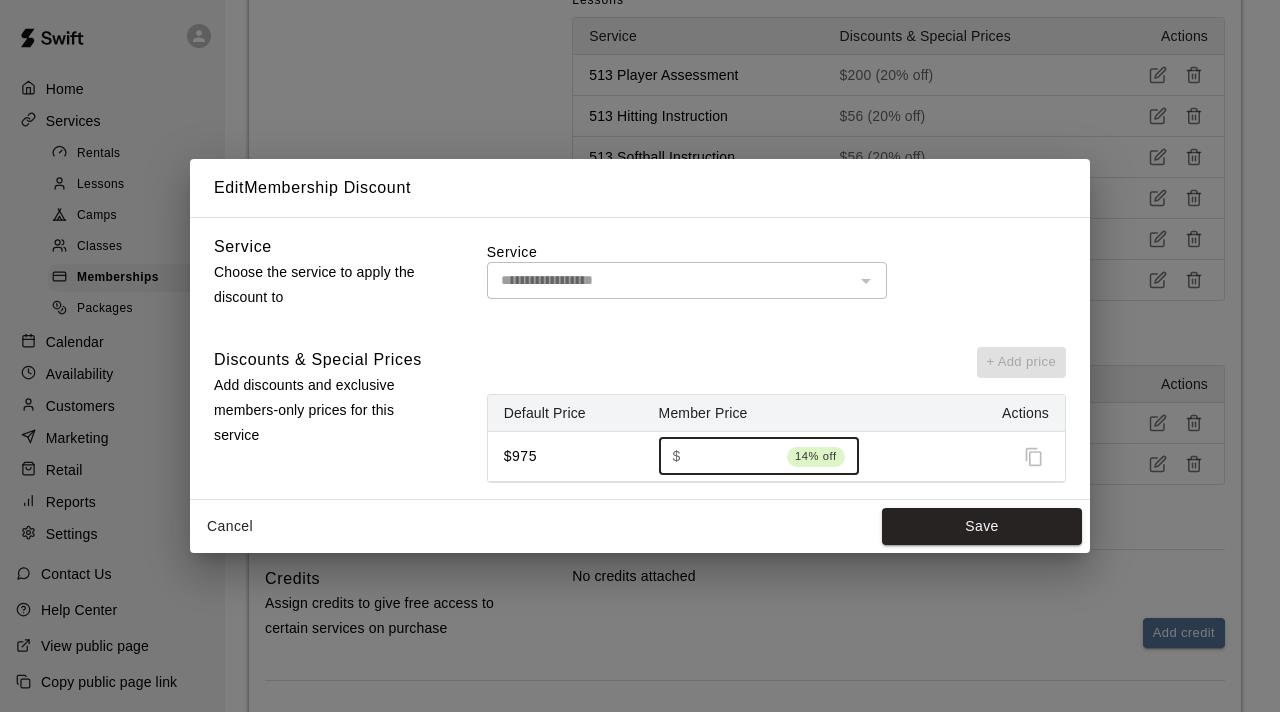 click on "***" at bounding box center [734, 456] 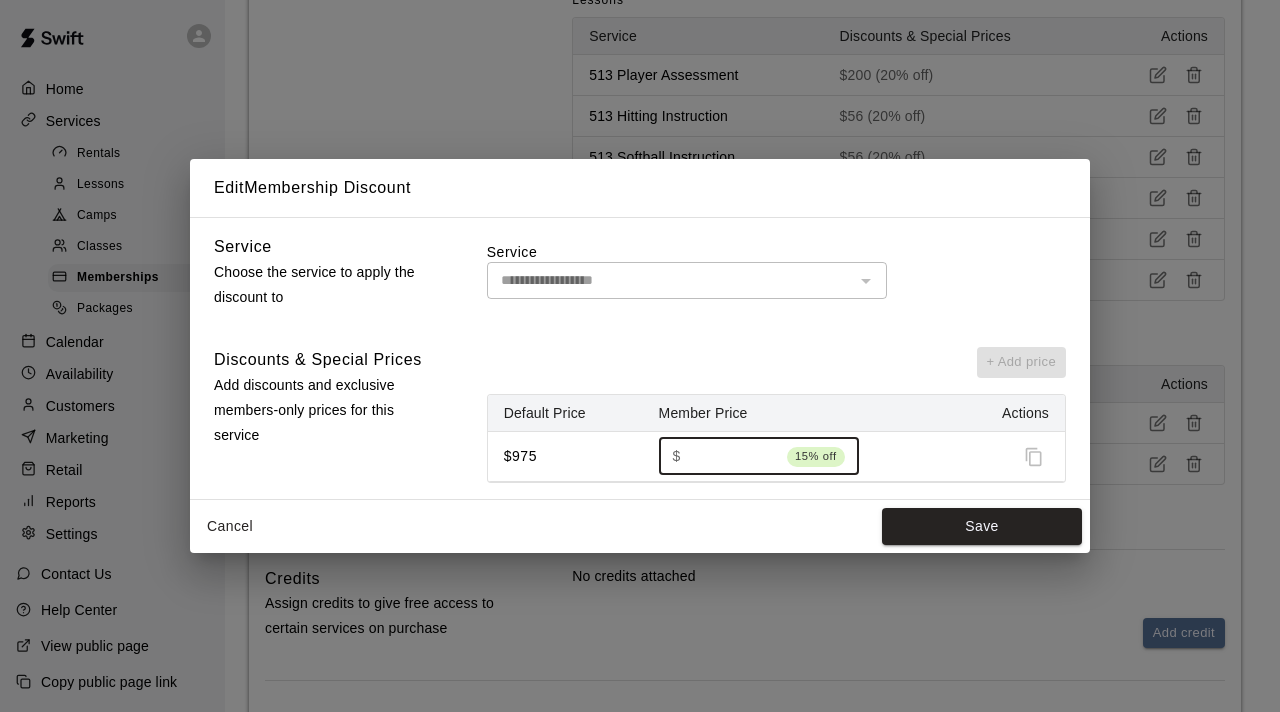 click on "***" at bounding box center [734, 456] 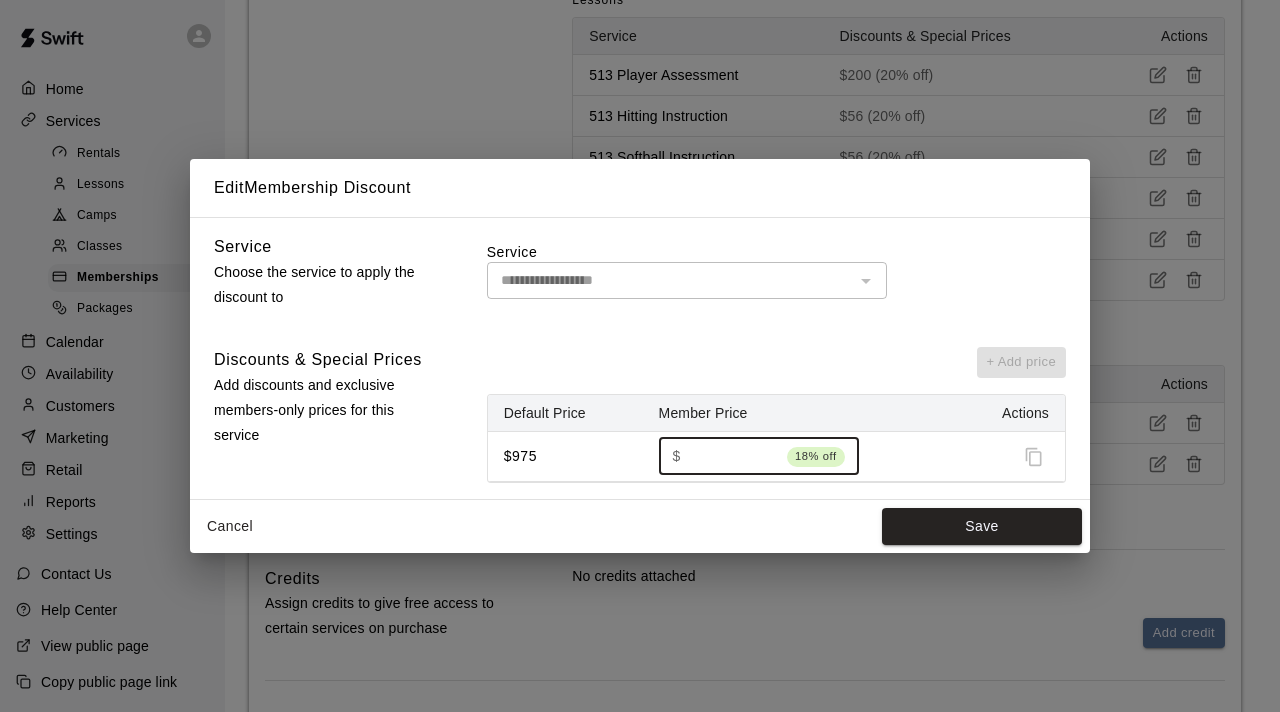 click on "***" at bounding box center (734, 456) 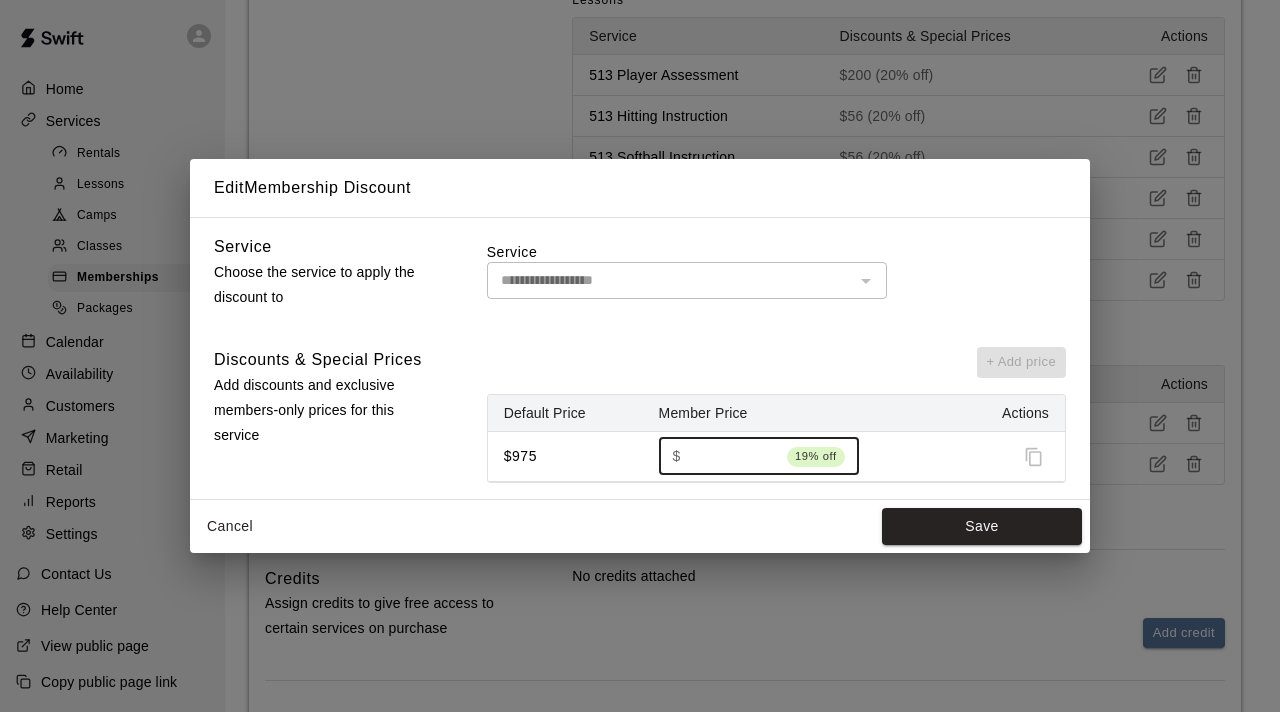 click on "***" at bounding box center [734, 456] 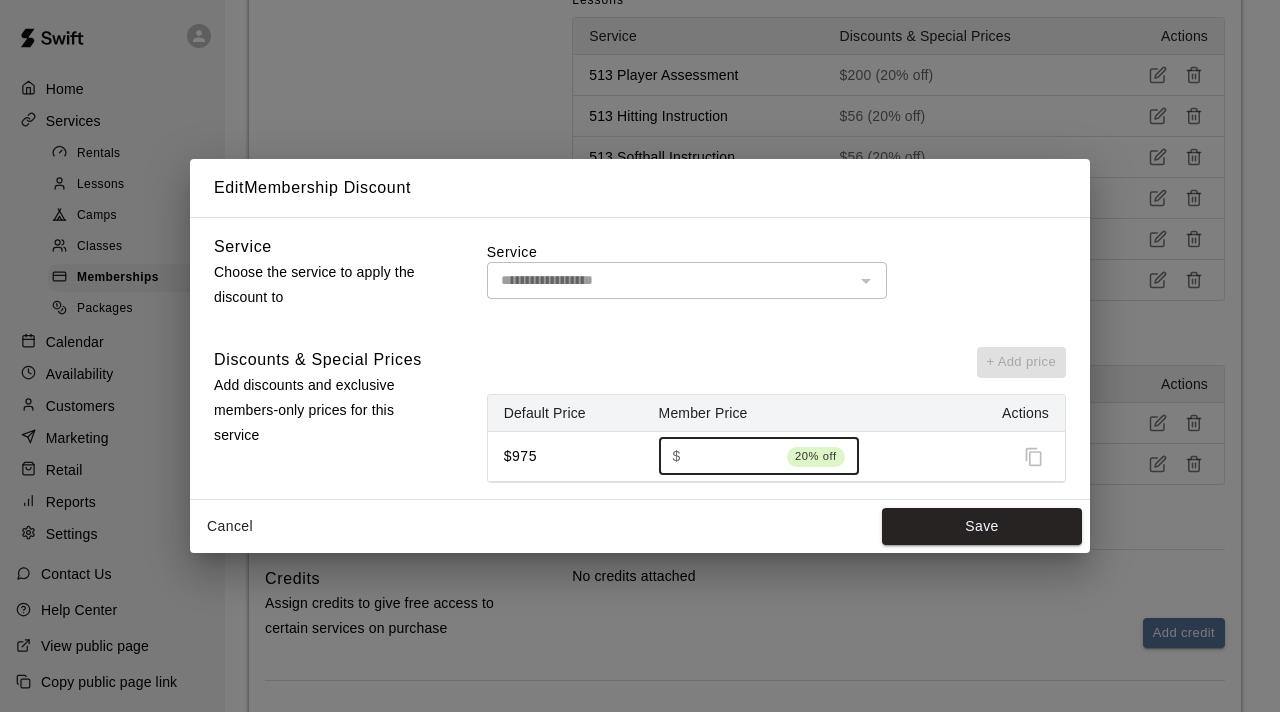 type on "***" 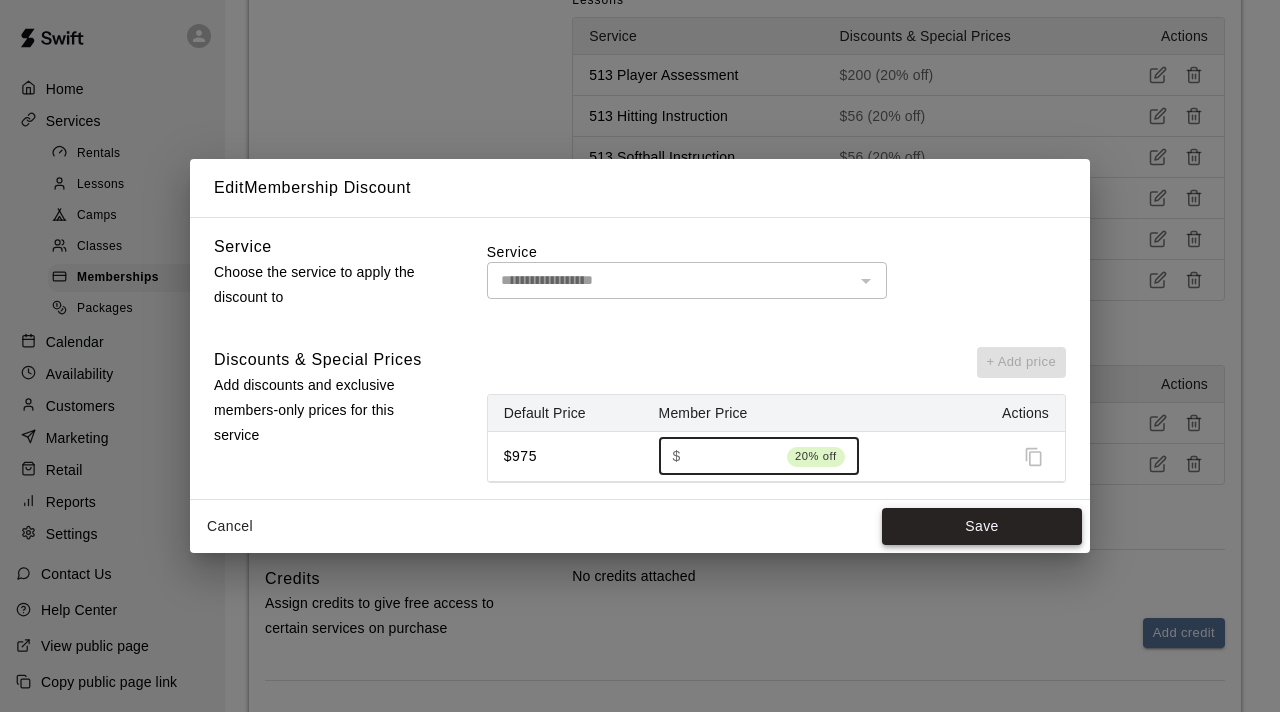 click on "Save" at bounding box center [982, 526] 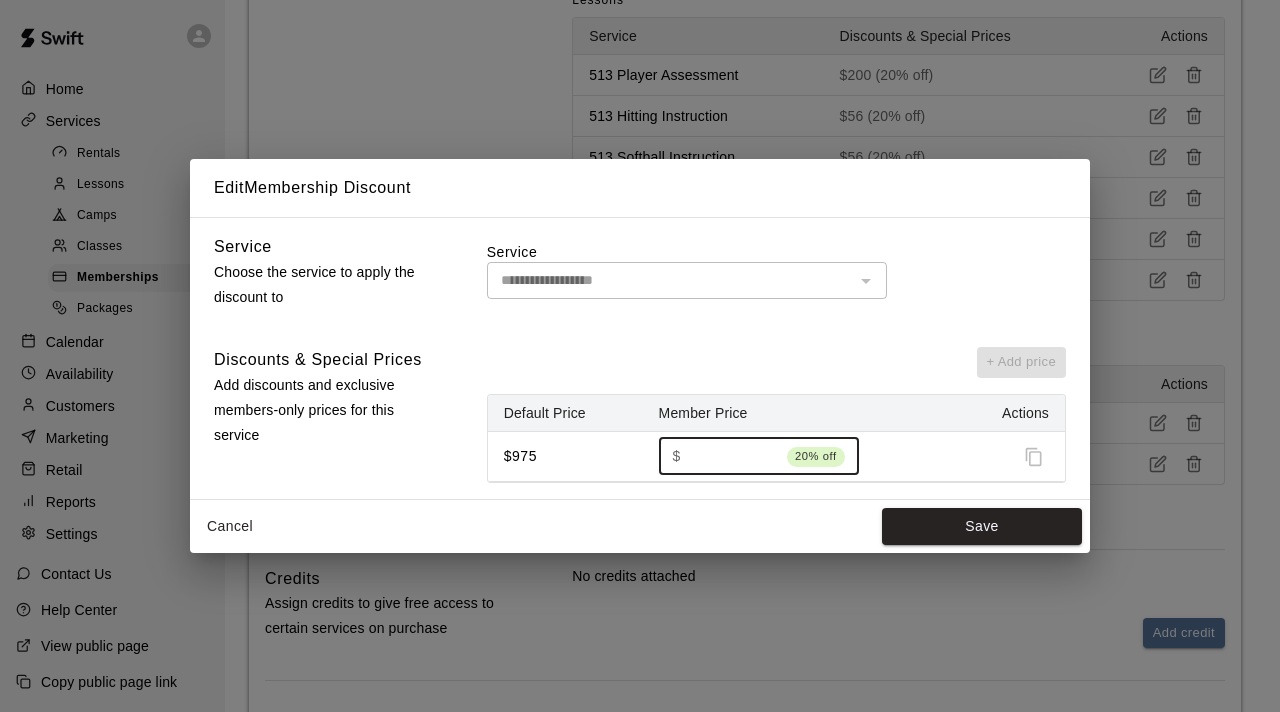 type 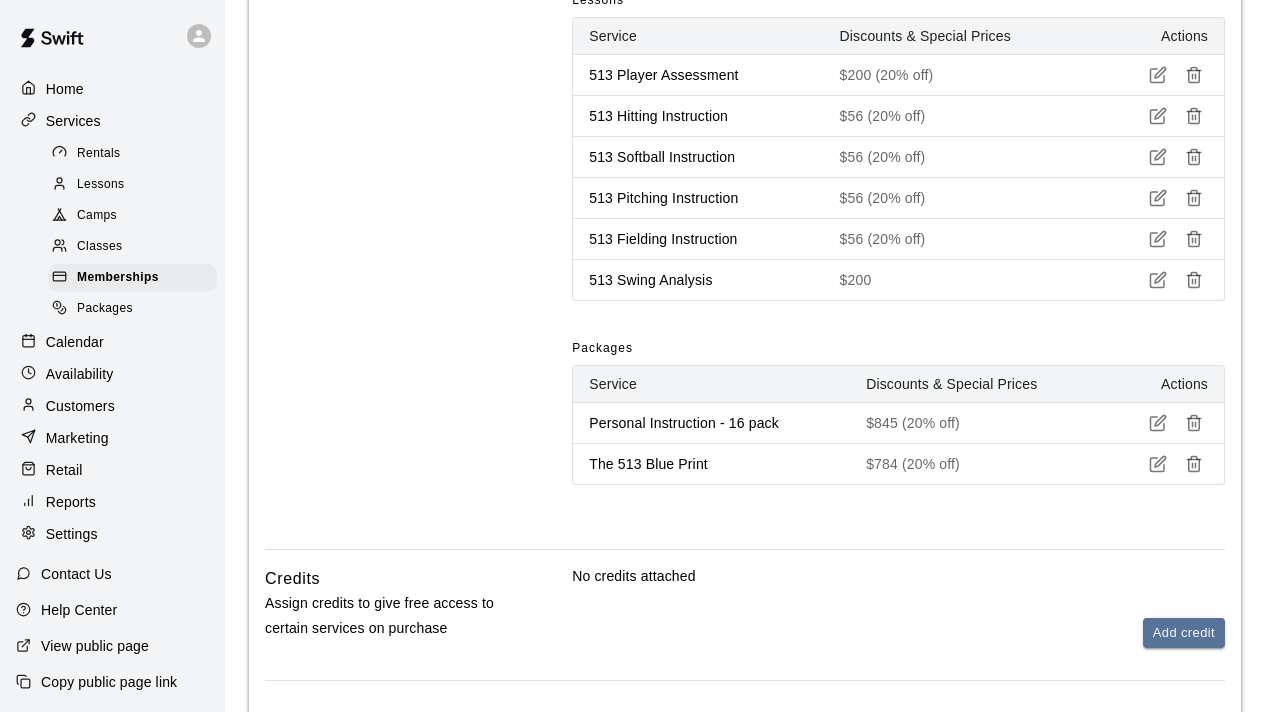 click 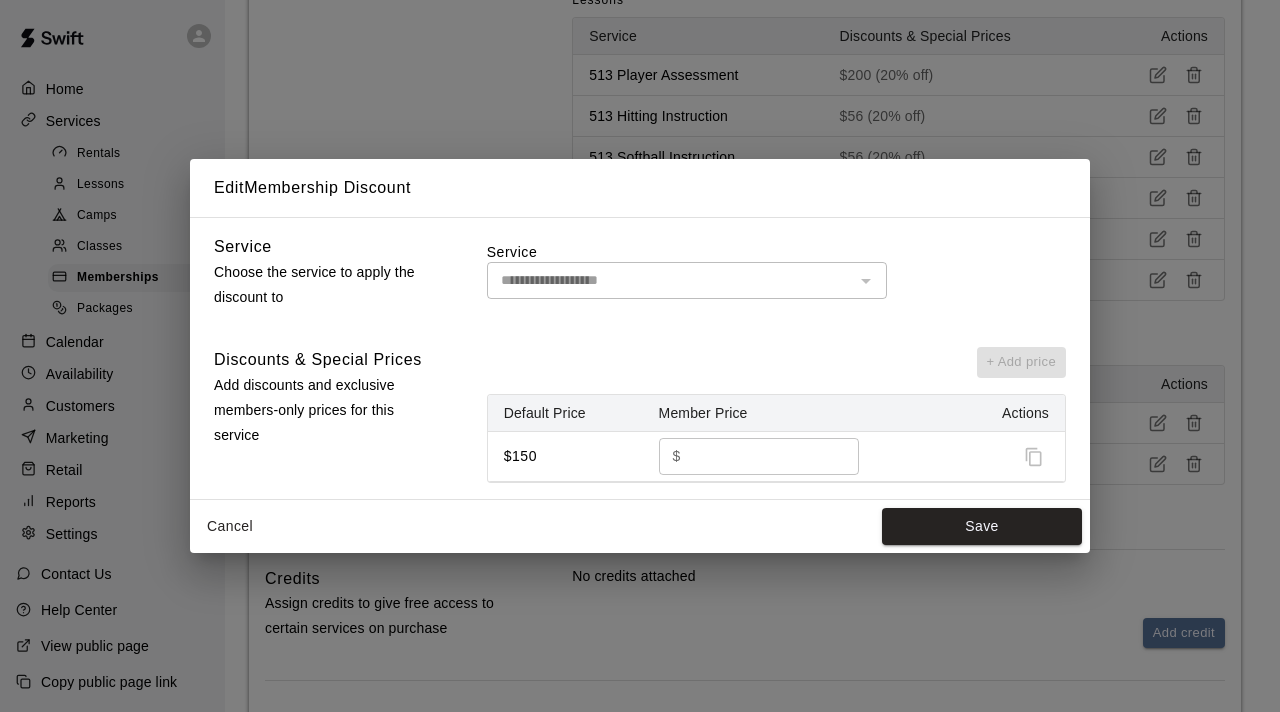 type on "**********" 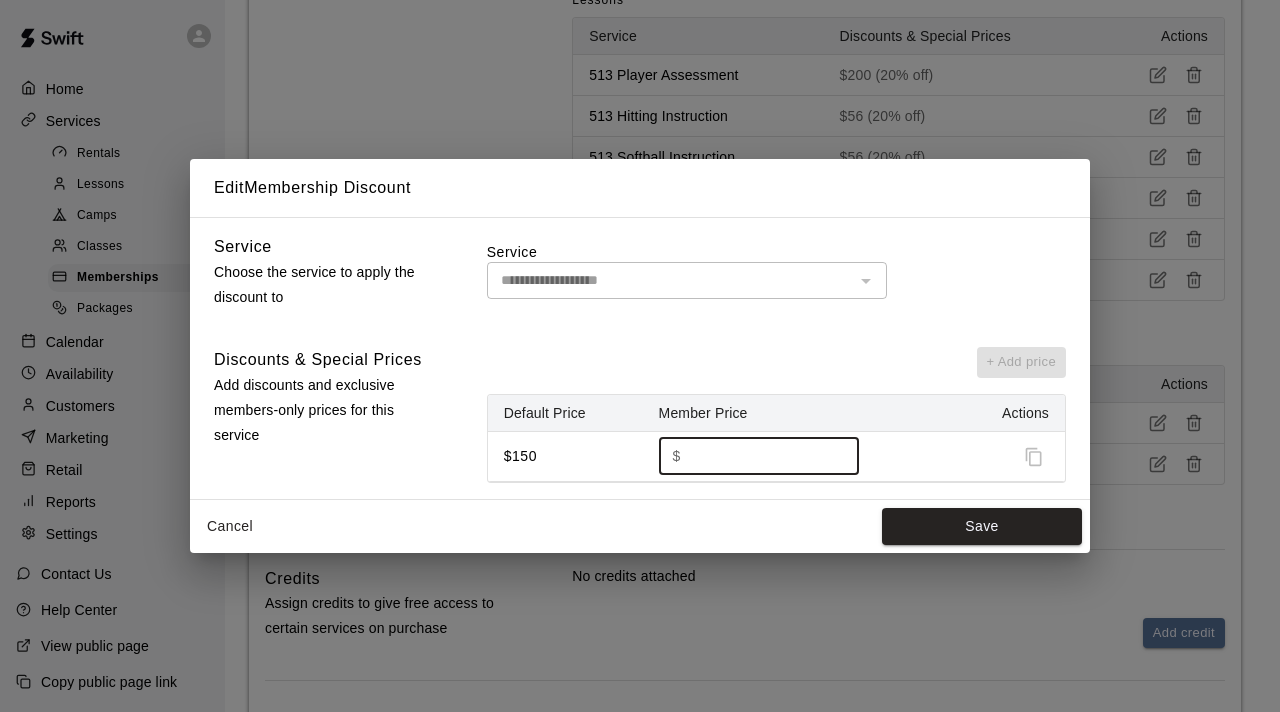 click on "***" at bounding box center [763, 456] 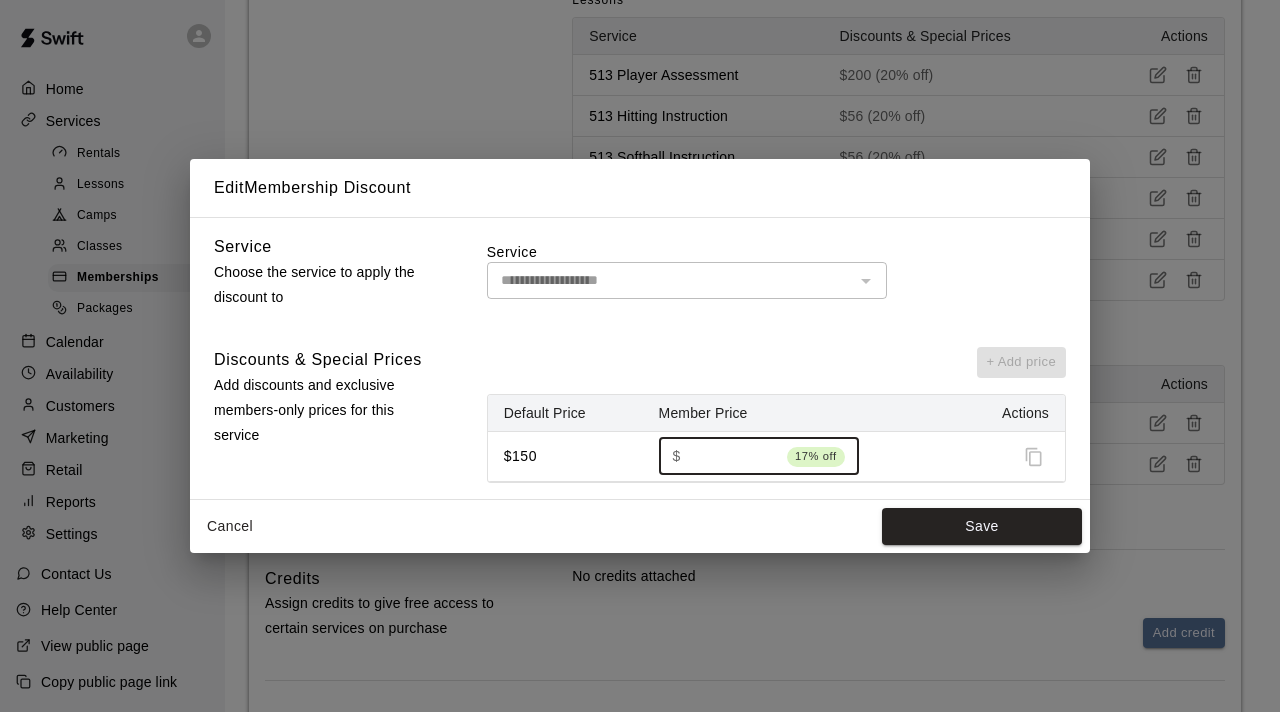 click on "***" at bounding box center [734, 456] 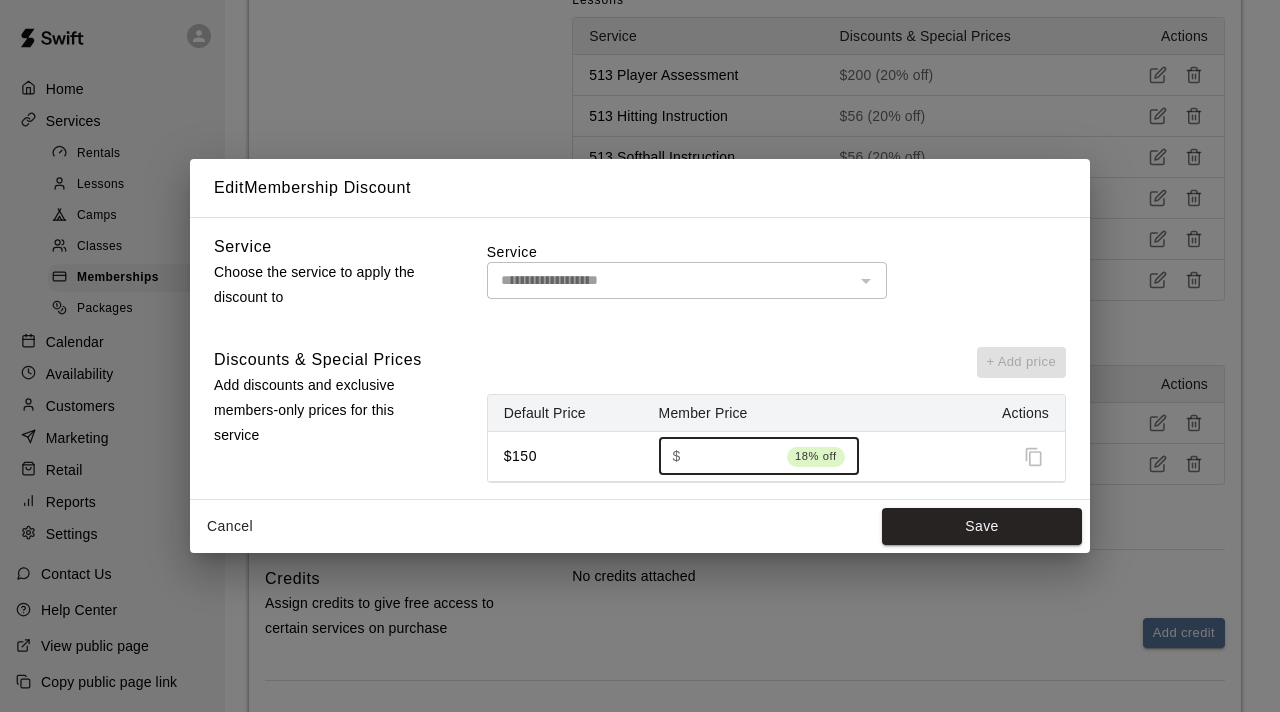 click on "***" at bounding box center [734, 456] 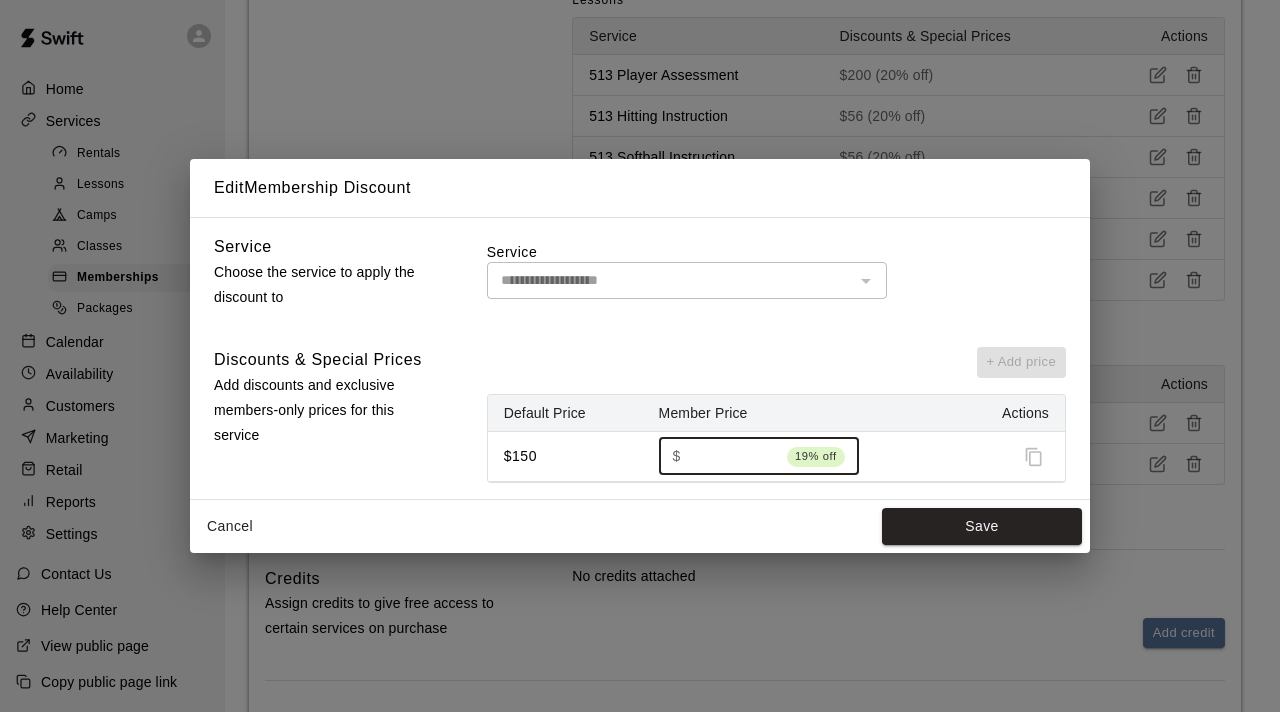 click on "***" at bounding box center [734, 456] 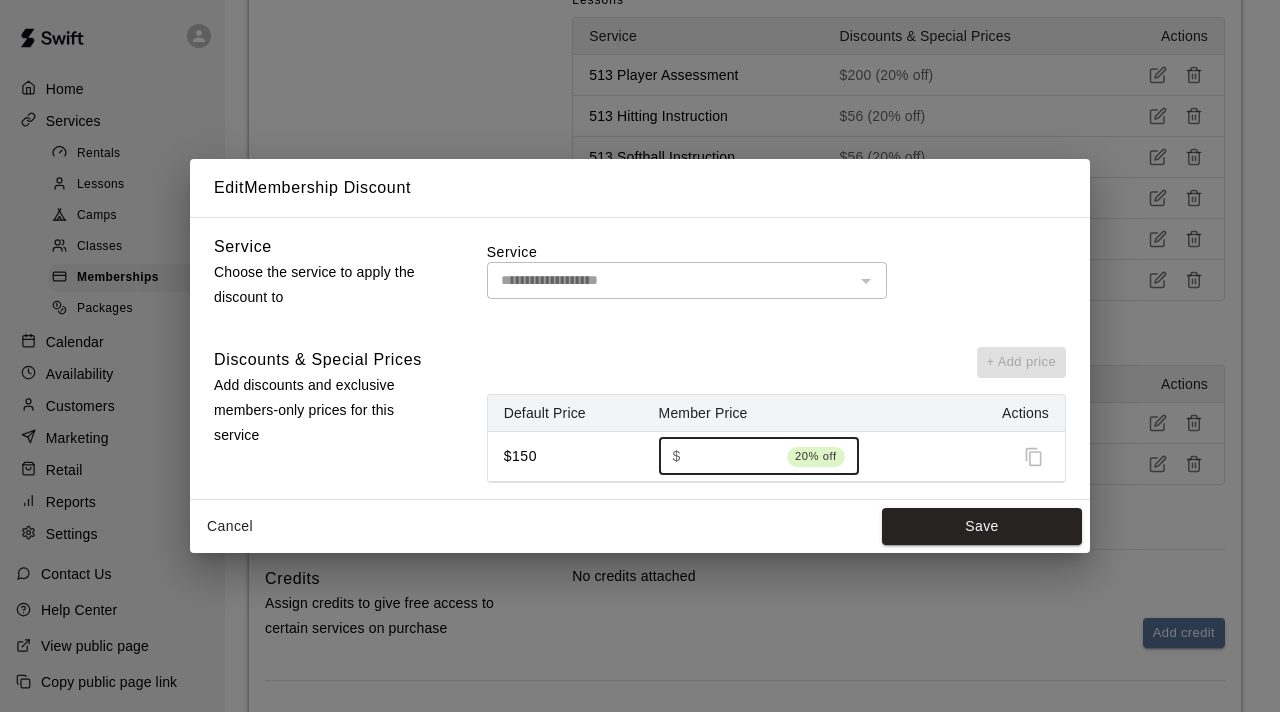 type on "***" 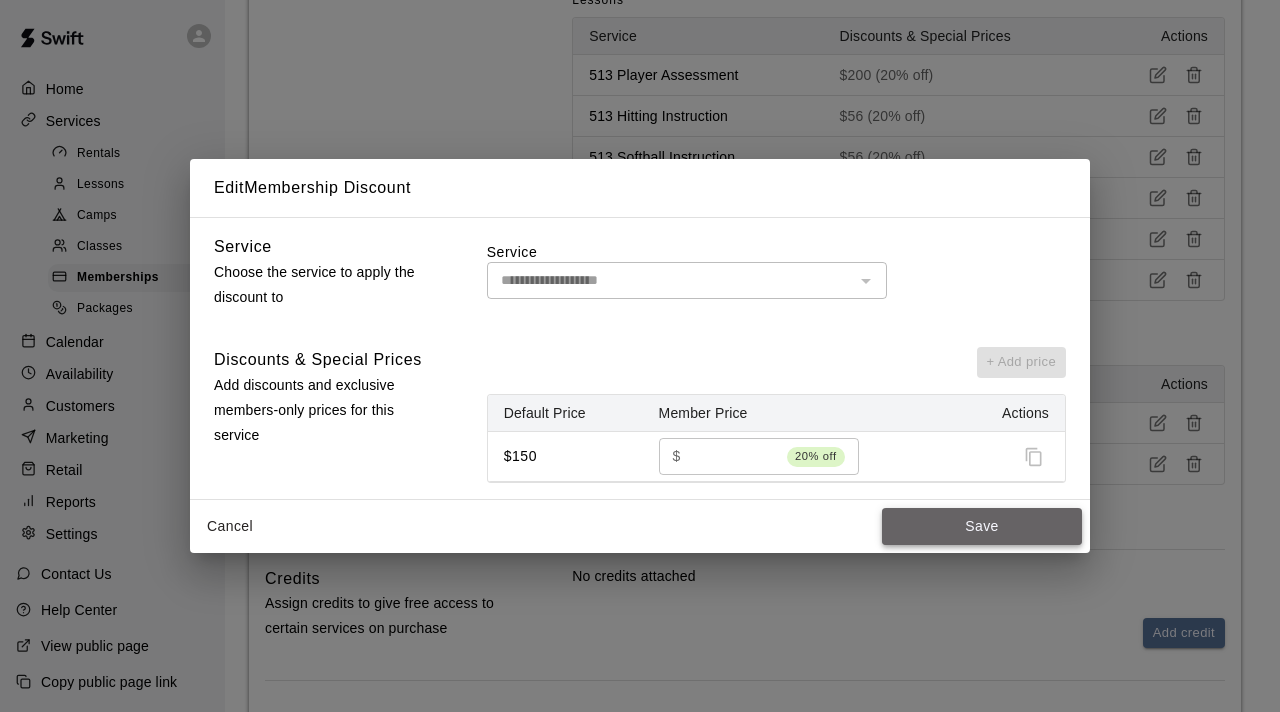 click on "Save" at bounding box center [982, 526] 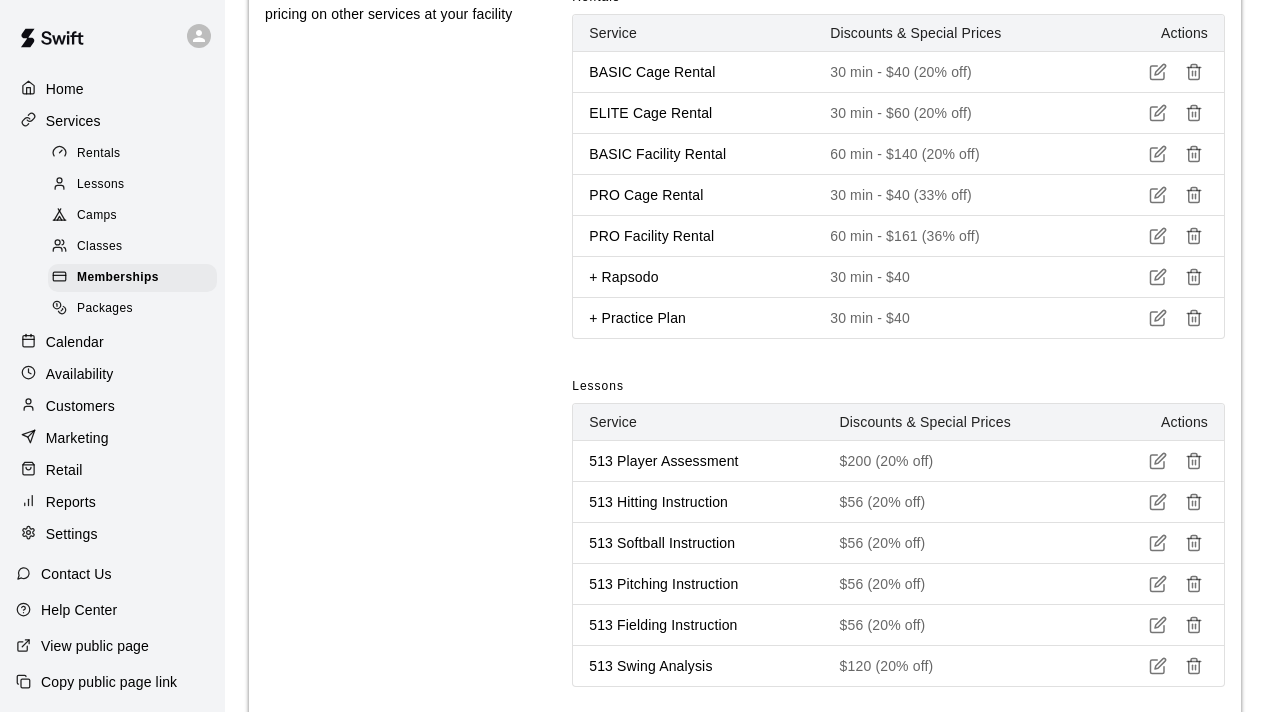 scroll, scrollTop: 894, scrollLeft: 0, axis: vertical 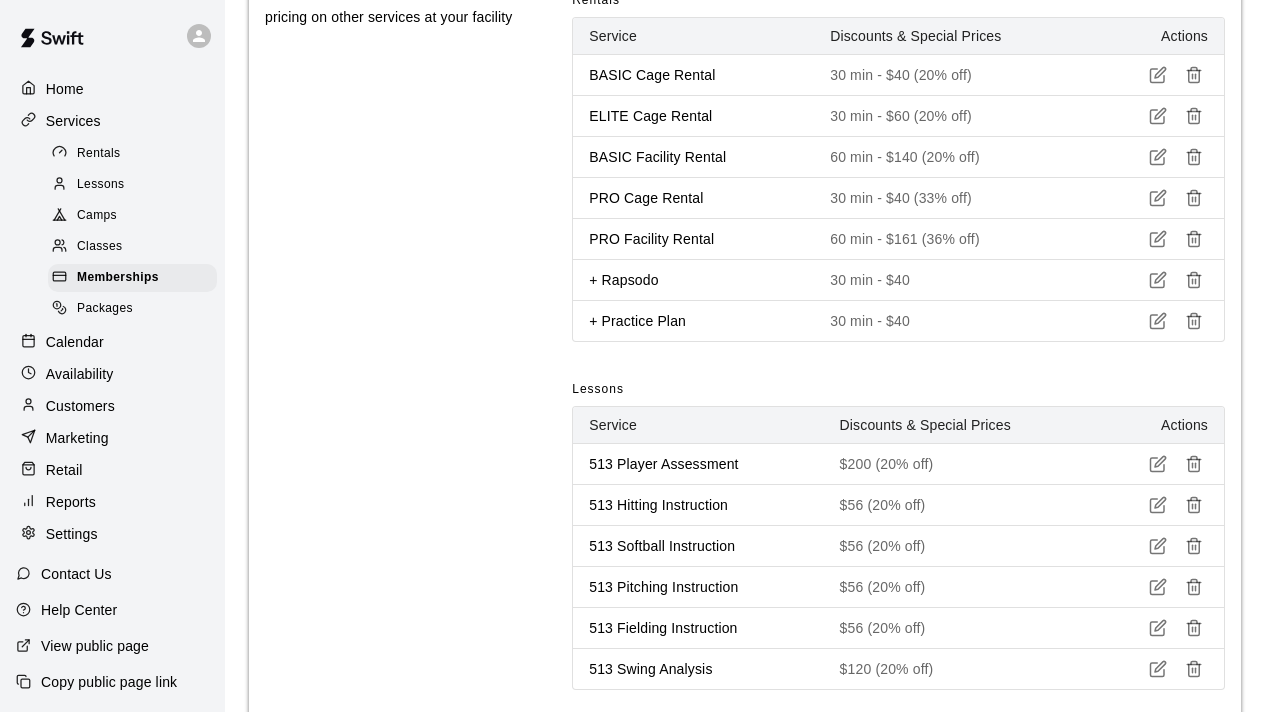 click 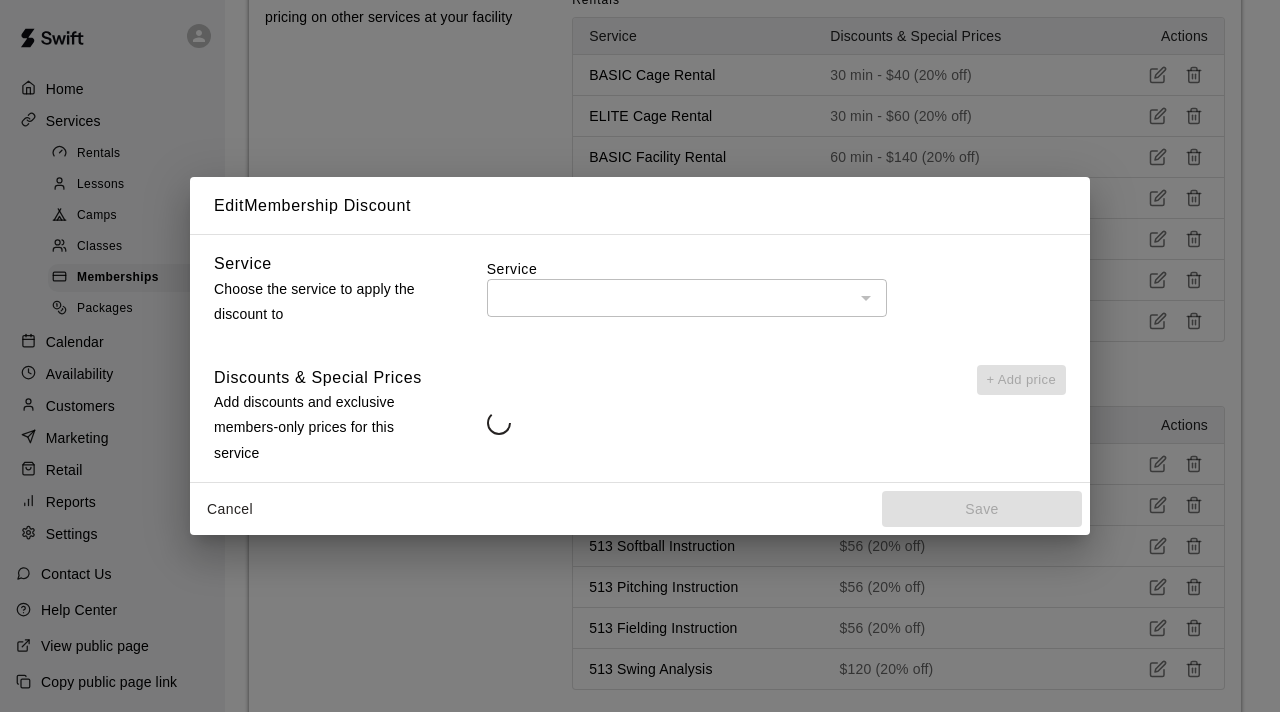 type on "**********" 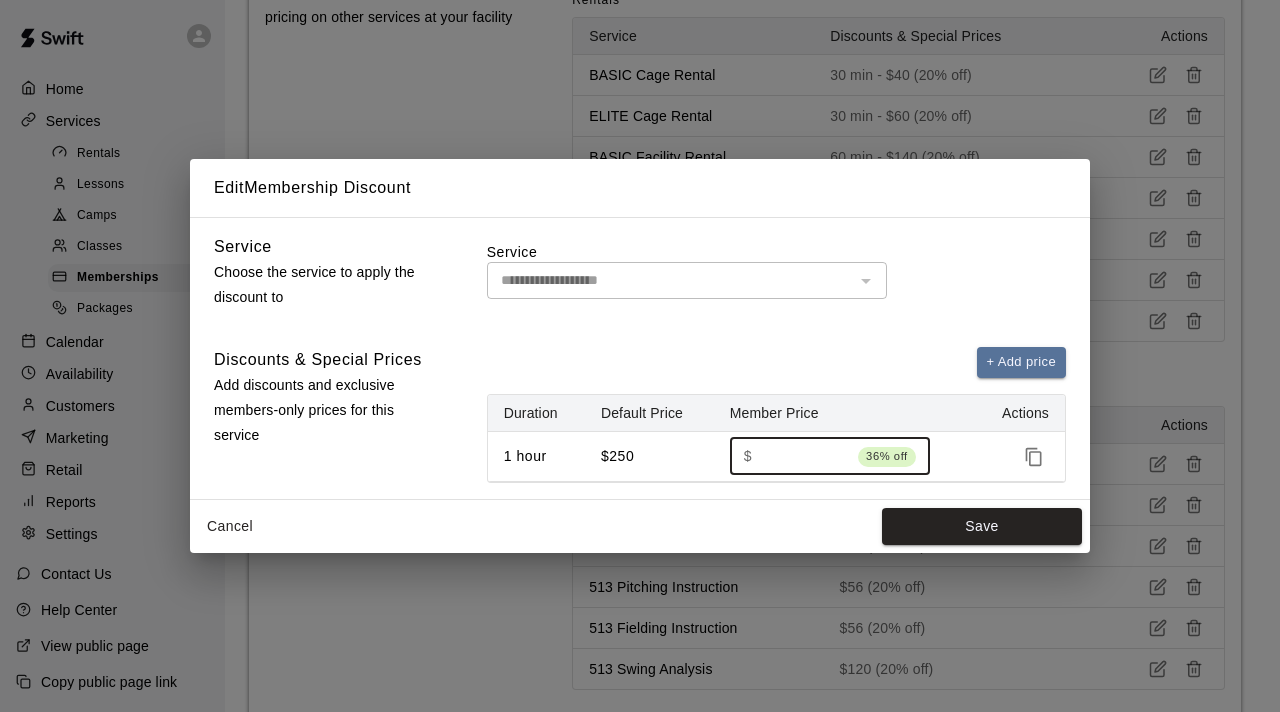 click on "***" at bounding box center (805, 456) 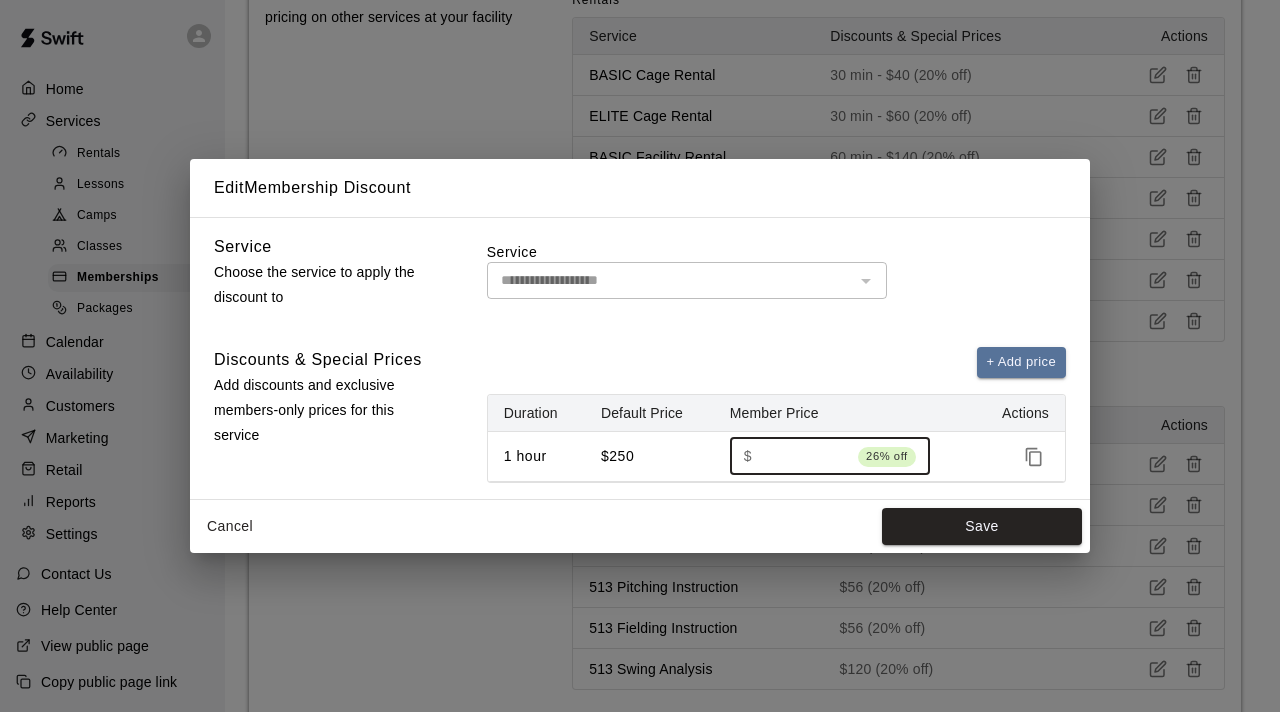 click on "***" at bounding box center [805, 456] 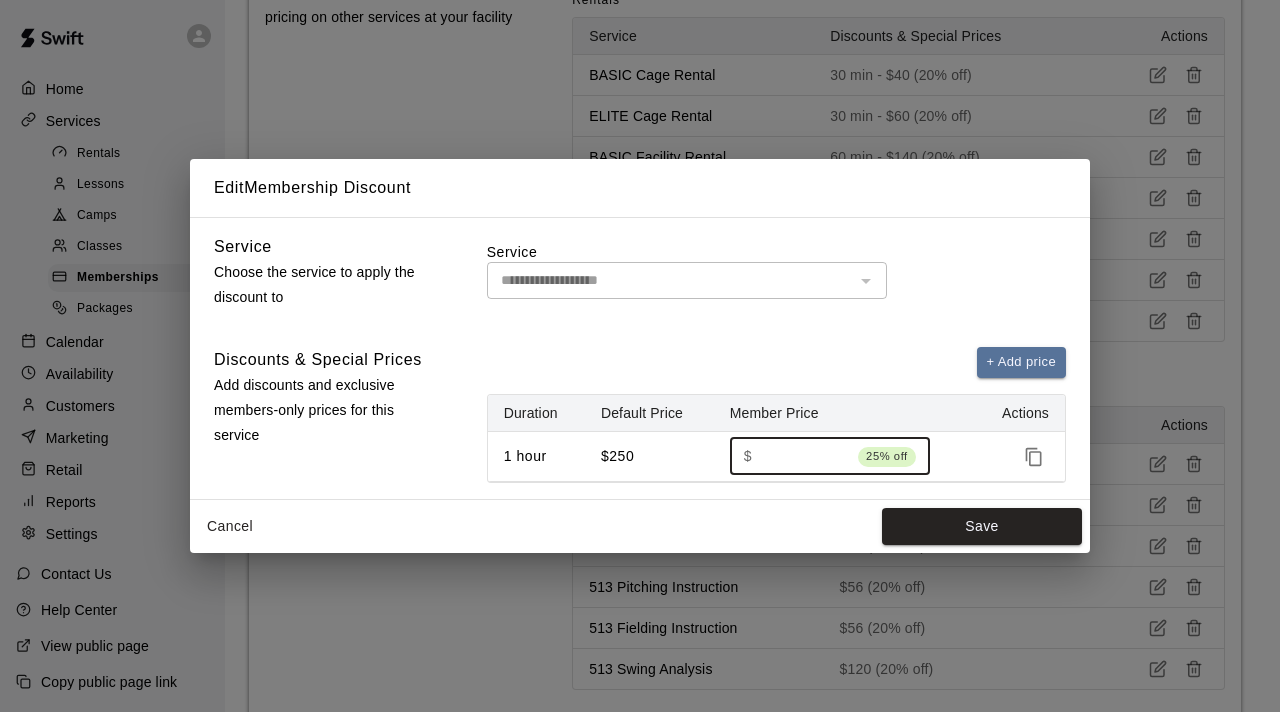 click on "***" at bounding box center [805, 456] 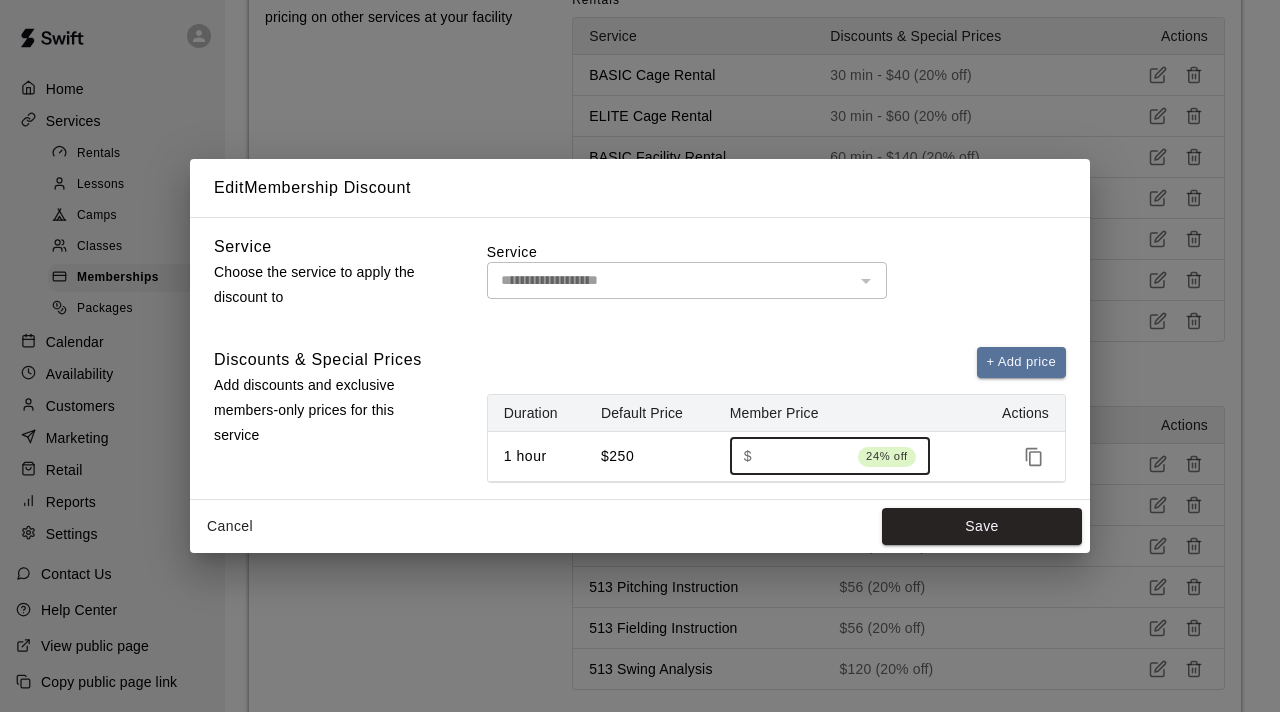 click on "***" at bounding box center (805, 456) 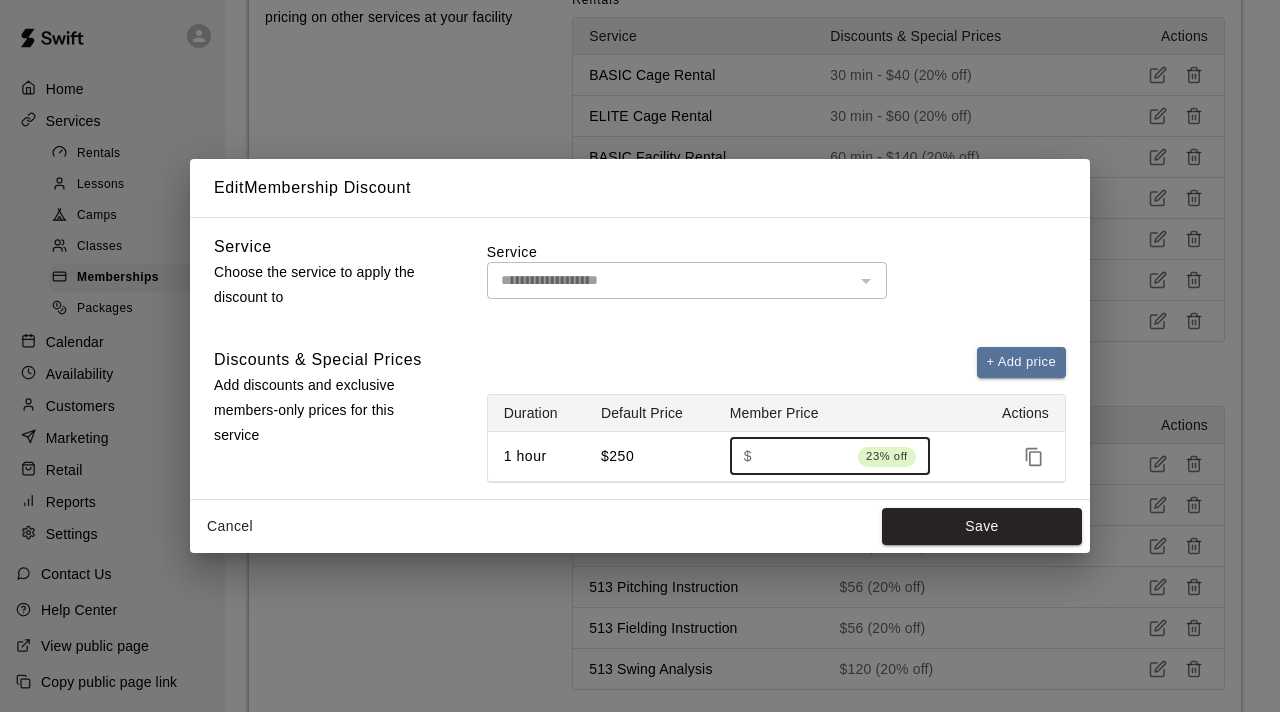 click on "***" at bounding box center (805, 456) 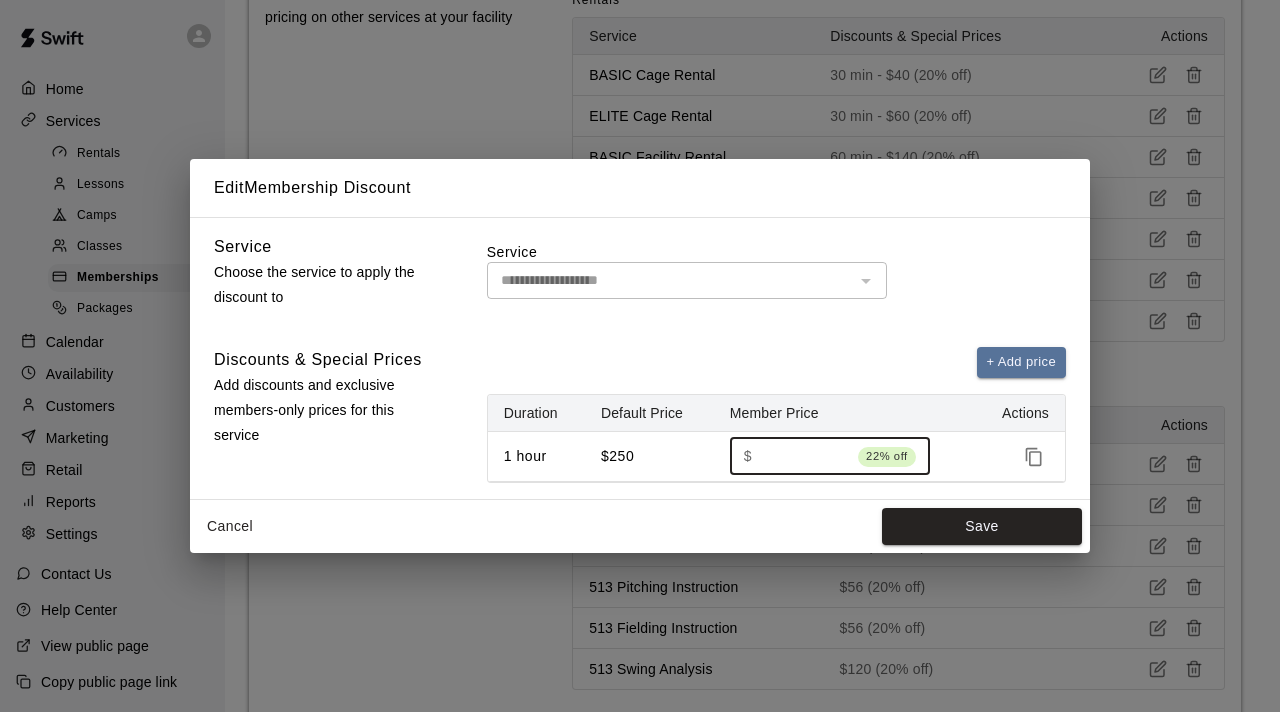 click on "***" at bounding box center [805, 456] 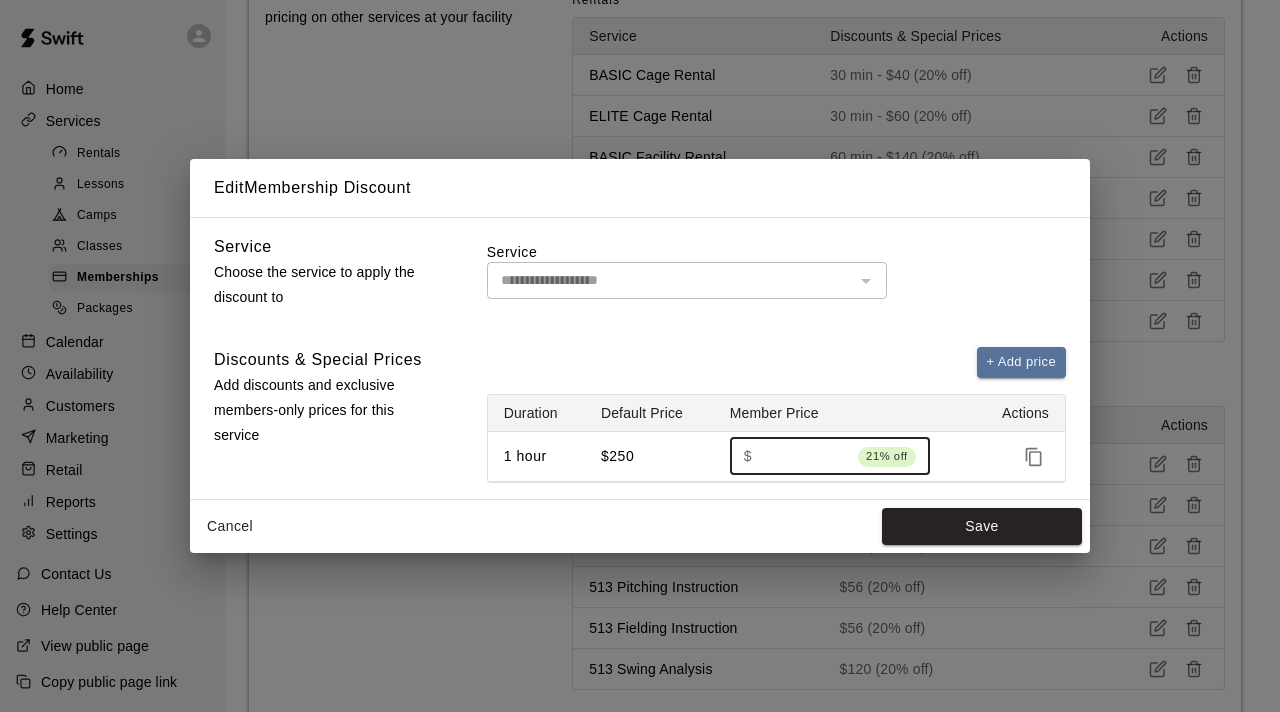 click on "***" at bounding box center (805, 456) 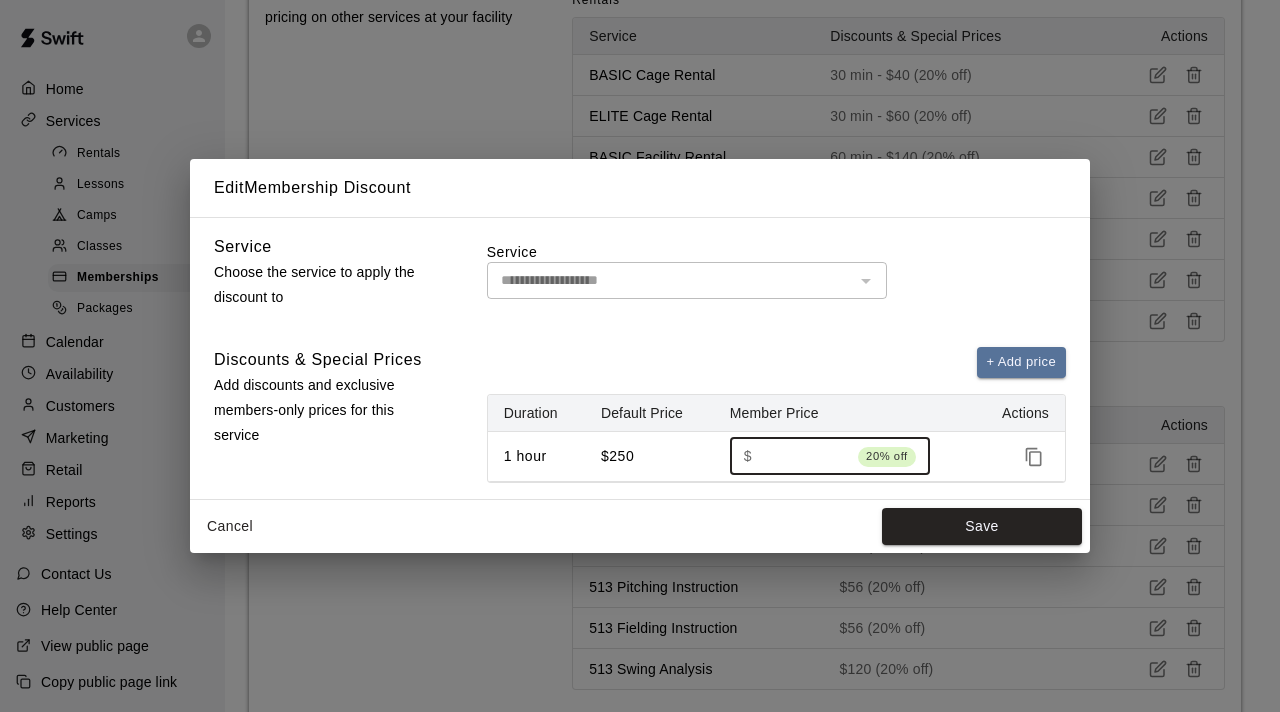 type on "***" 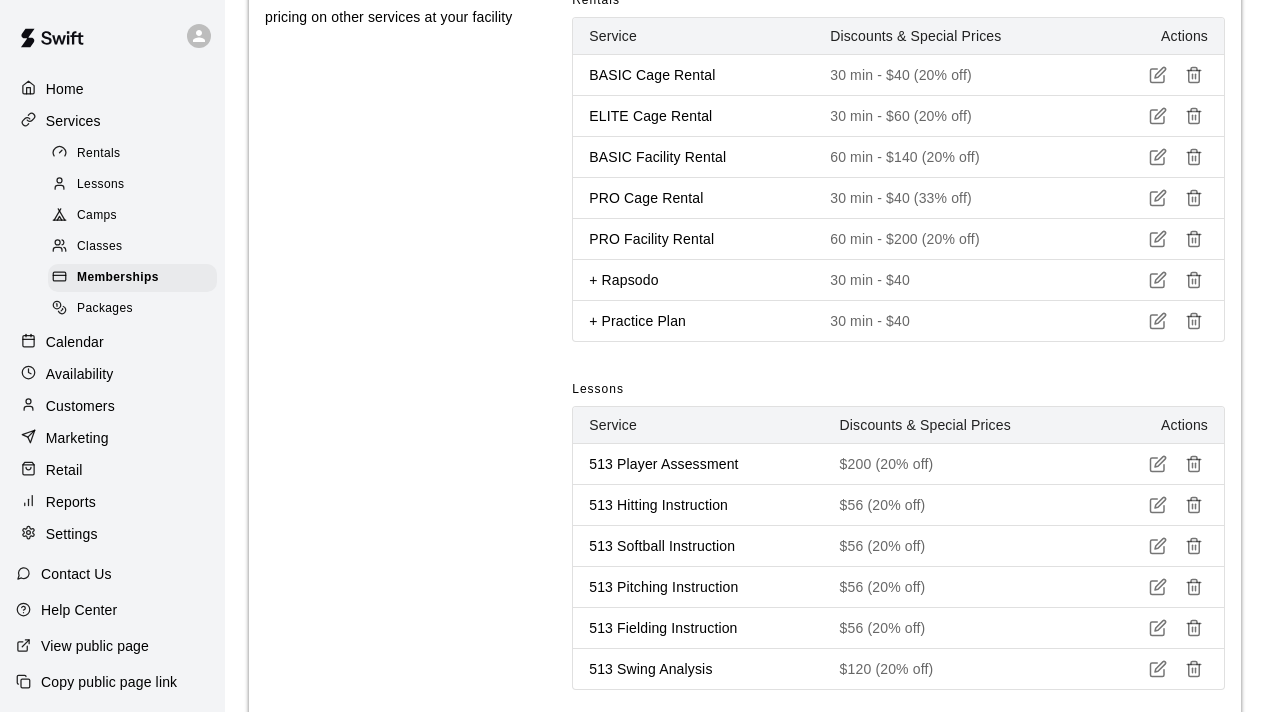 click 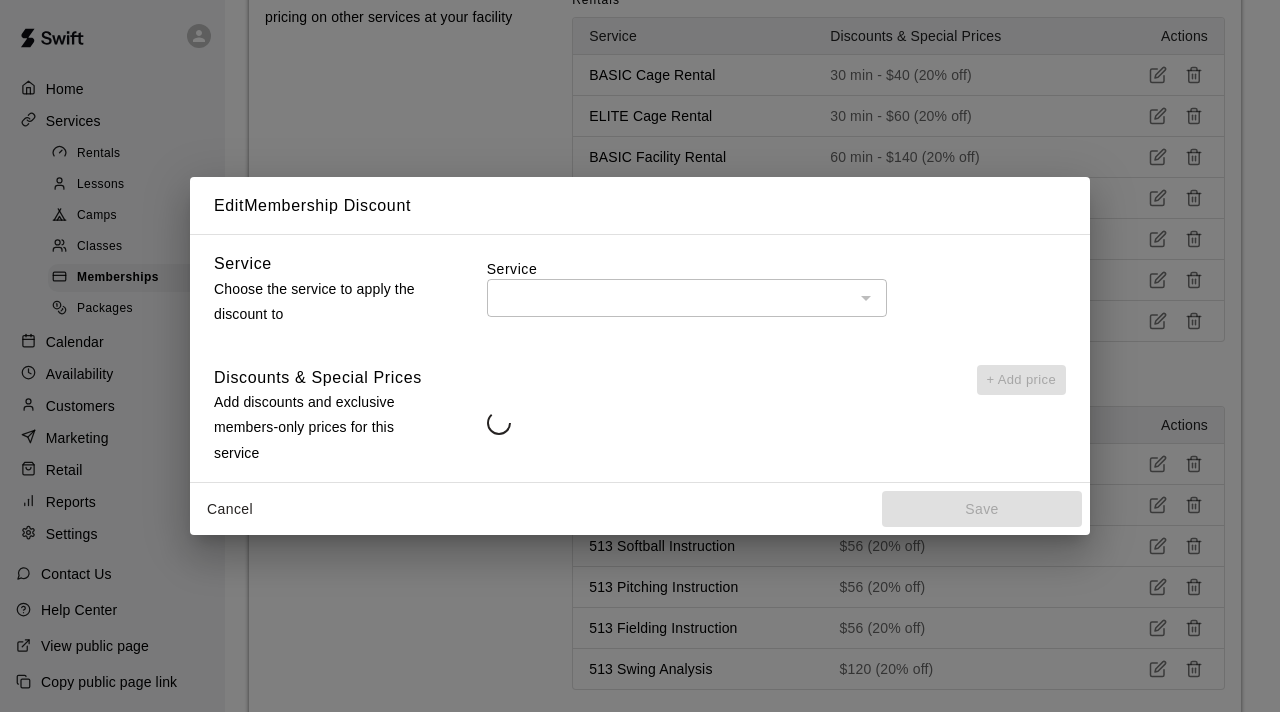 type on "**********" 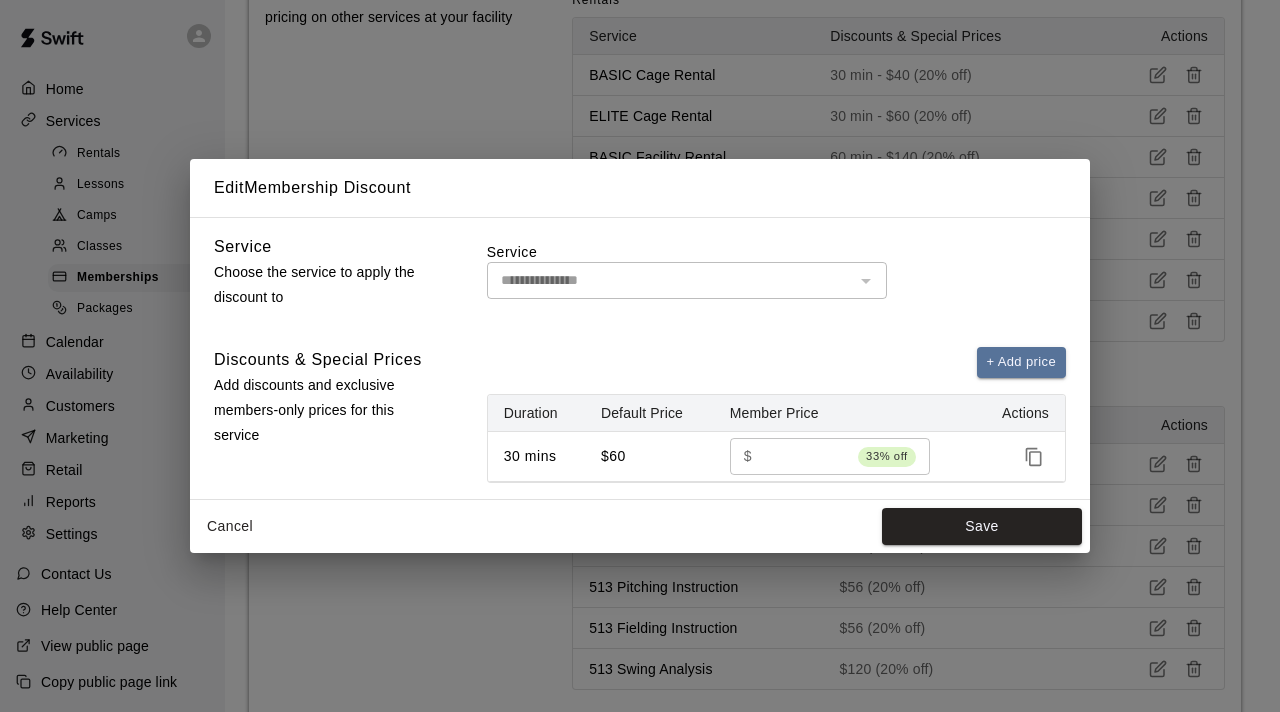click on "**" at bounding box center (805, 456) 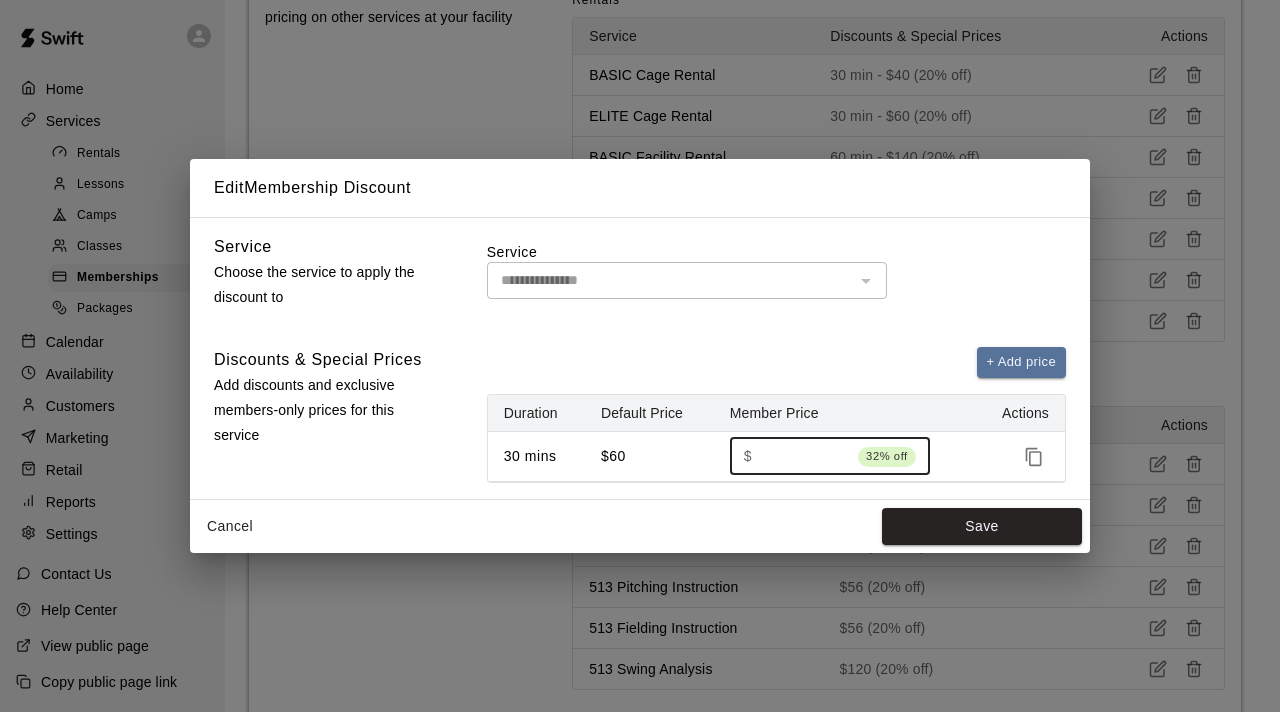 click on "**" at bounding box center (805, 456) 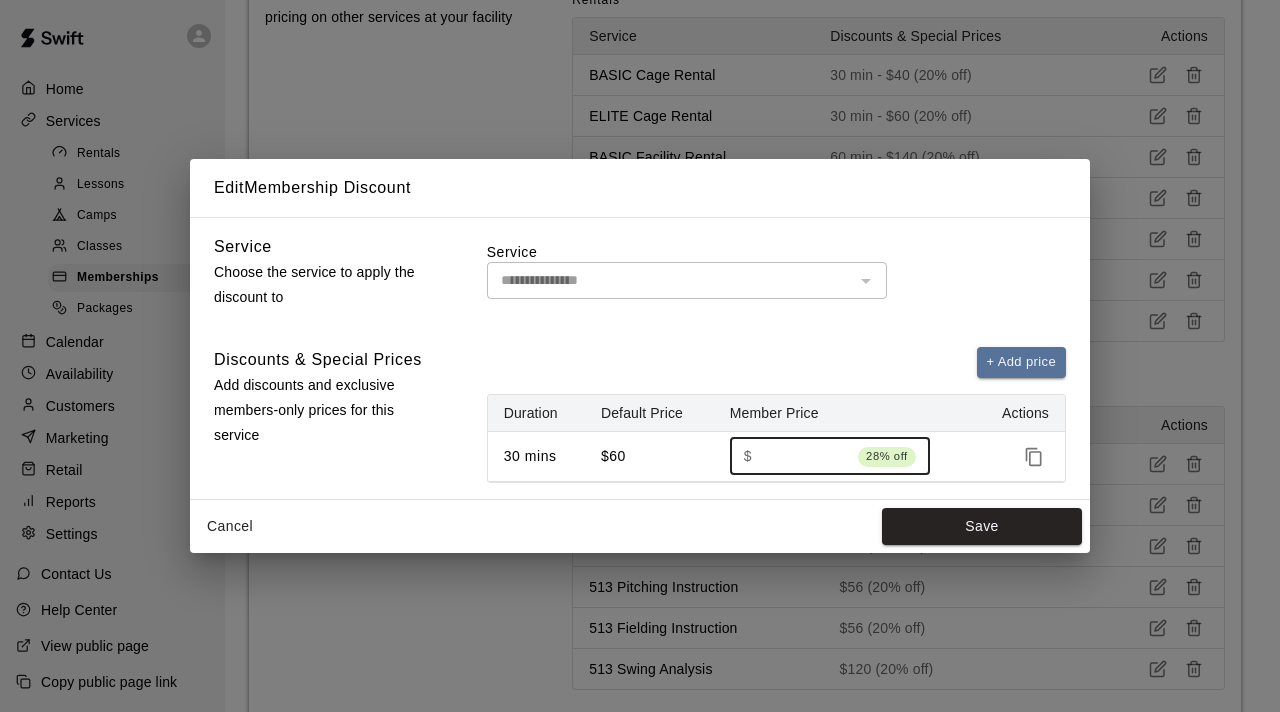 click on "**" at bounding box center [805, 456] 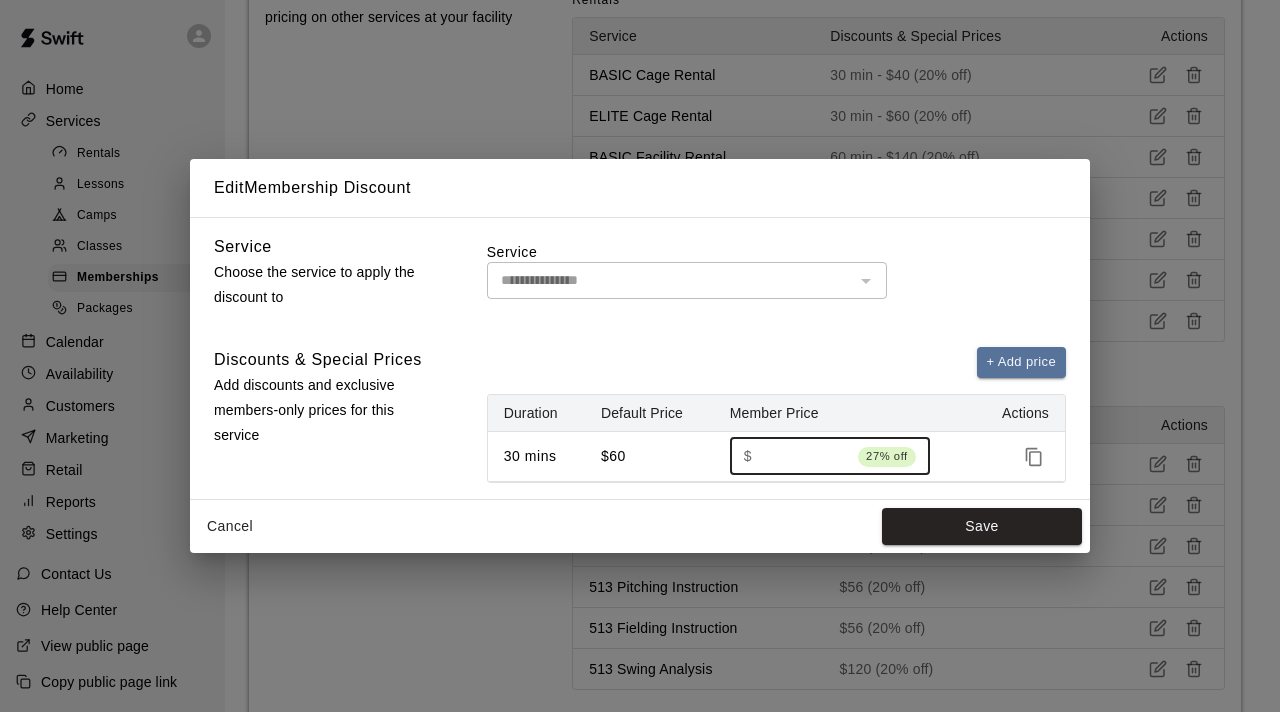 click on "**" at bounding box center [805, 456] 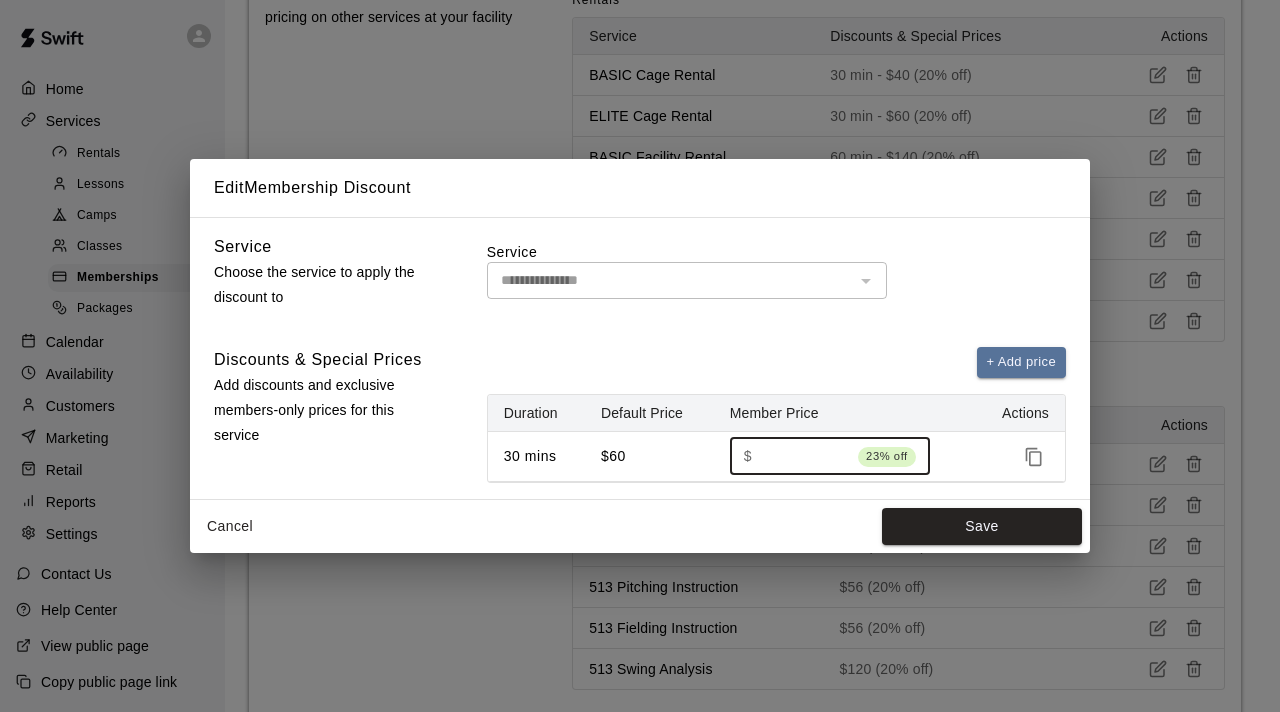 click on "**" at bounding box center [805, 456] 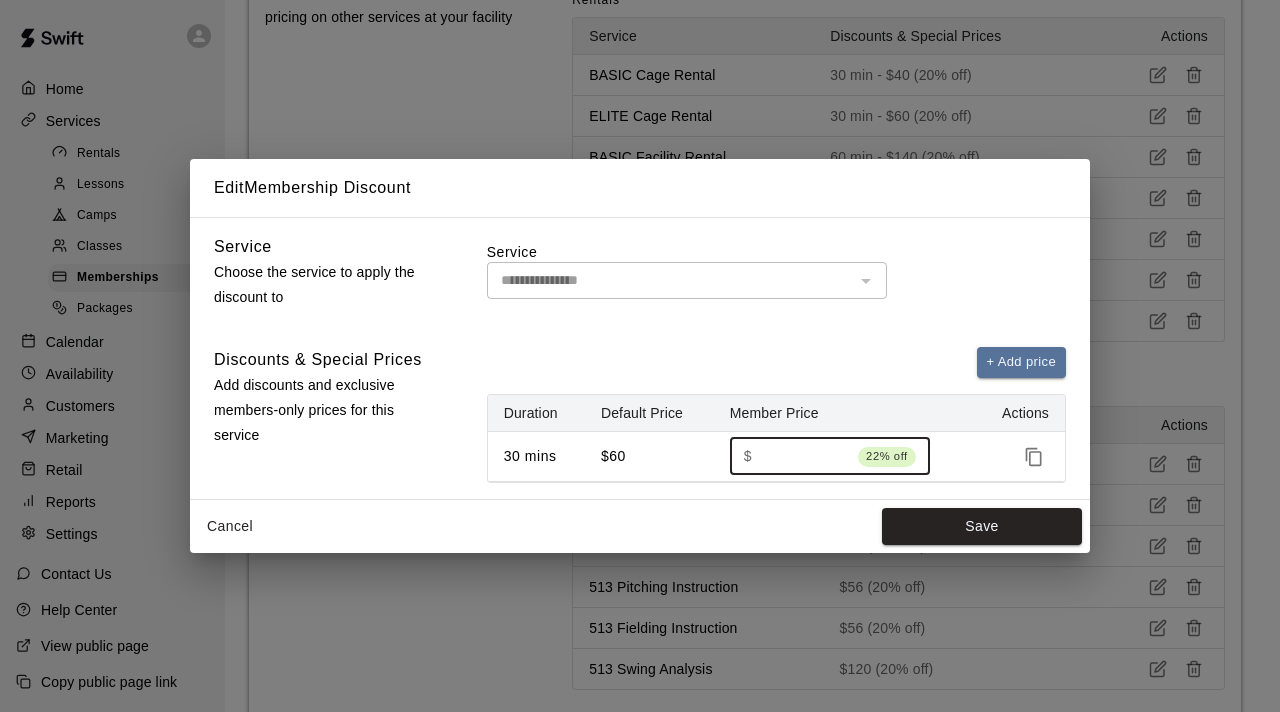 type on "**" 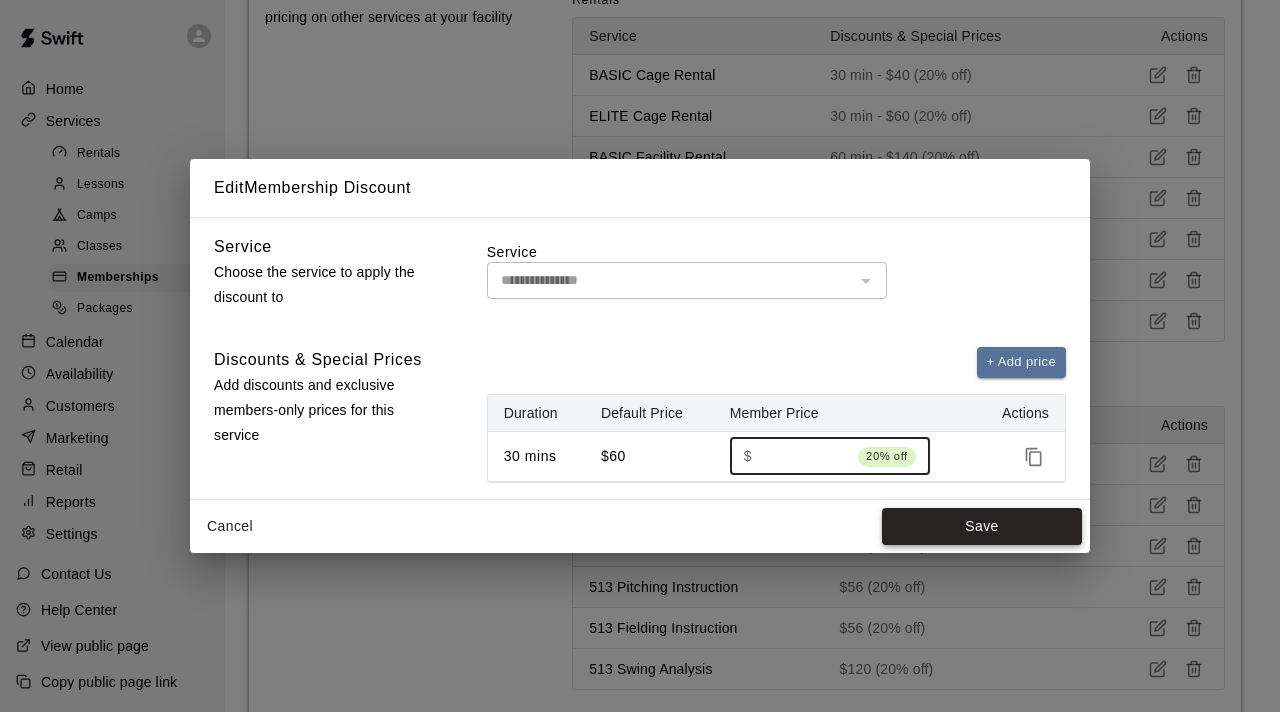 click on "Save" at bounding box center (982, 526) 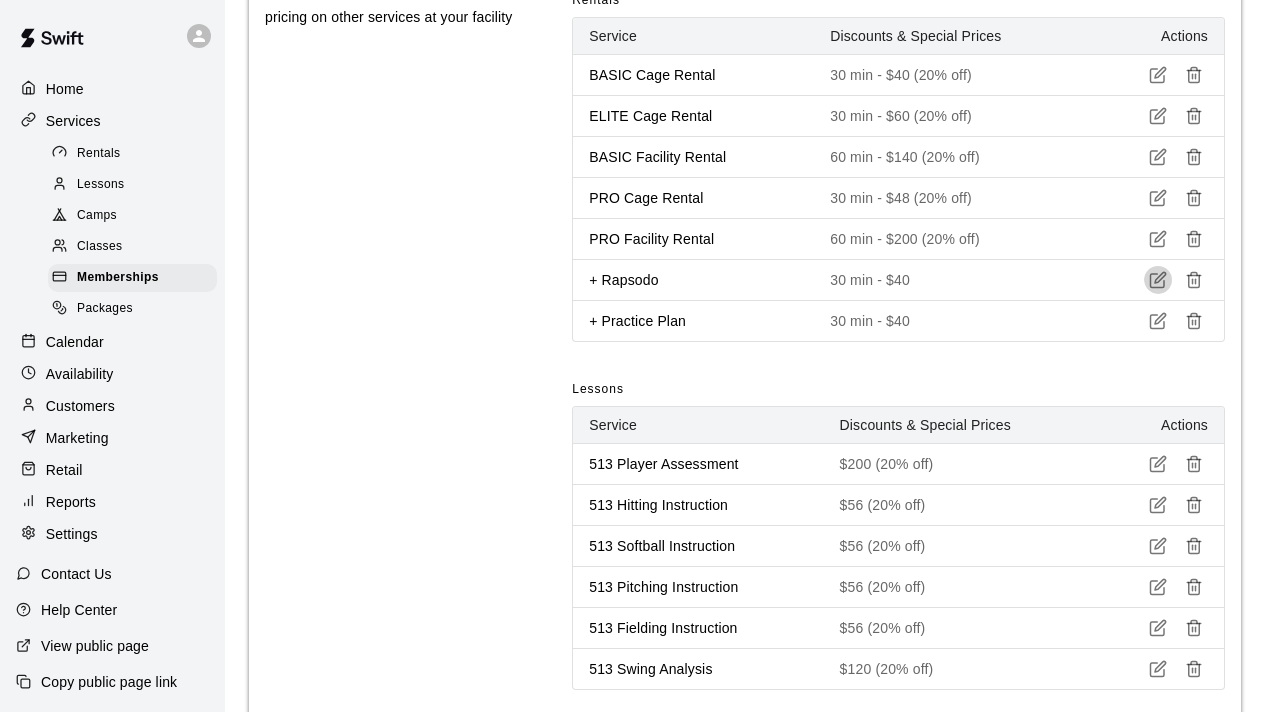click 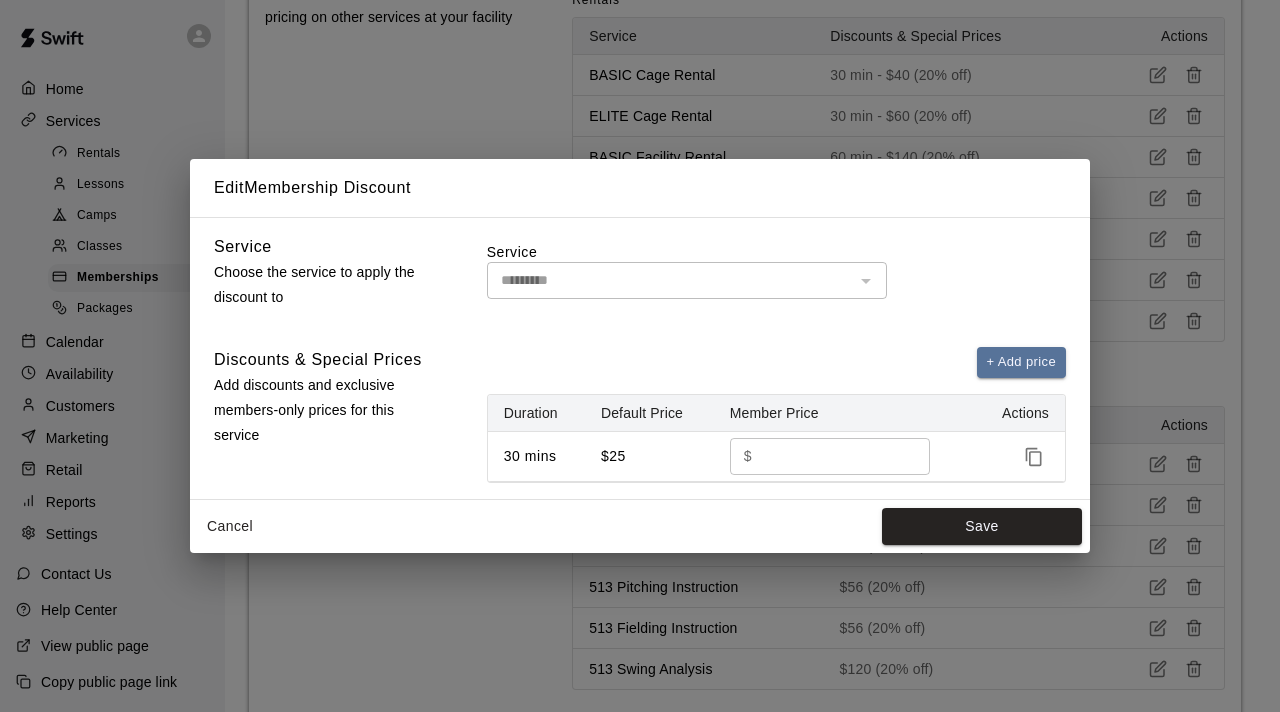 type on "*********" 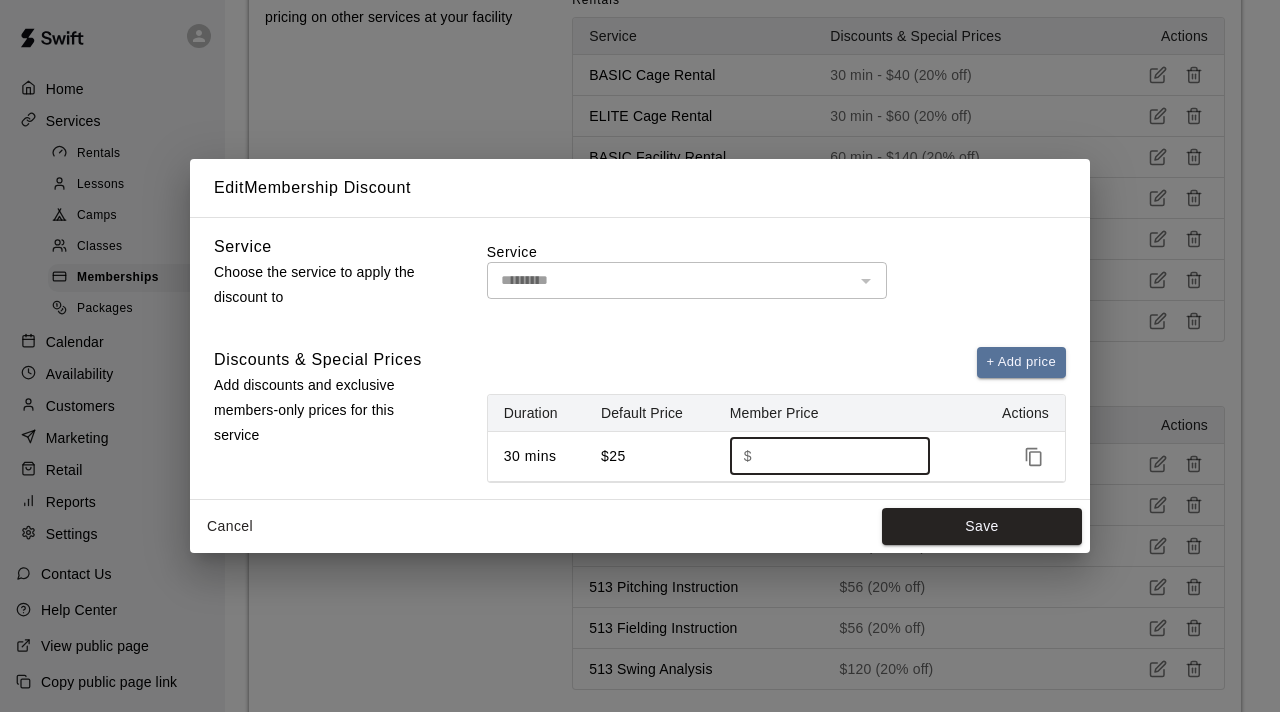 click on "**" at bounding box center (834, 456) 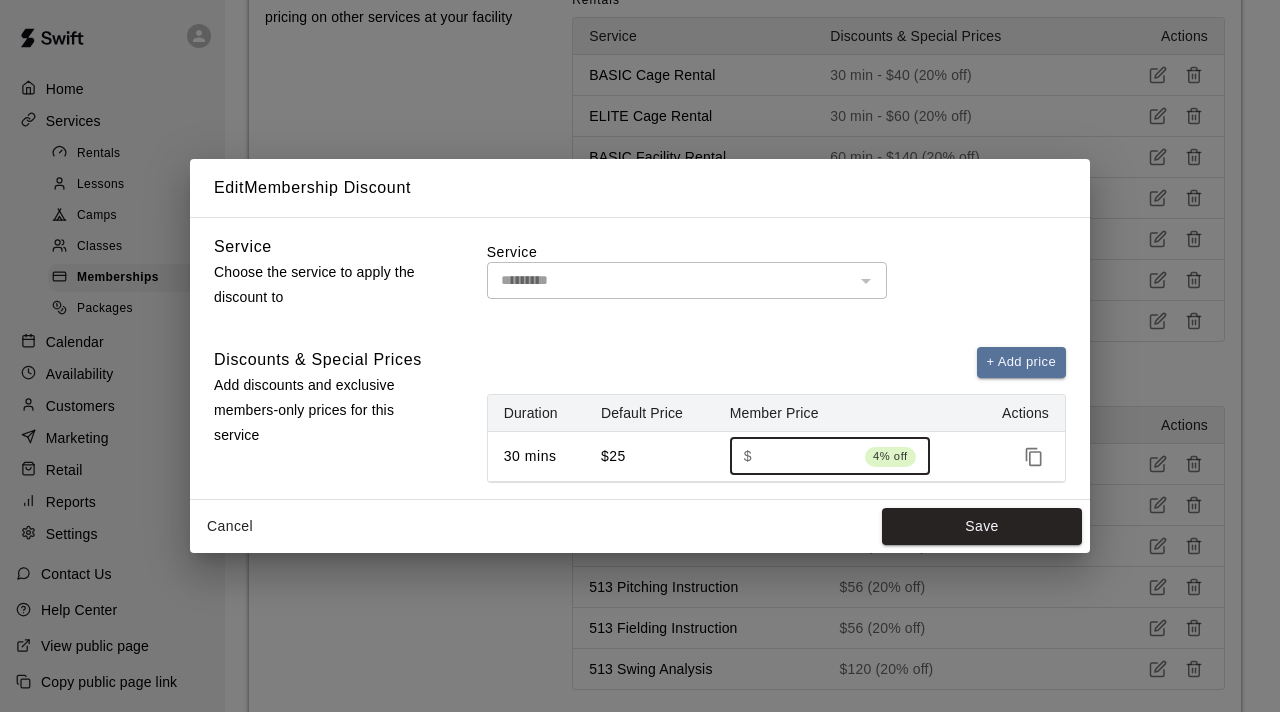 click on "**" at bounding box center (808, 456) 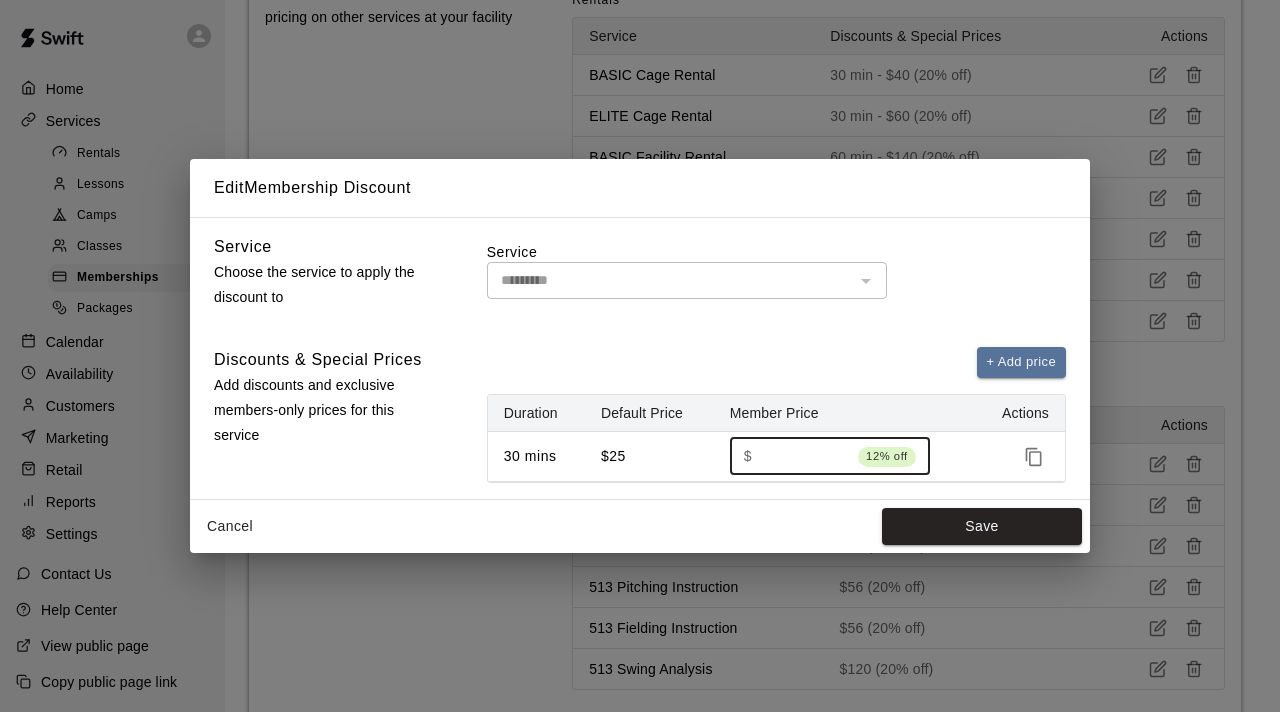 click on "**" at bounding box center [805, 456] 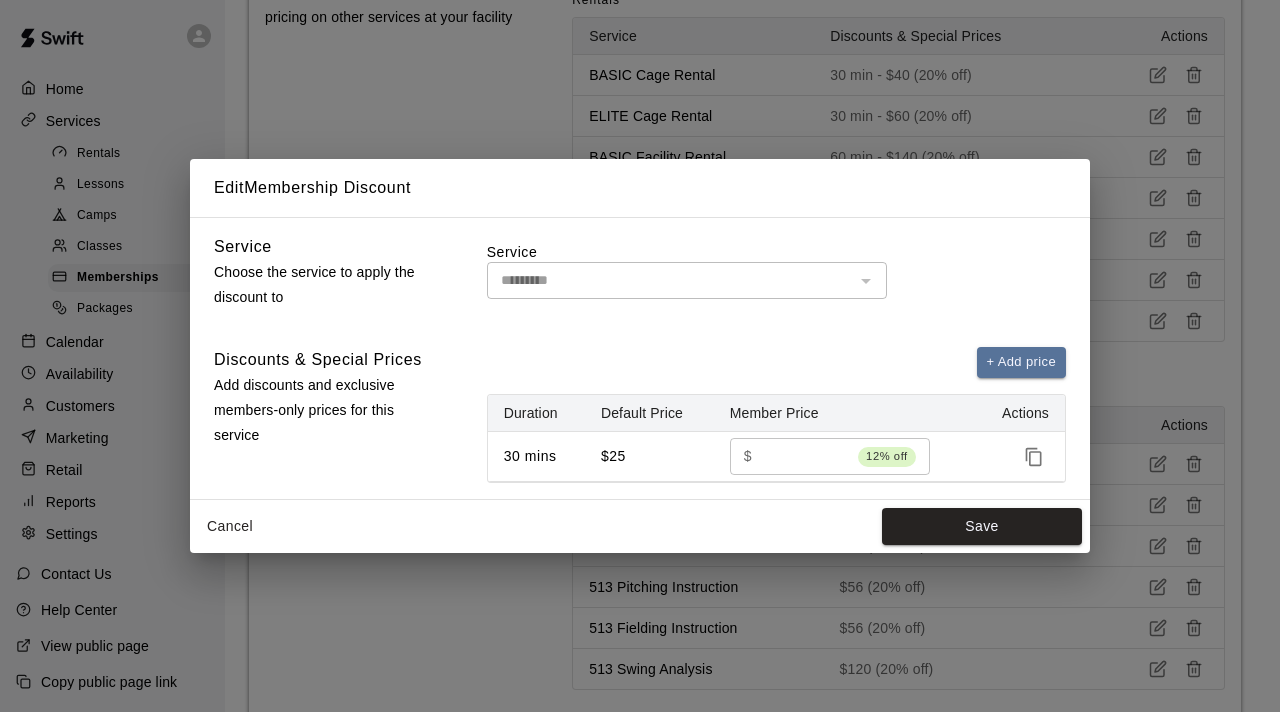 click on "$ ** 12% off" at bounding box center (830, 456) 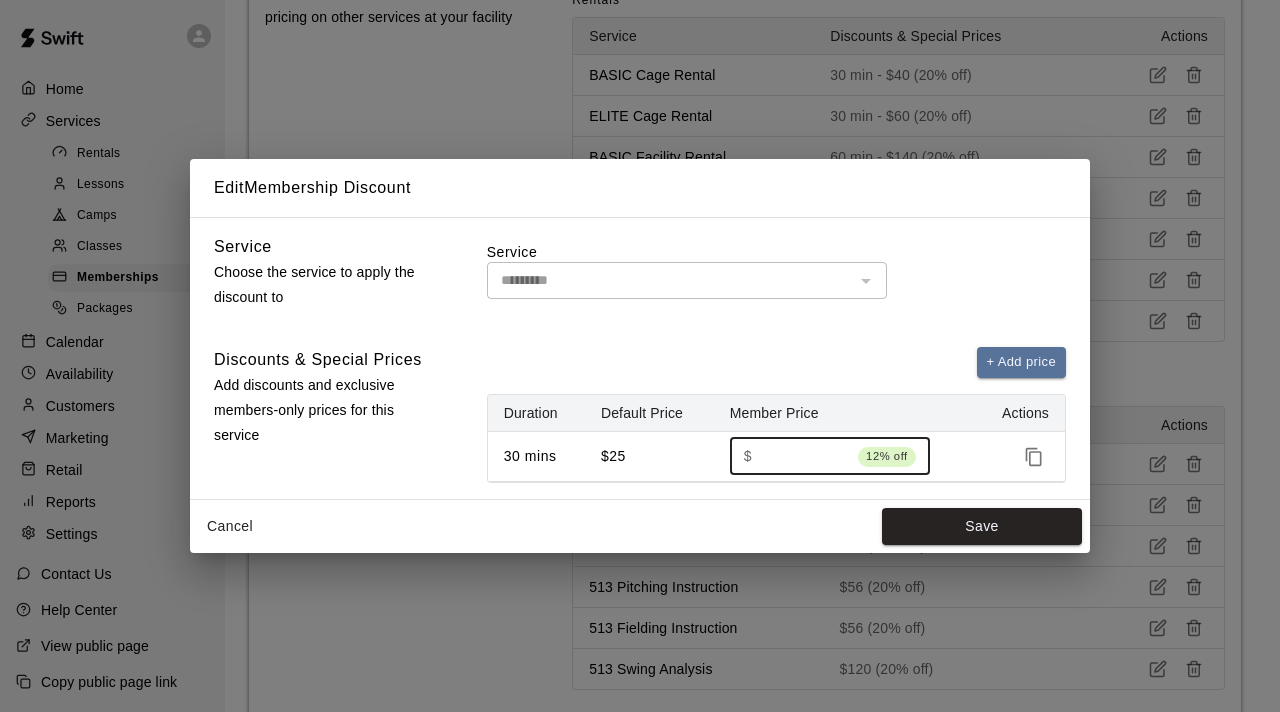 click on "$ ** 12% off" at bounding box center [830, 456] 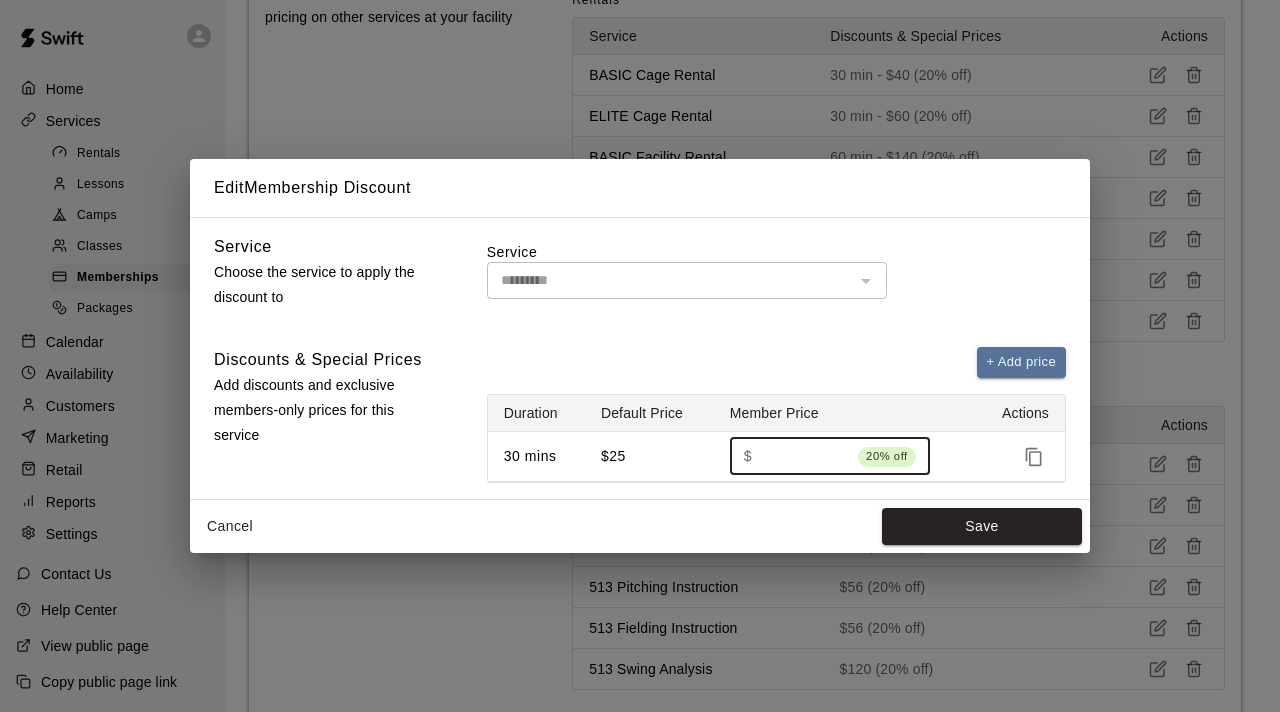 type on "**" 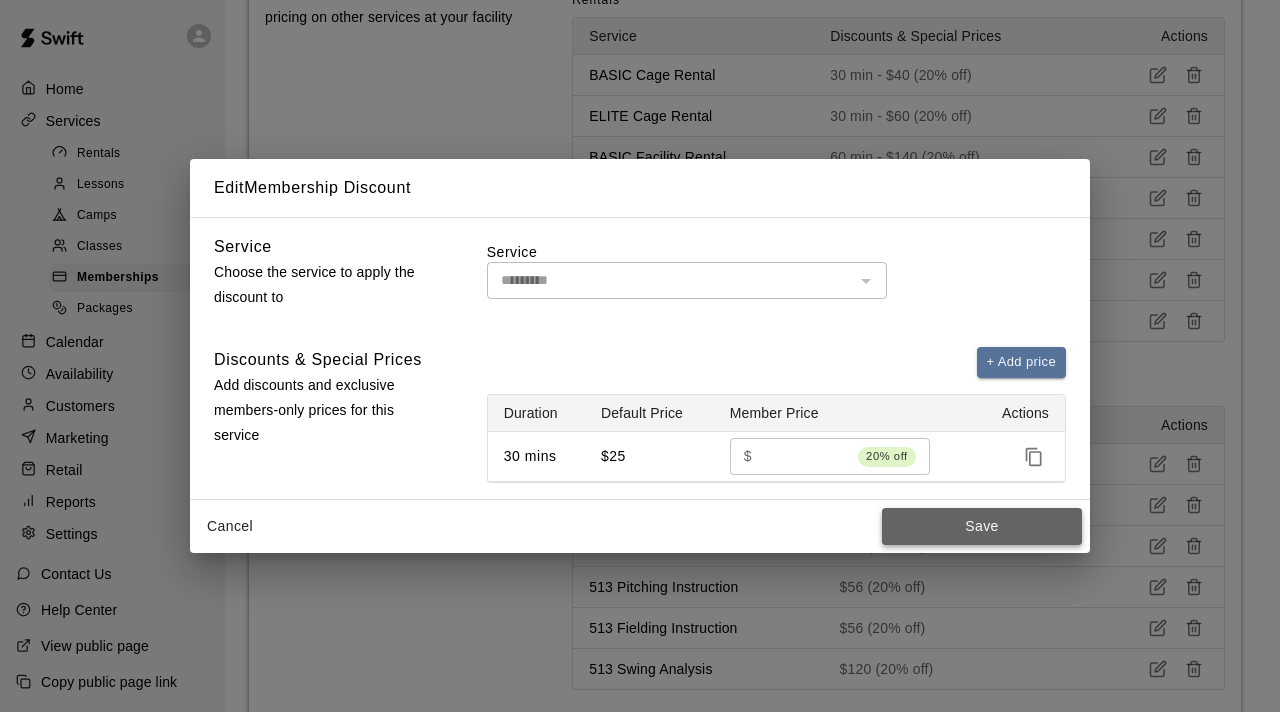 click on "Save" at bounding box center (982, 526) 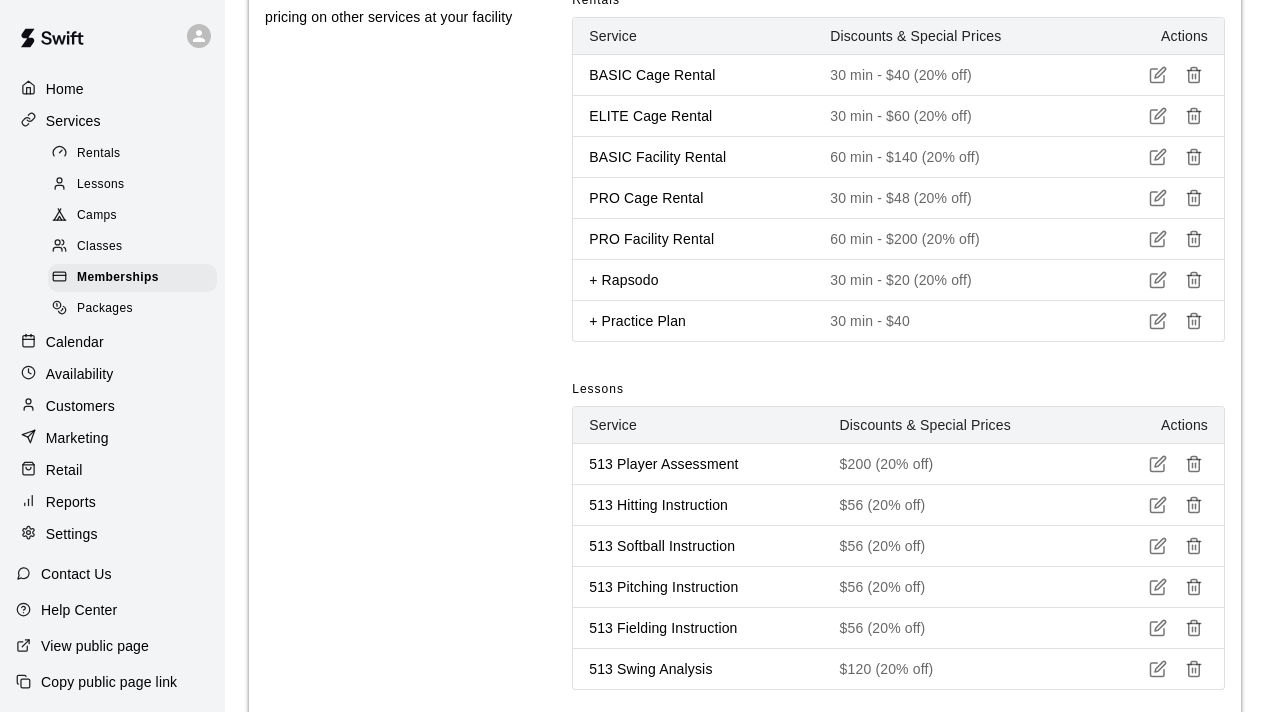 click 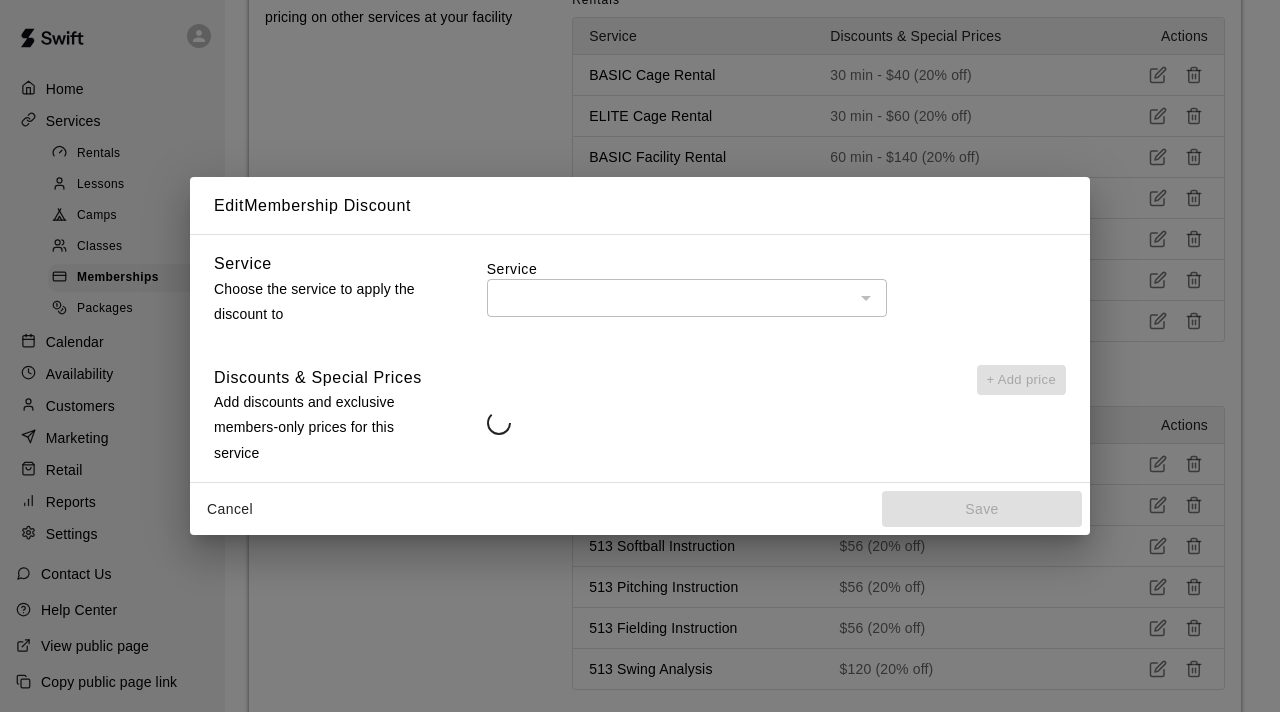 type on "**********" 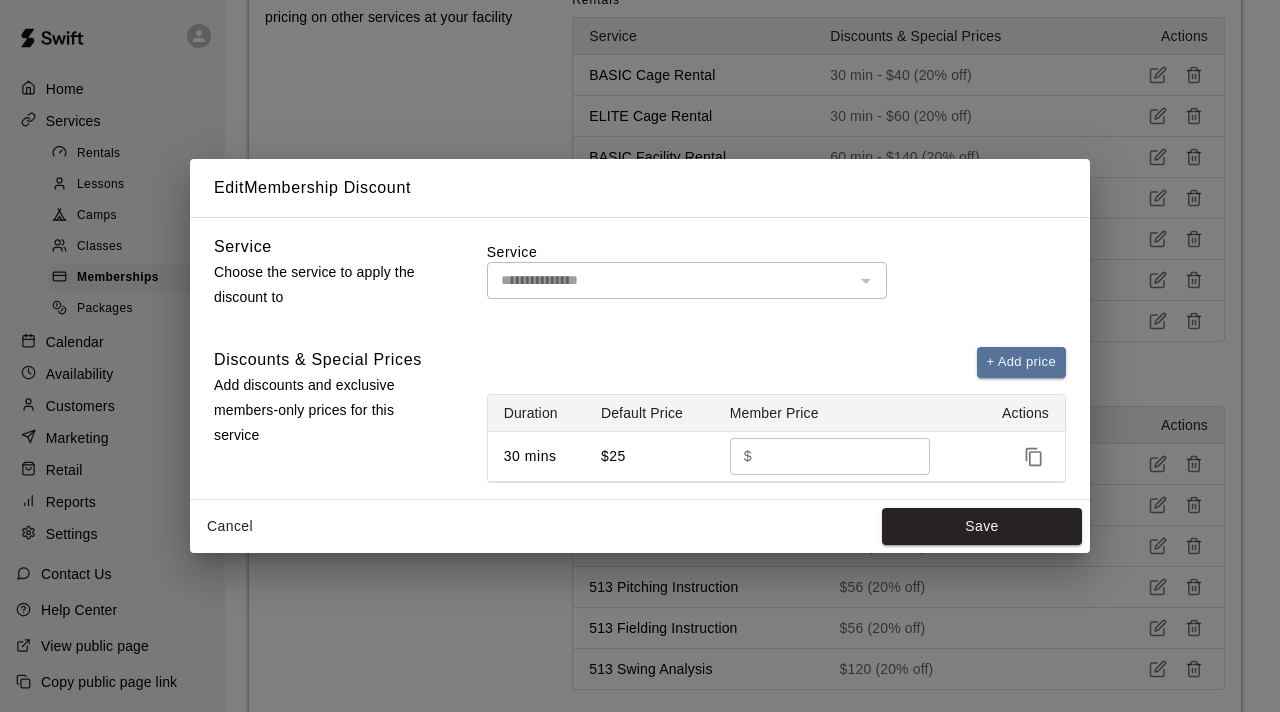 click on "**" at bounding box center (834, 456) 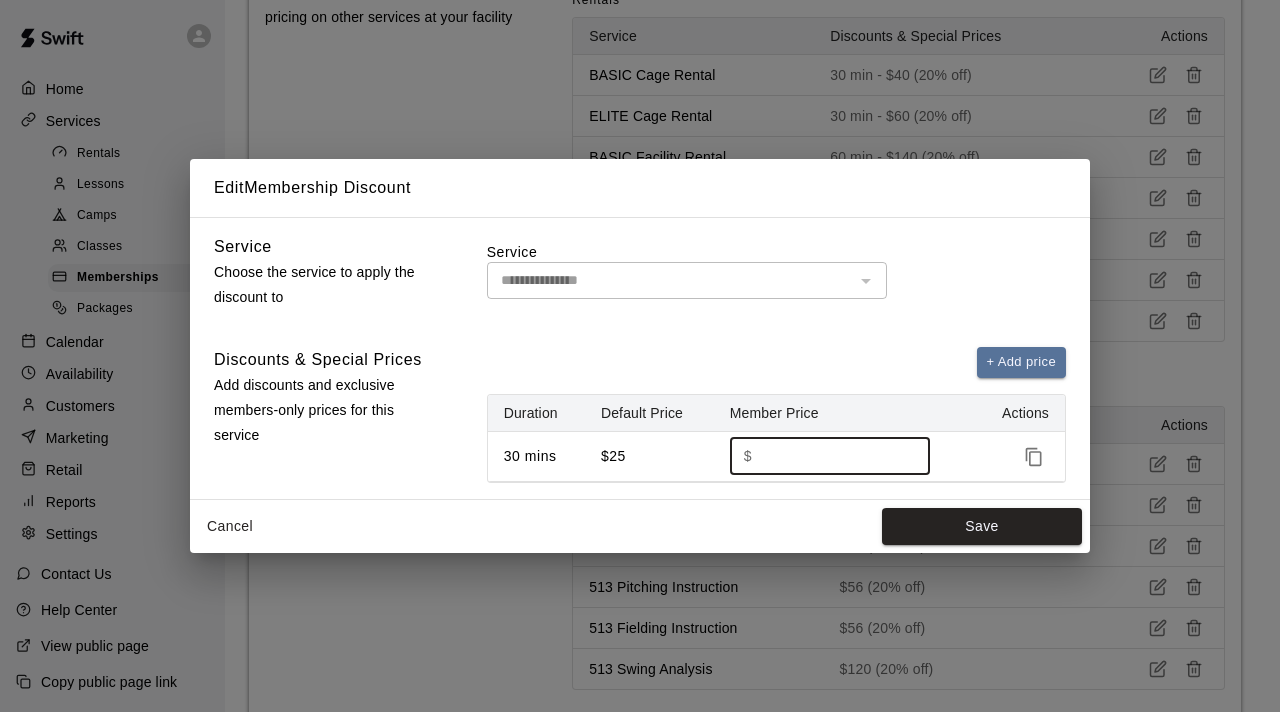 click on "**" at bounding box center (834, 456) 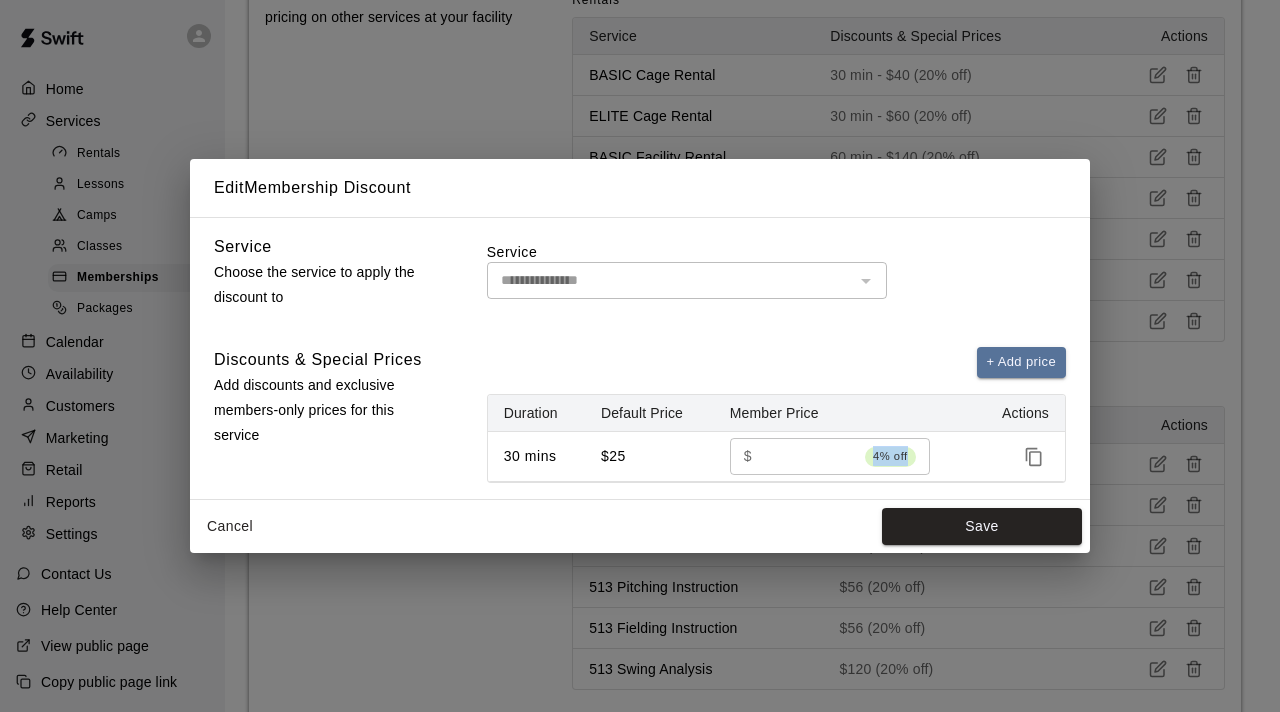 click on "4% off" at bounding box center (890, 456) 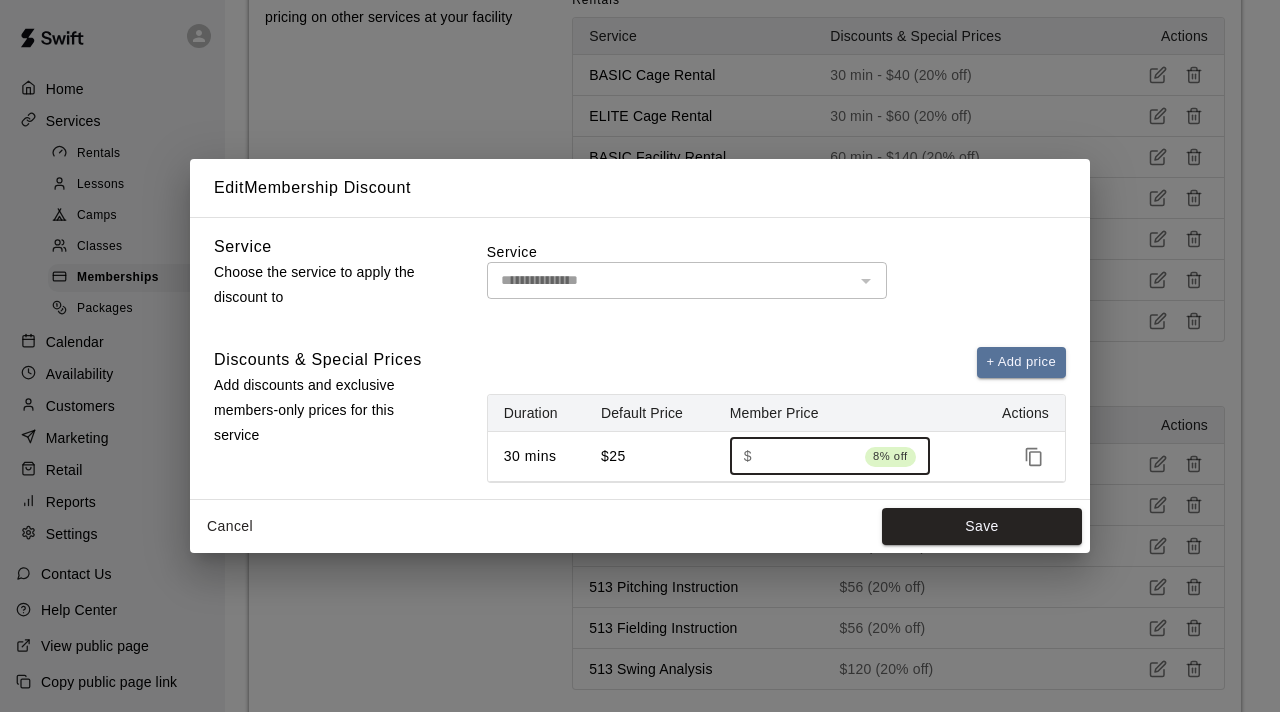 click on "**" at bounding box center (808, 456) 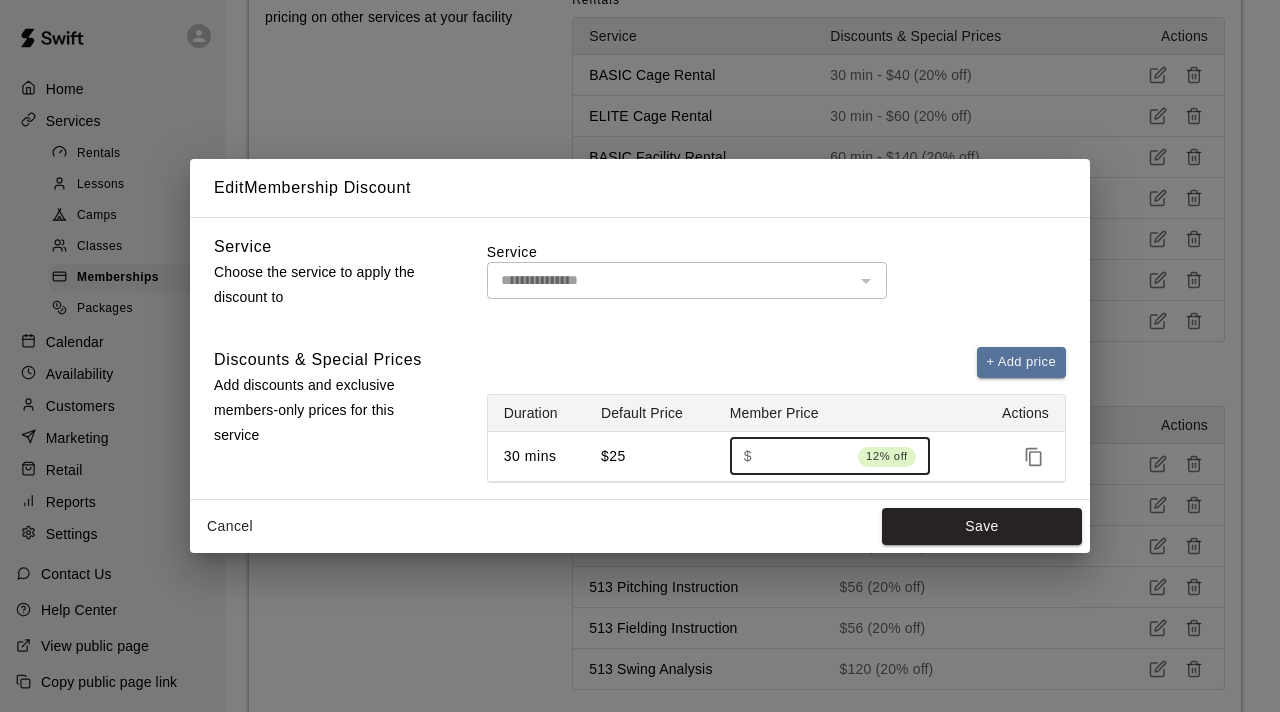 click on "**" at bounding box center (805, 456) 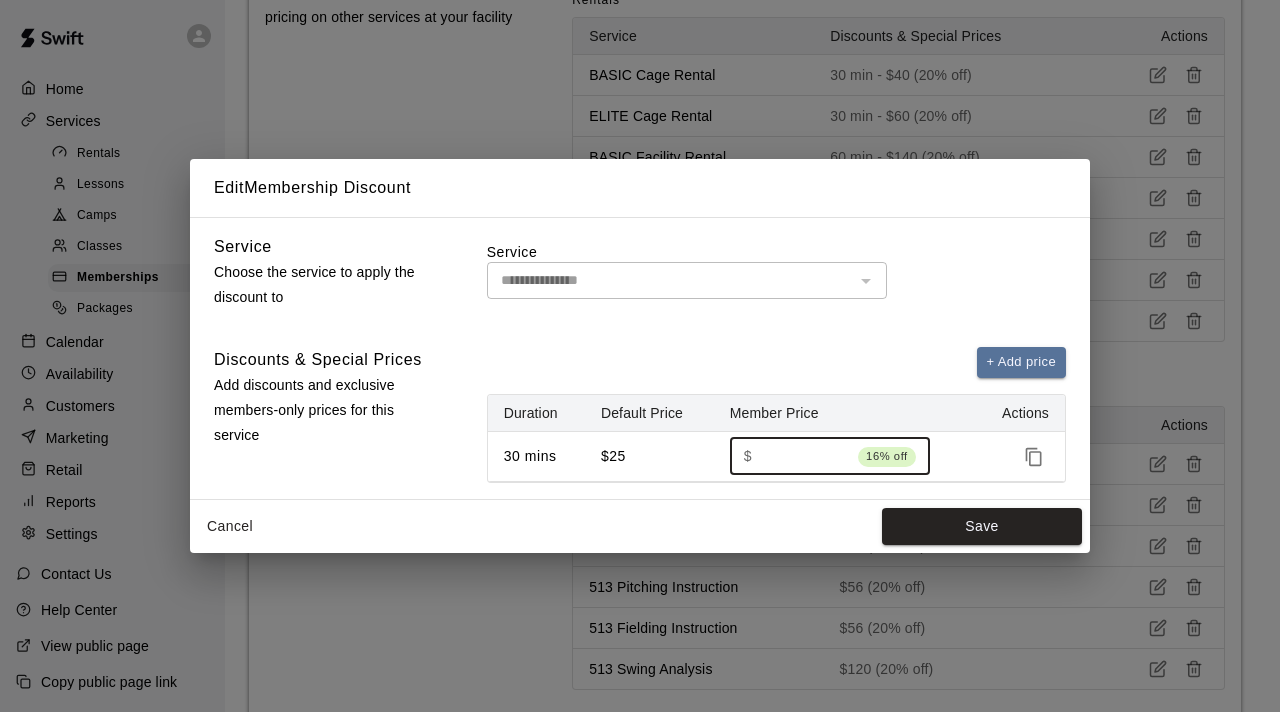 click on "**" at bounding box center [805, 456] 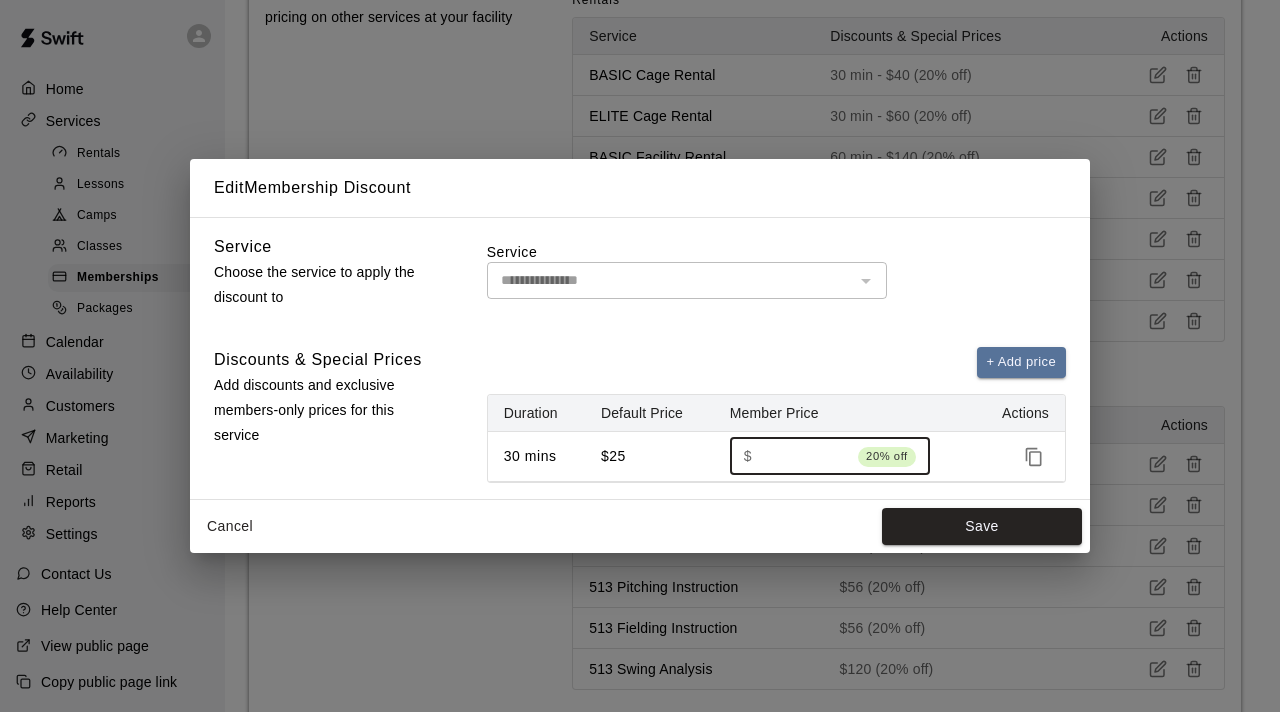 type on "**" 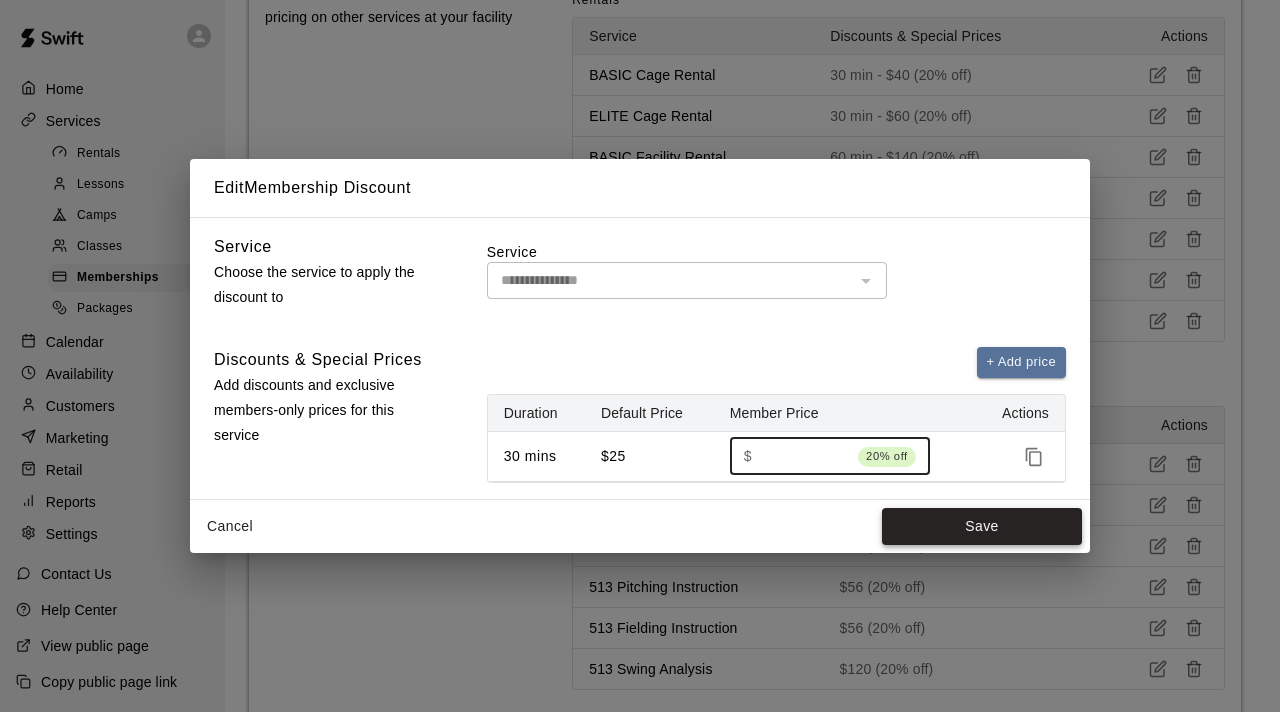 click on "Save" at bounding box center [982, 526] 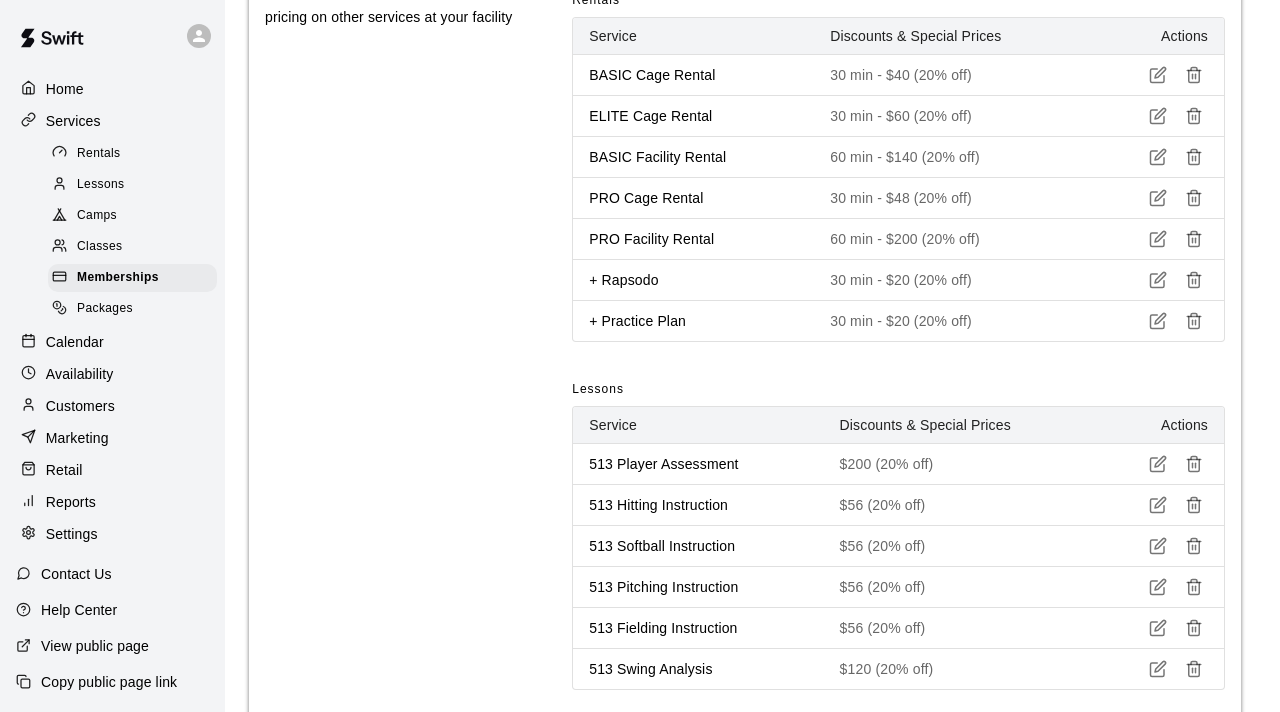type 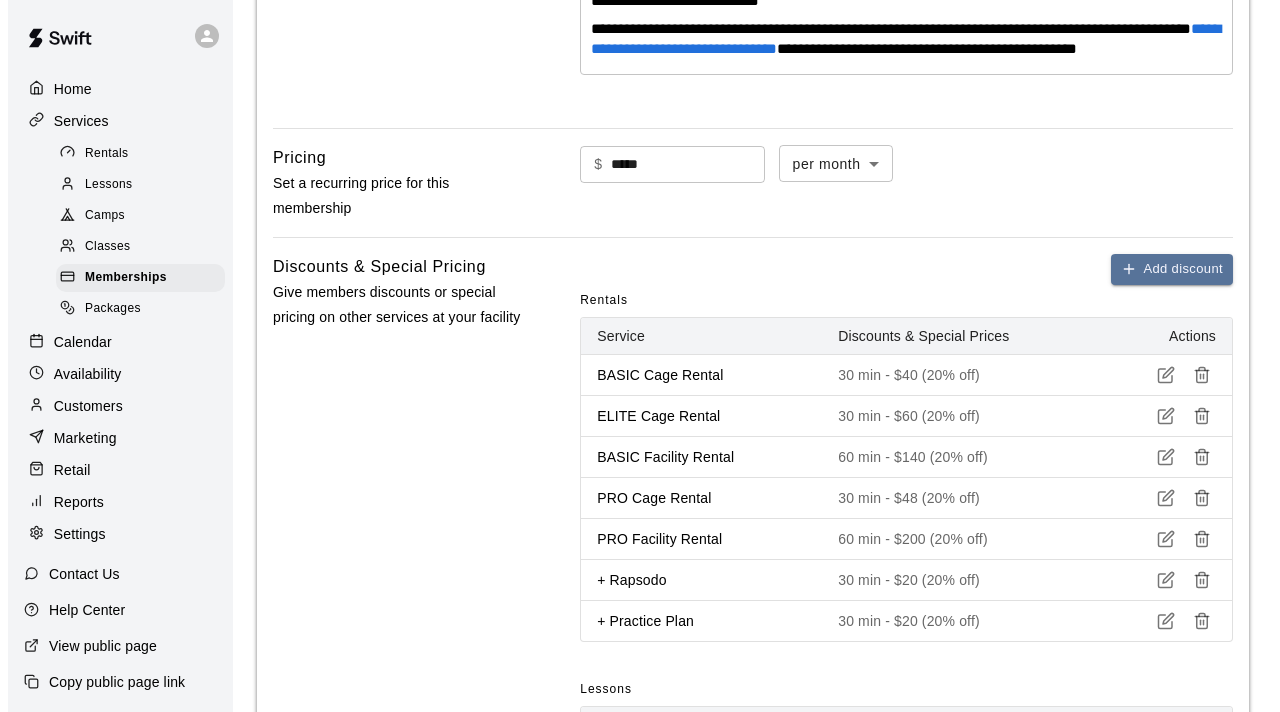 scroll, scrollTop: 610, scrollLeft: 0, axis: vertical 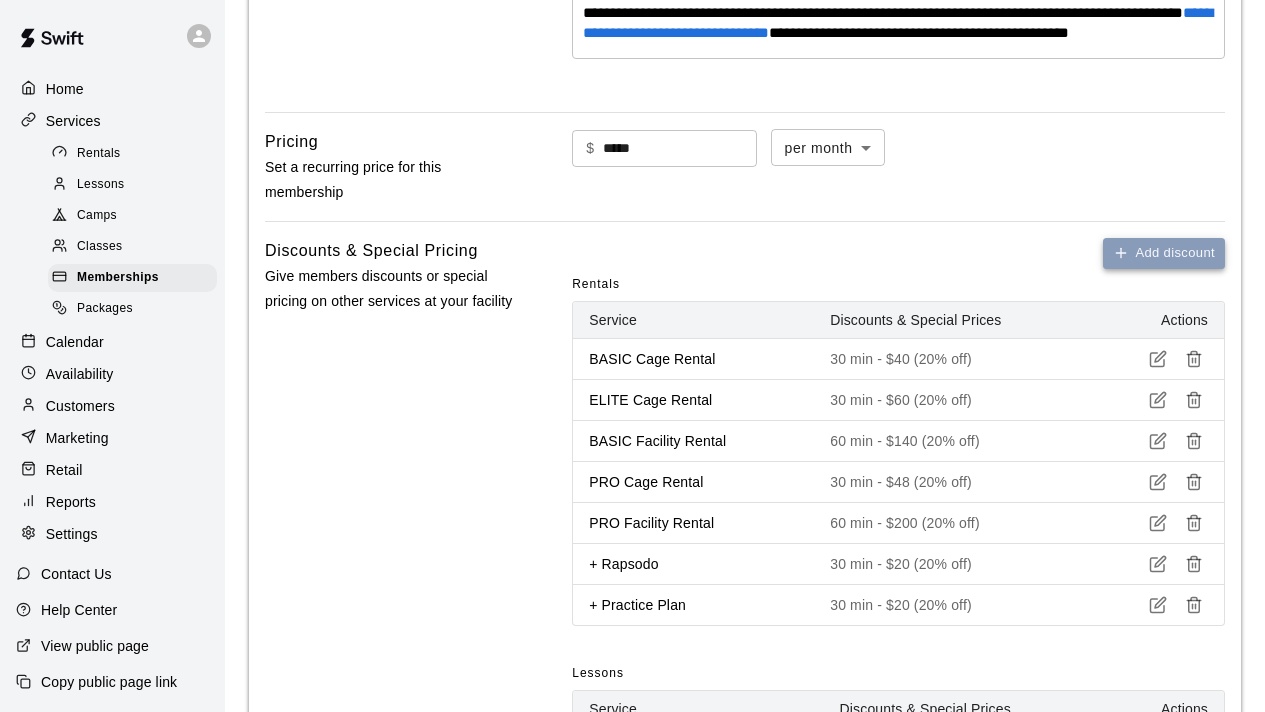 click on "Add discount" at bounding box center [1164, 253] 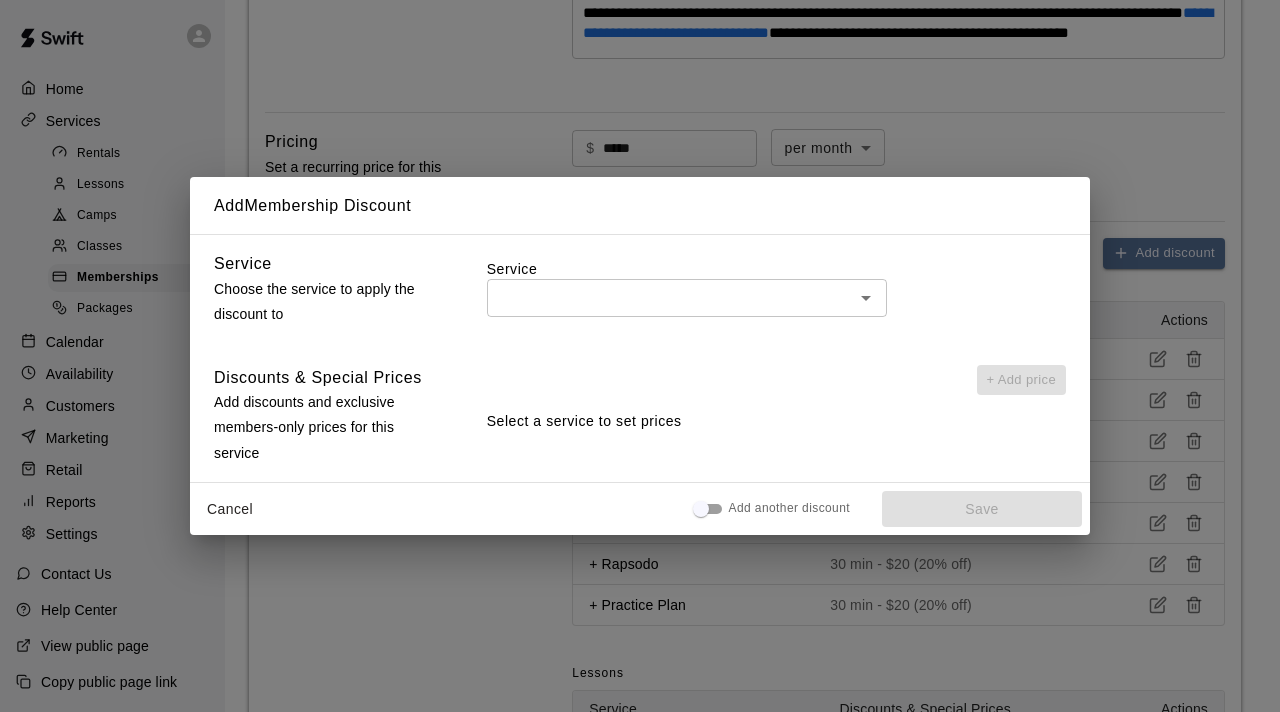 click 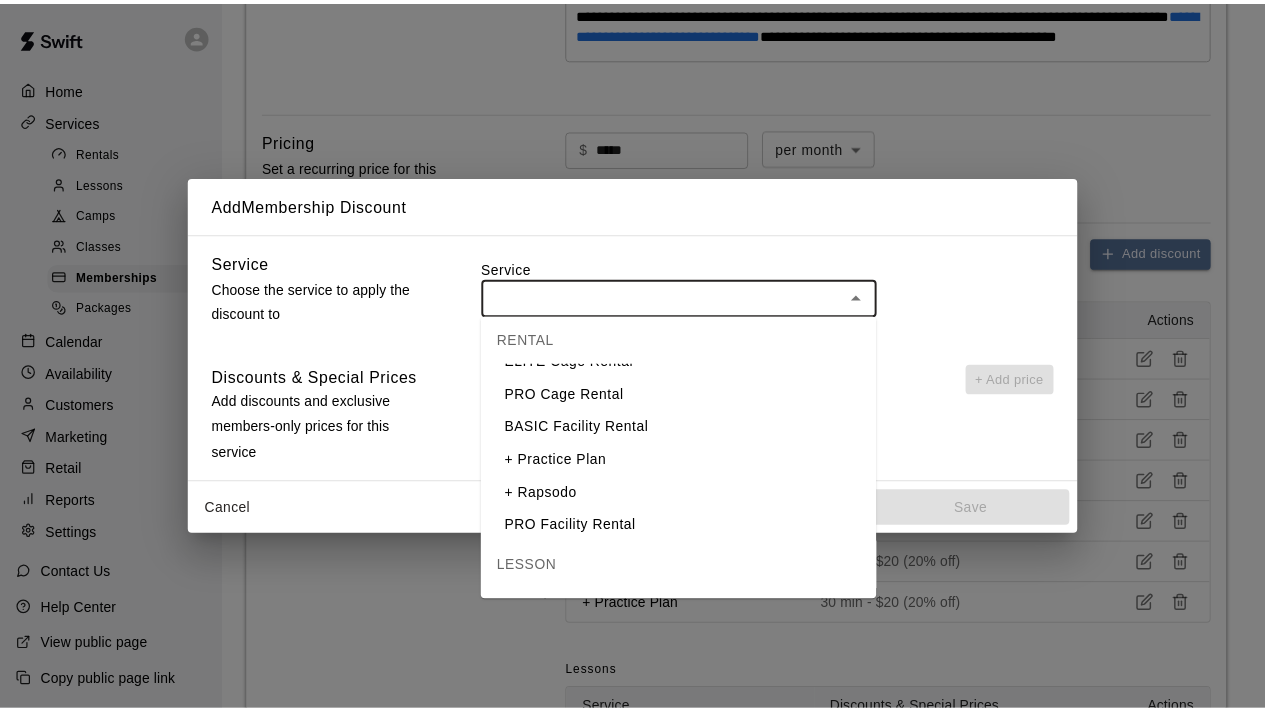 scroll, scrollTop: 65, scrollLeft: 0, axis: vertical 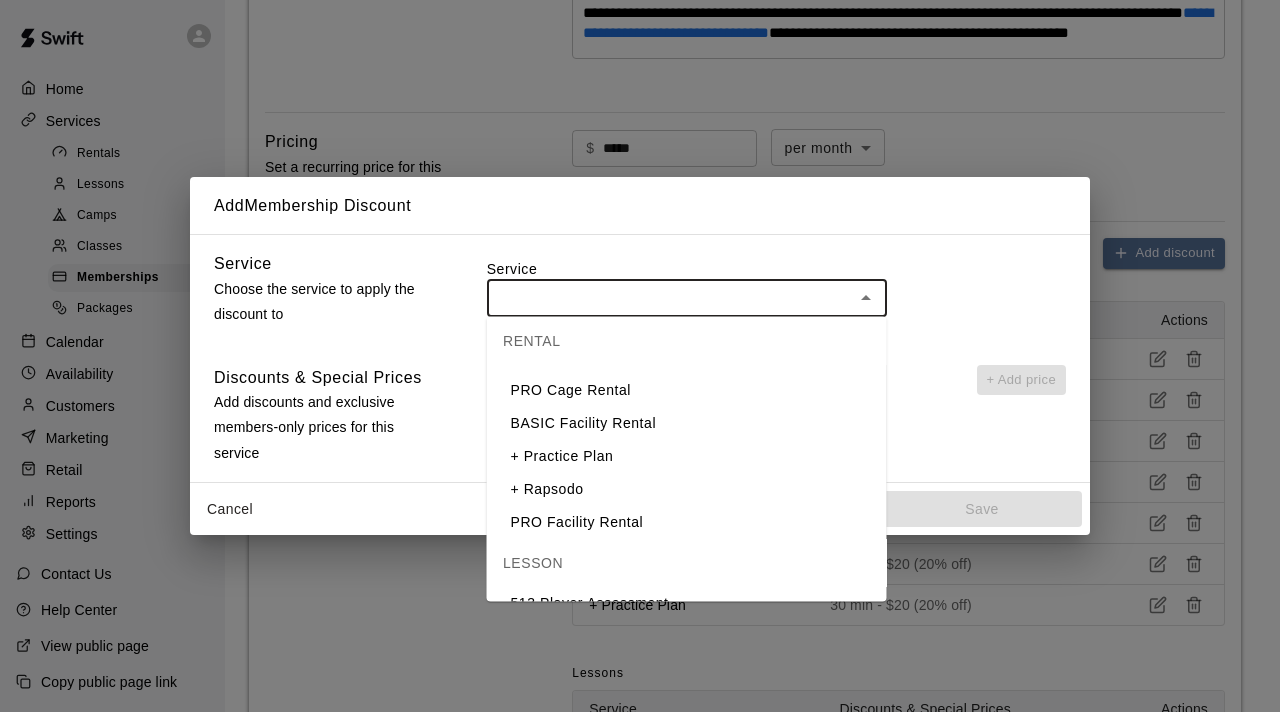 click on "Service" at bounding box center [776, 269] 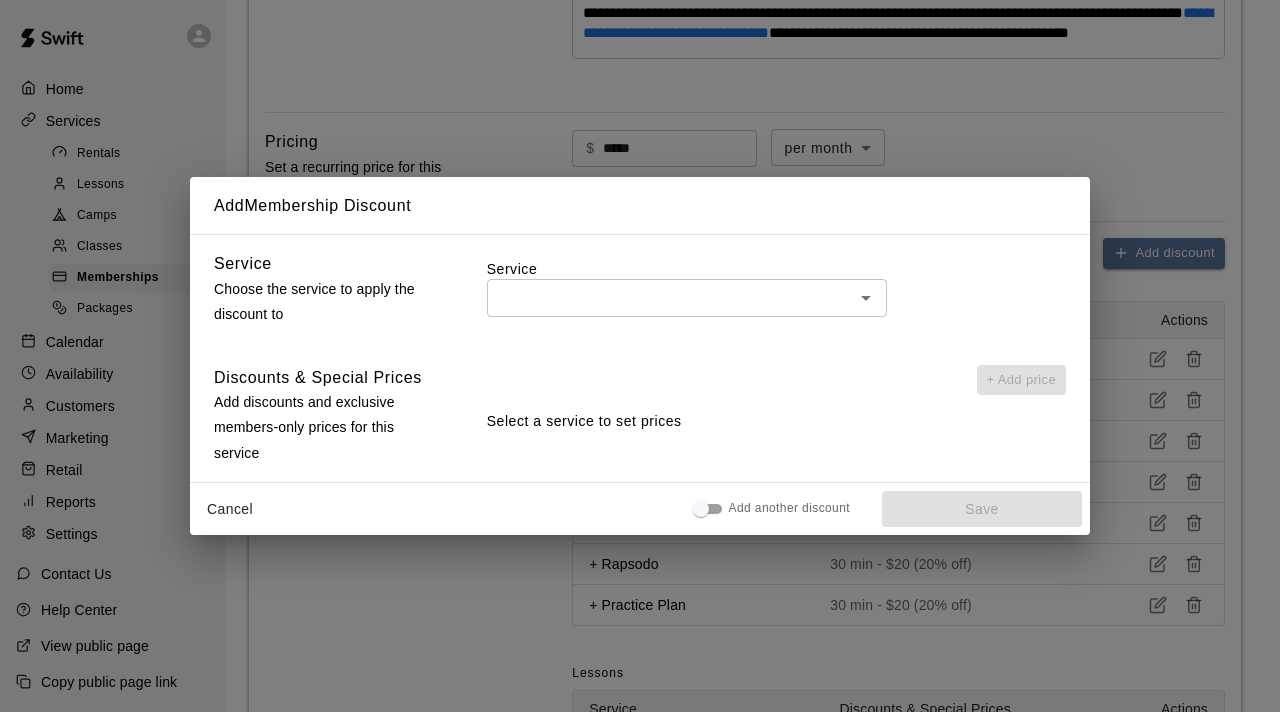 click on "Cancel" at bounding box center (230, 509) 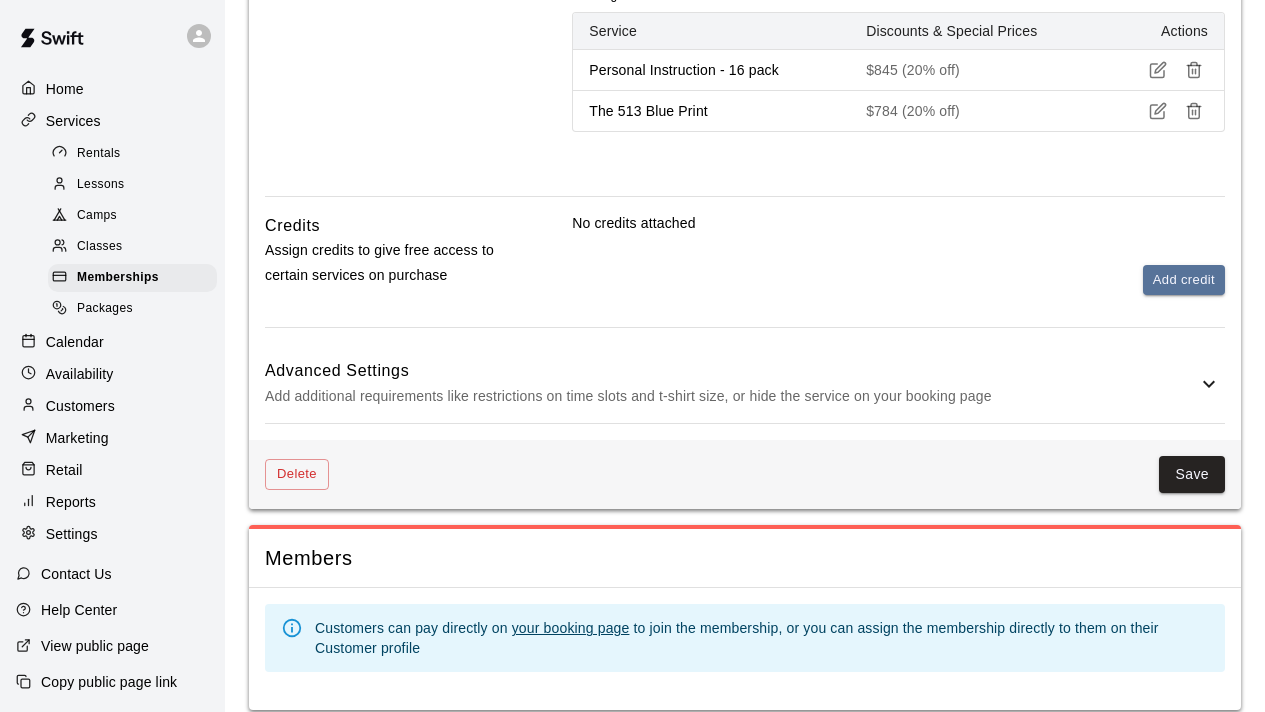 scroll, scrollTop: 1678, scrollLeft: 0, axis: vertical 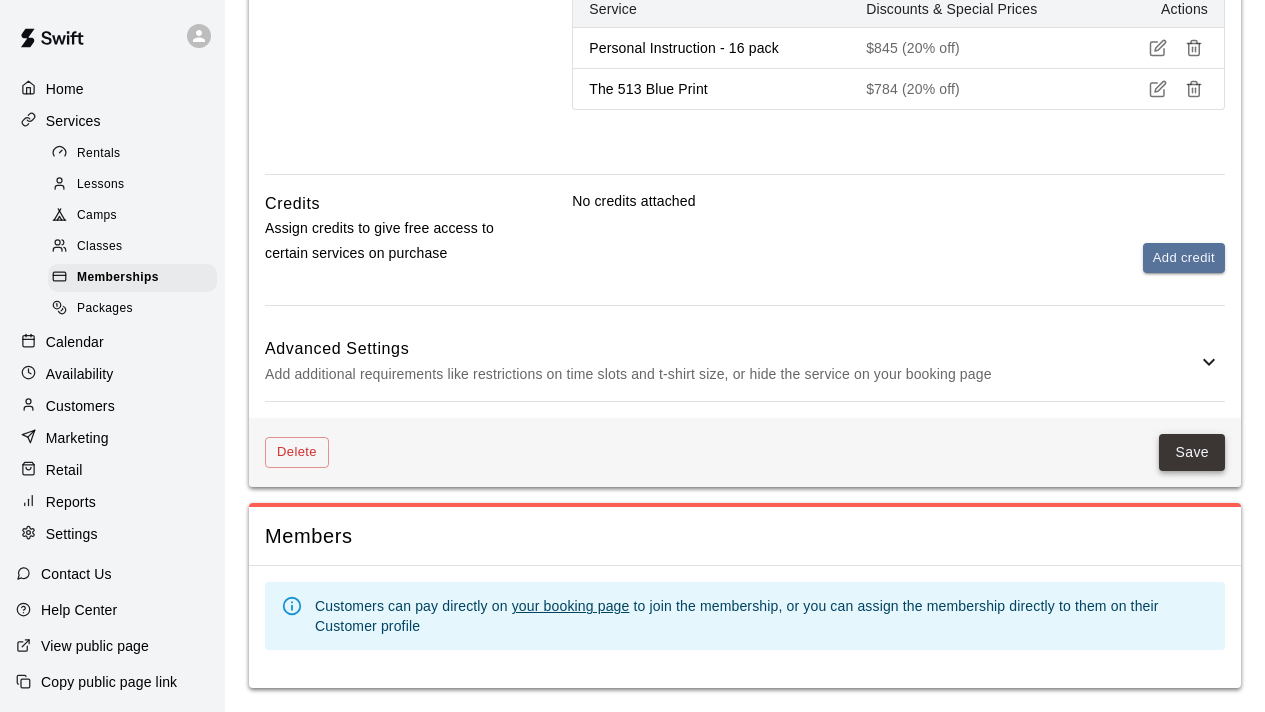 click on "Save" at bounding box center [1192, 452] 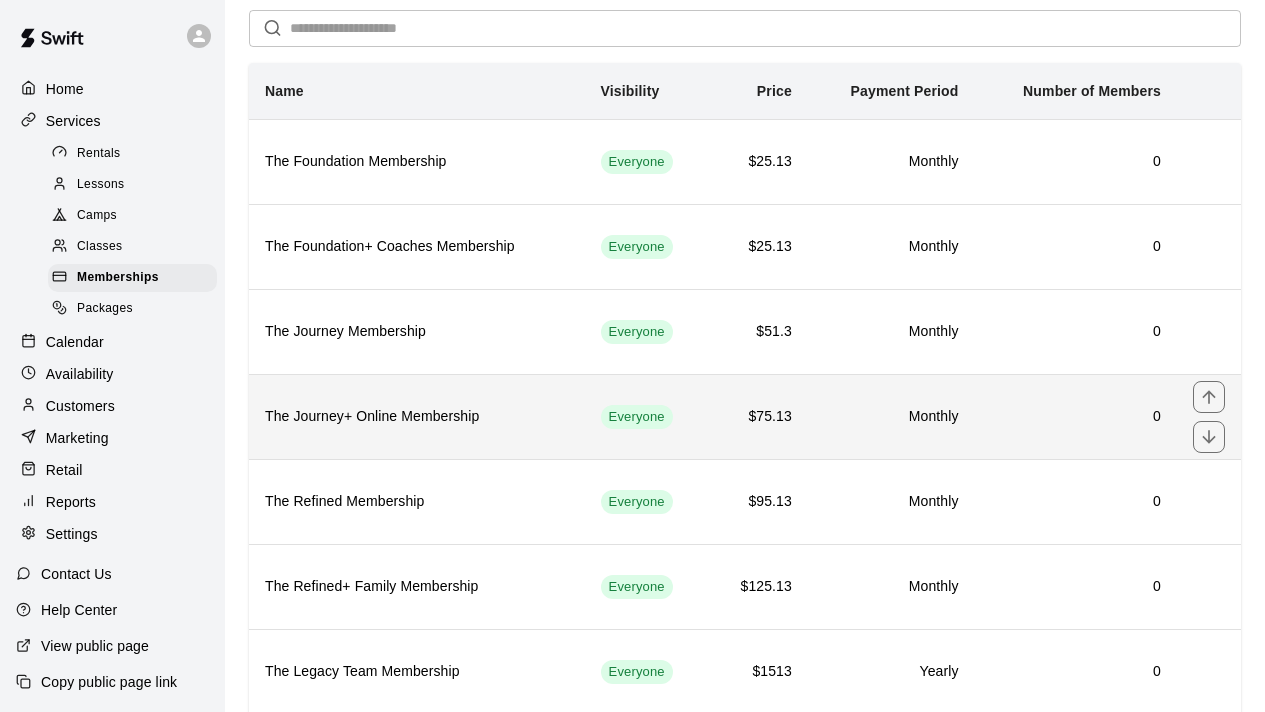 scroll, scrollTop: 83, scrollLeft: 0, axis: vertical 